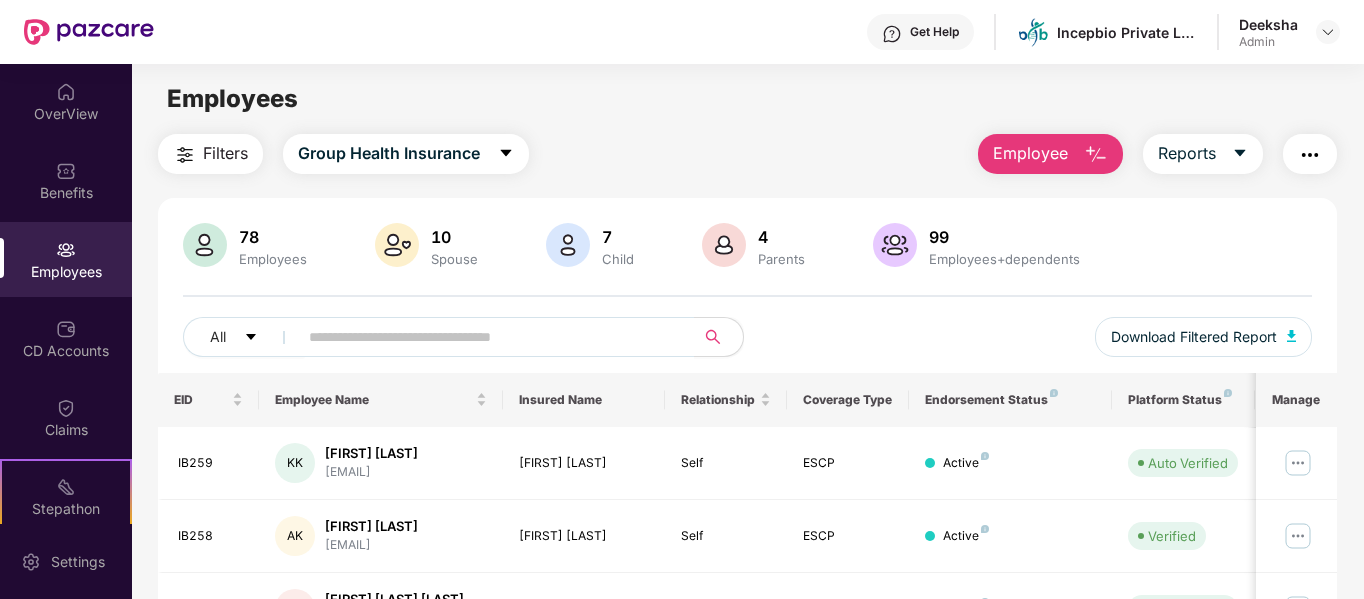 scroll, scrollTop: 0, scrollLeft: 0, axis: both 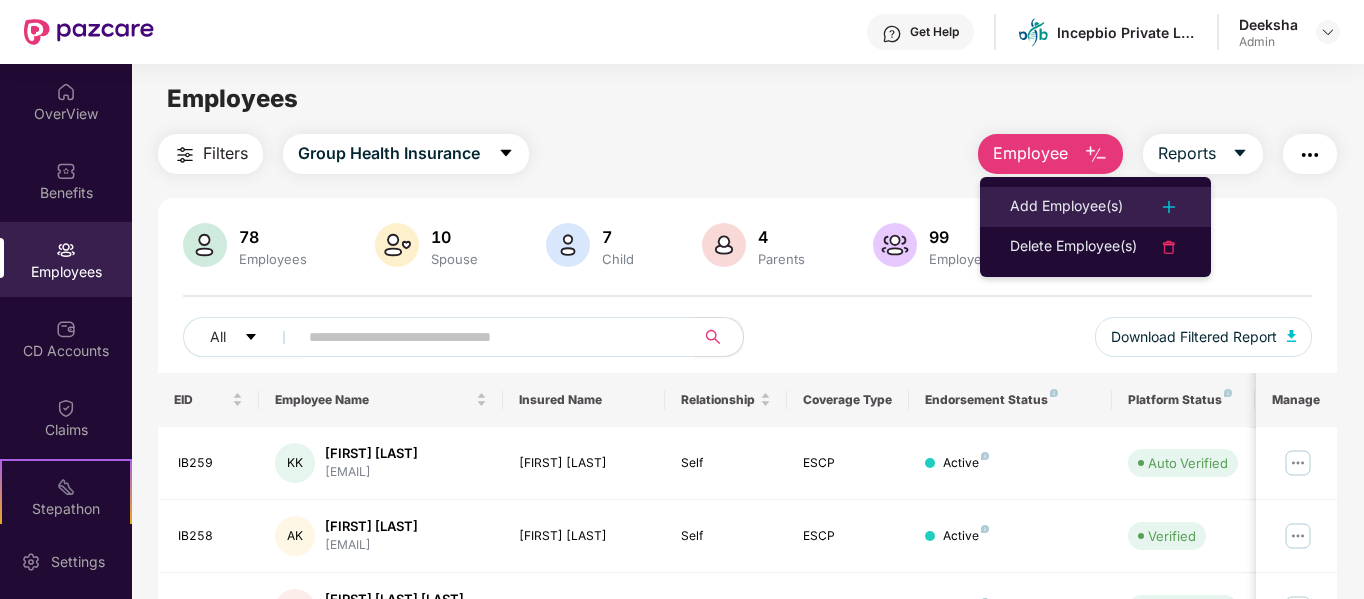 click on "Add Employee(s)" at bounding box center [1066, 207] 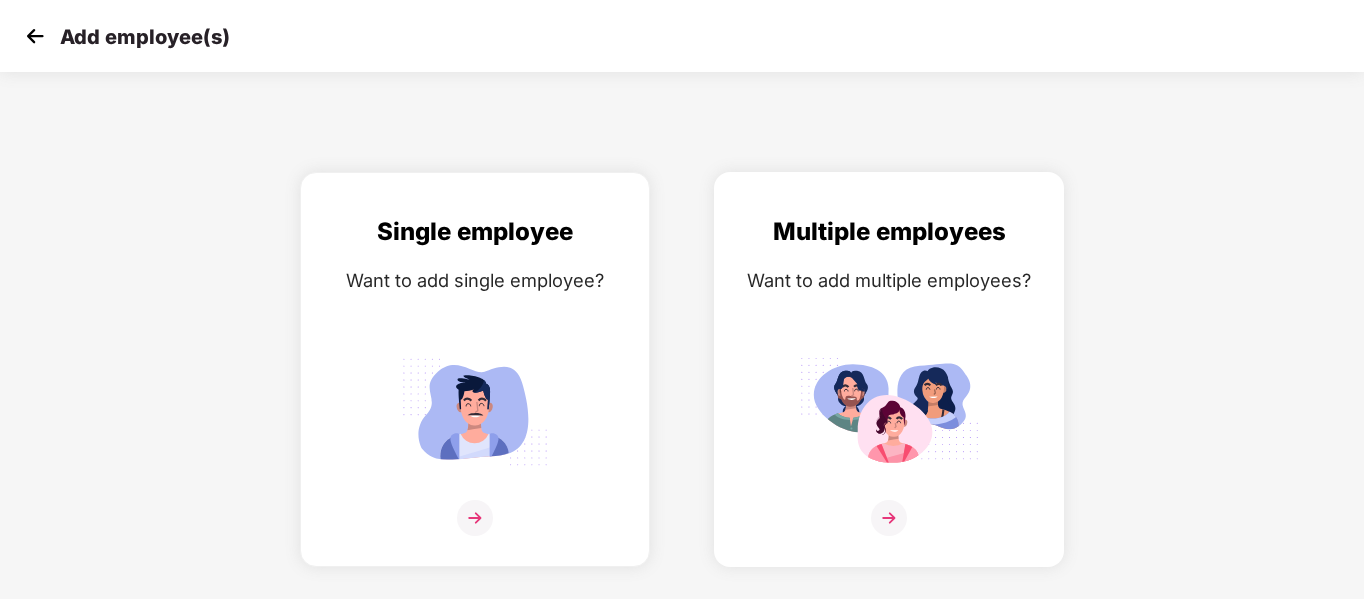 click at bounding box center [889, 518] 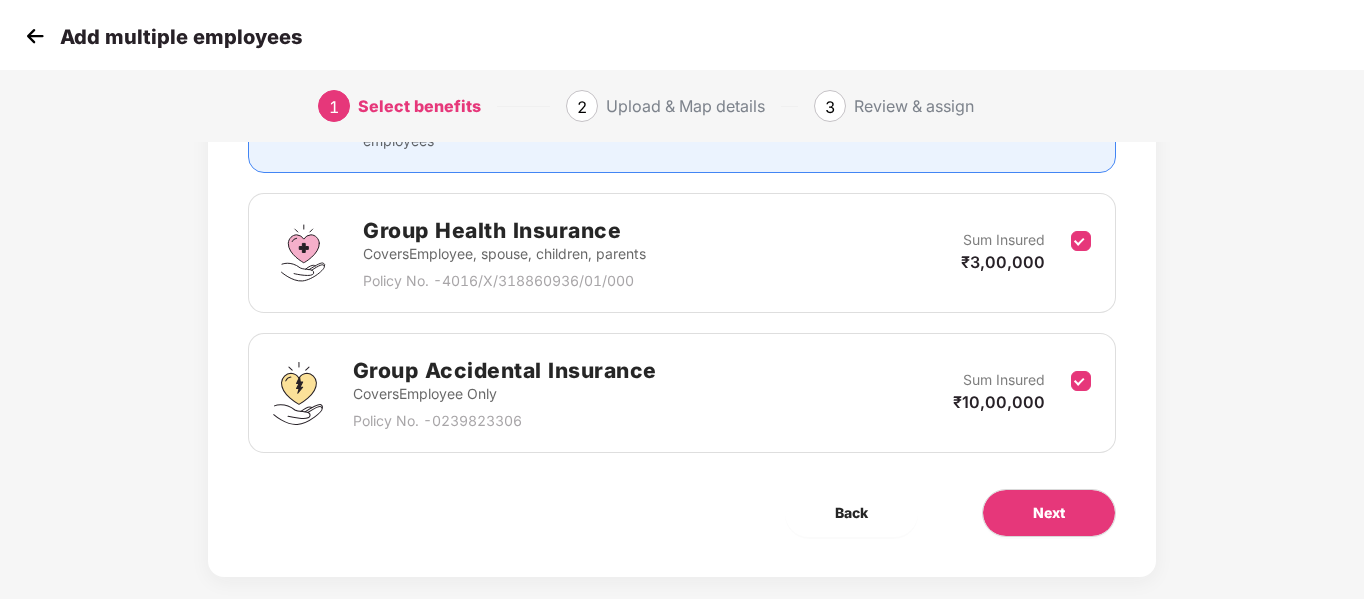 scroll, scrollTop: 280, scrollLeft: 0, axis: vertical 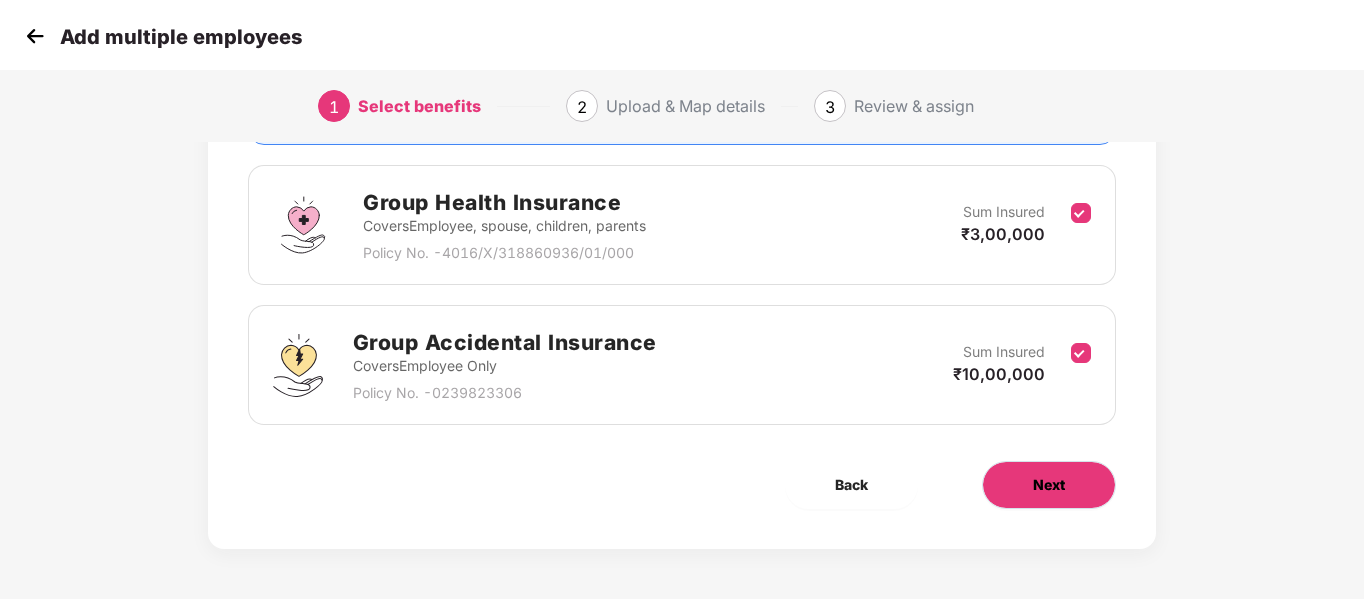 click on "Next" at bounding box center [1049, 485] 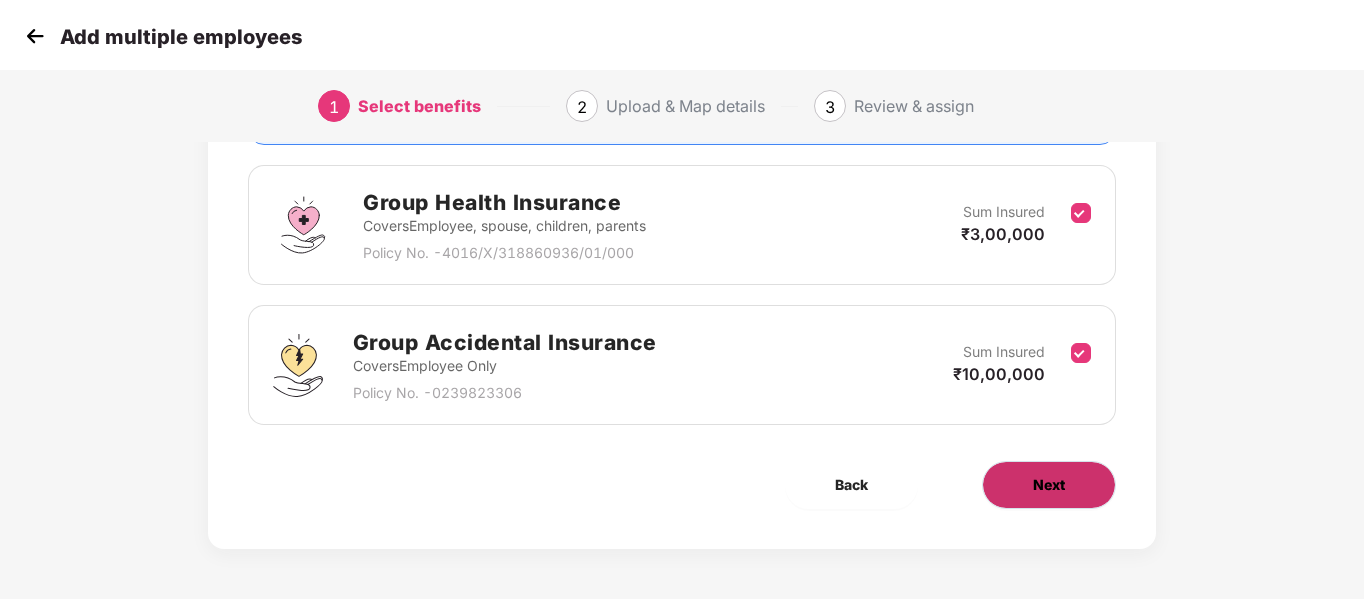 scroll, scrollTop: 0, scrollLeft: 0, axis: both 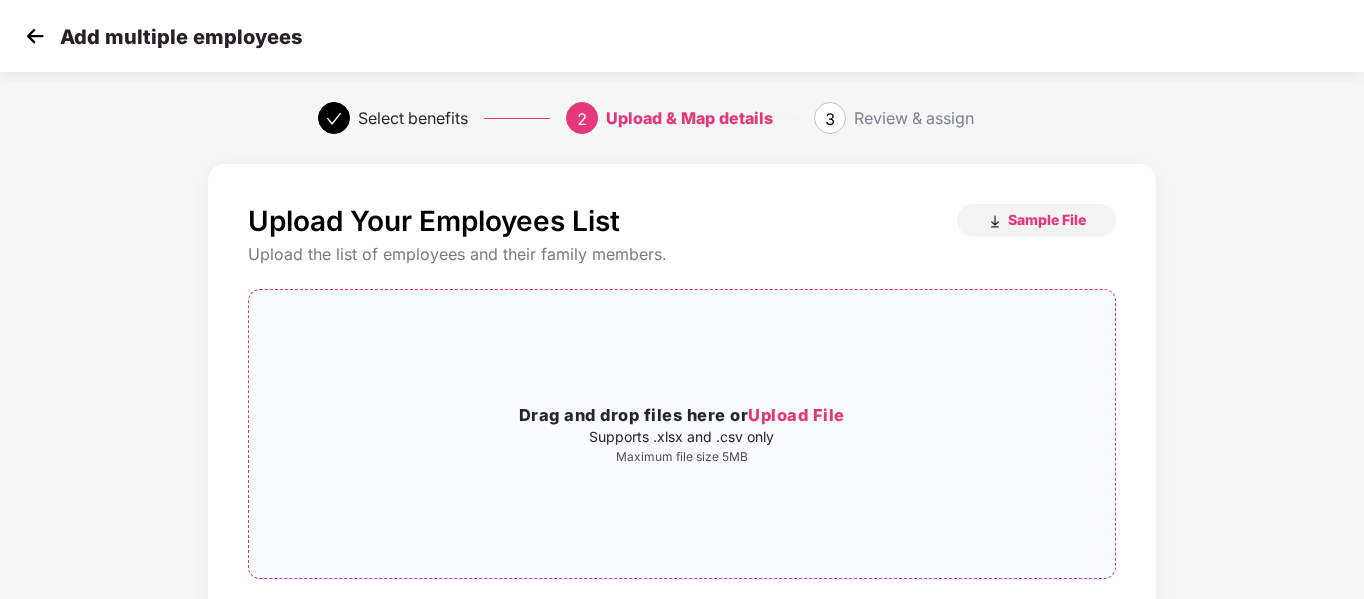 click on "Upload File" at bounding box center (796, 415) 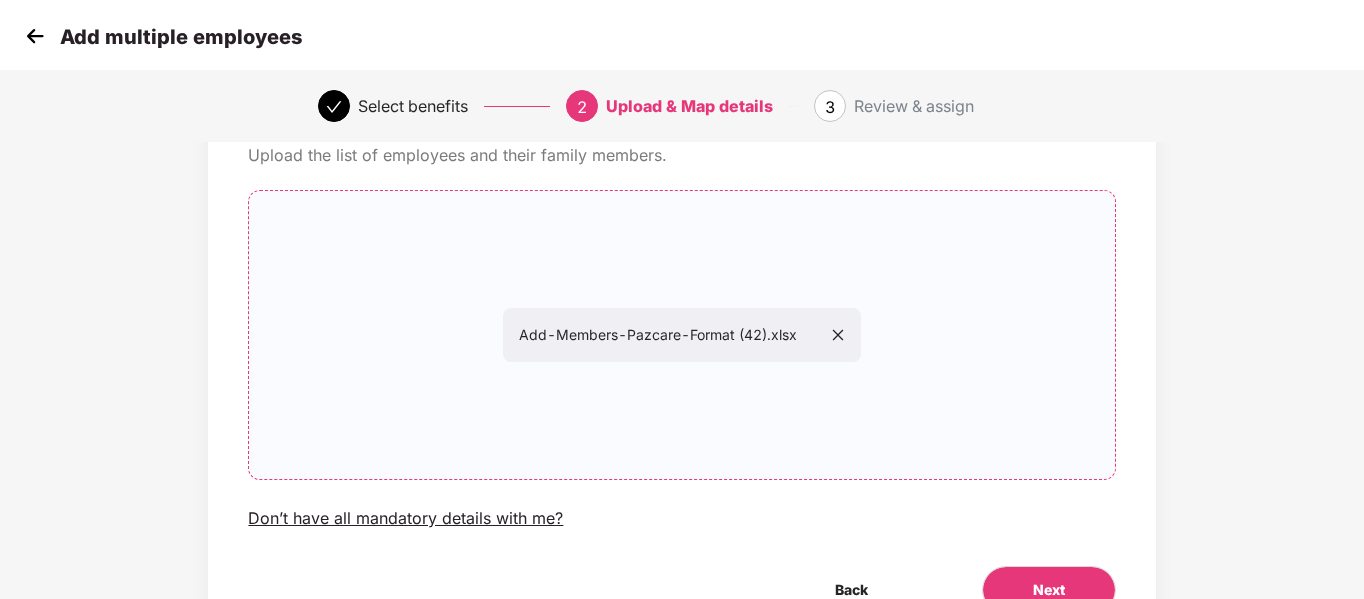 scroll, scrollTop: 204, scrollLeft: 0, axis: vertical 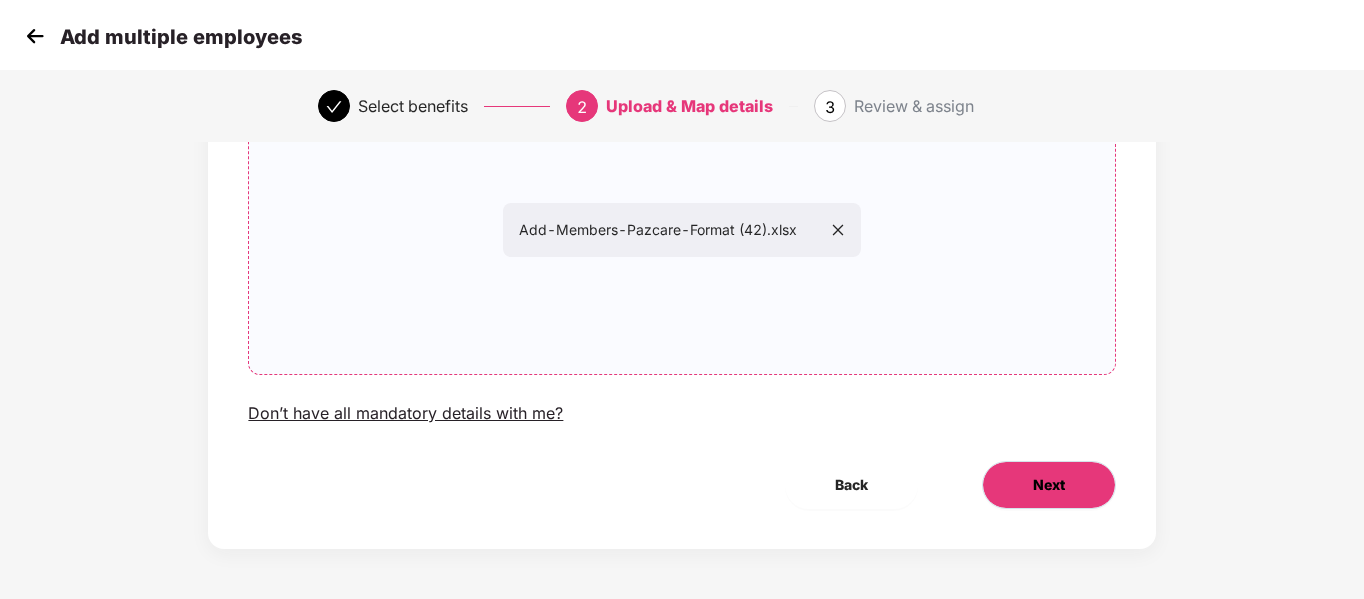 click on "Next" at bounding box center [1049, 485] 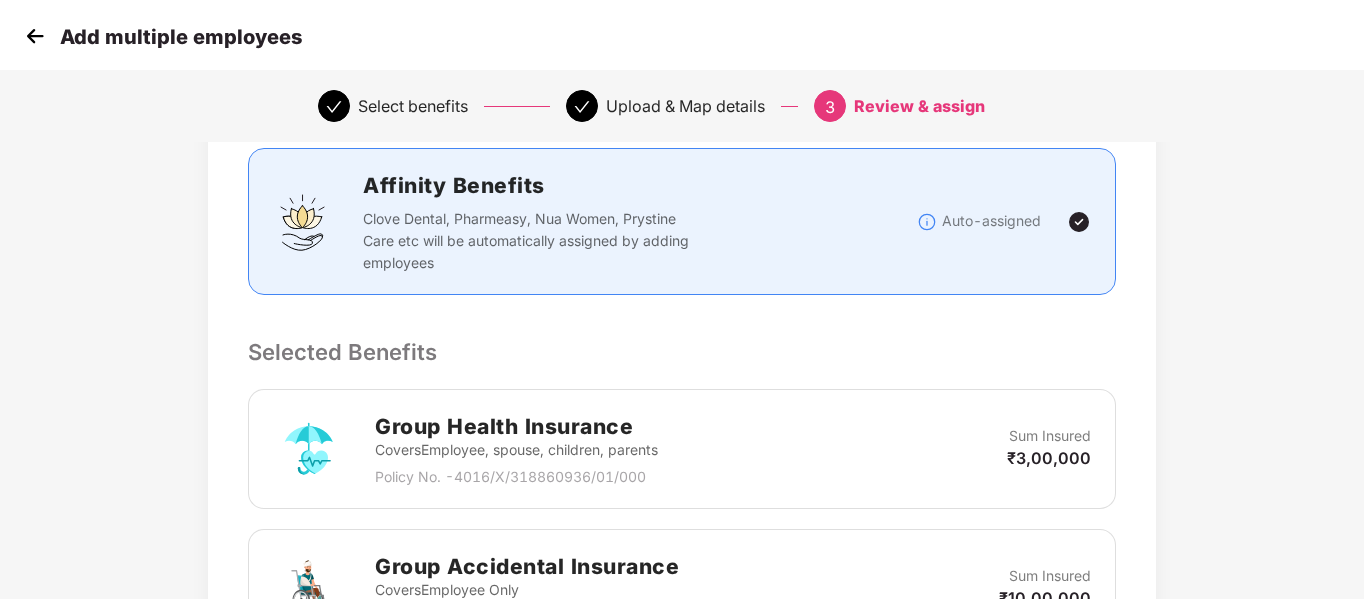 scroll, scrollTop: 600, scrollLeft: 0, axis: vertical 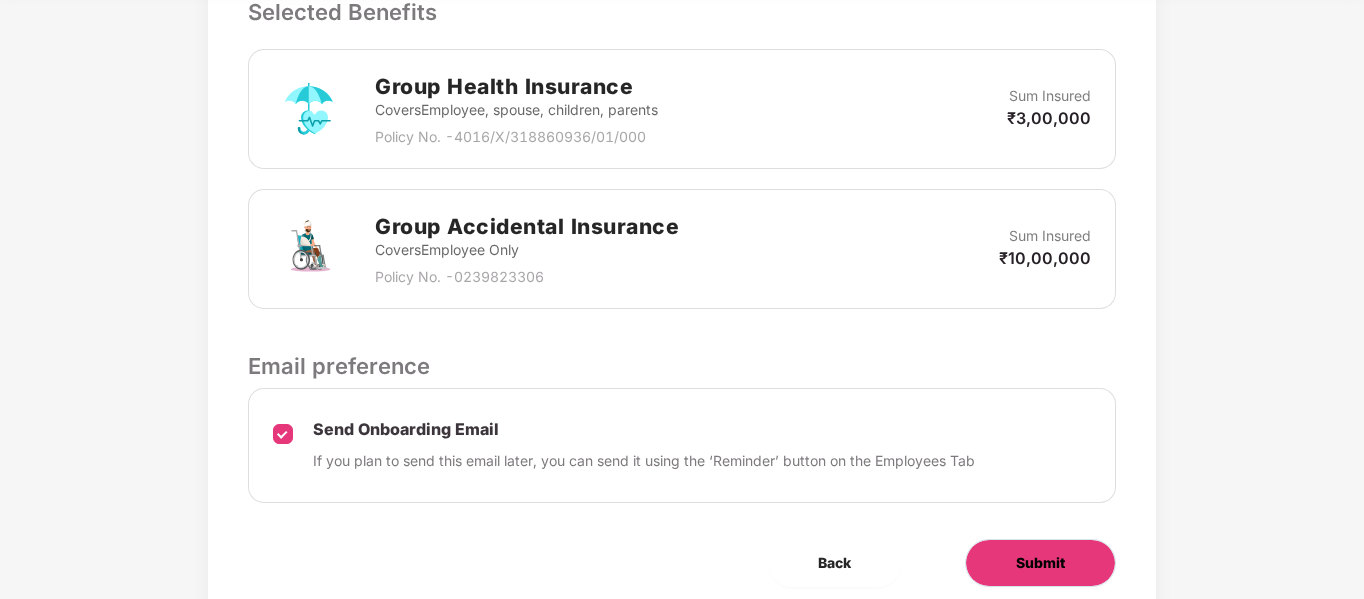 click on "Submit" at bounding box center [1040, 563] 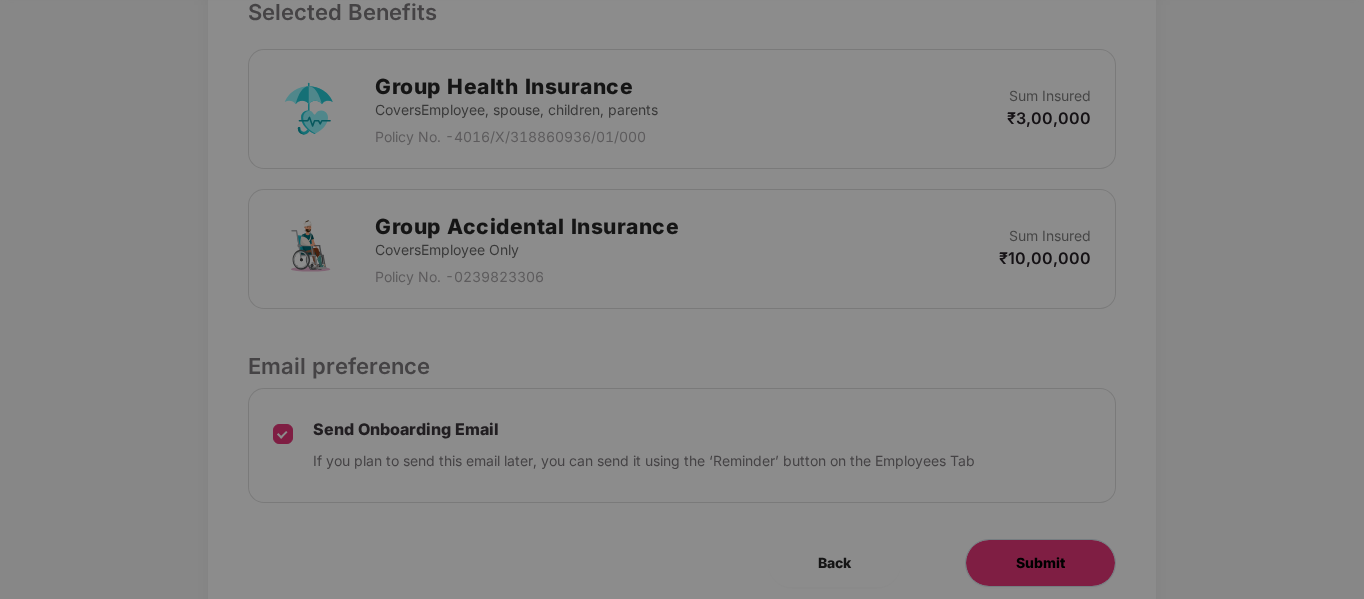 scroll, scrollTop: 0, scrollLeft: 0, axis: both 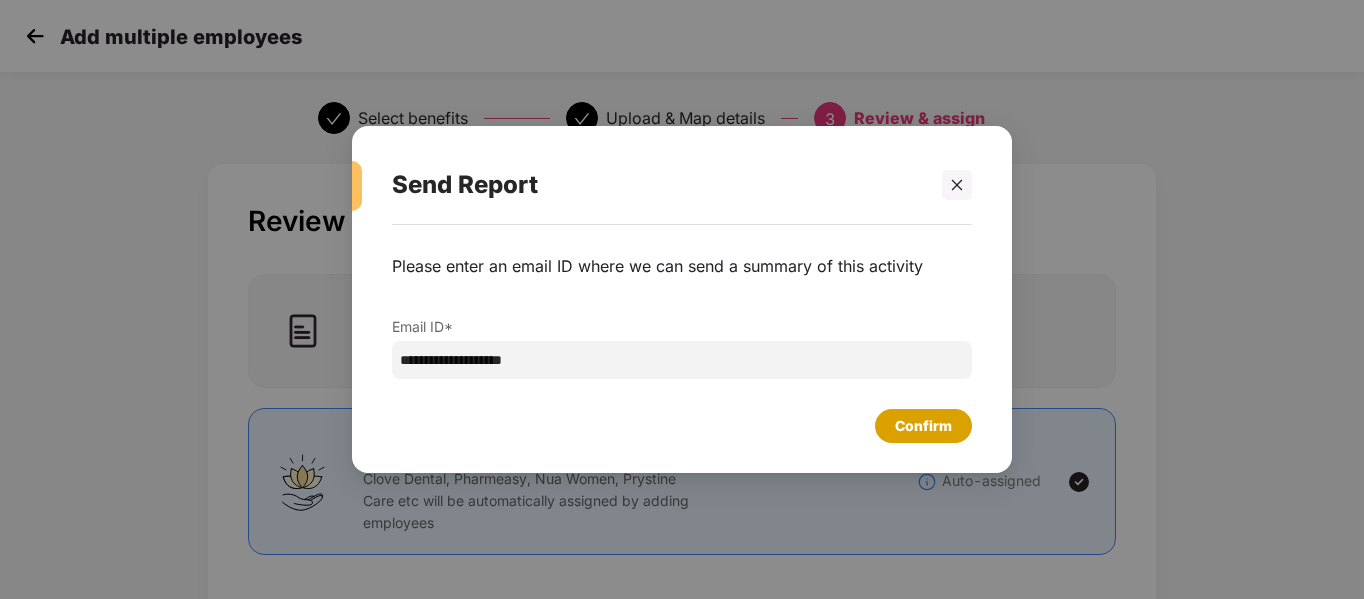 click on "Confirm" at bounding box center [923, 426] 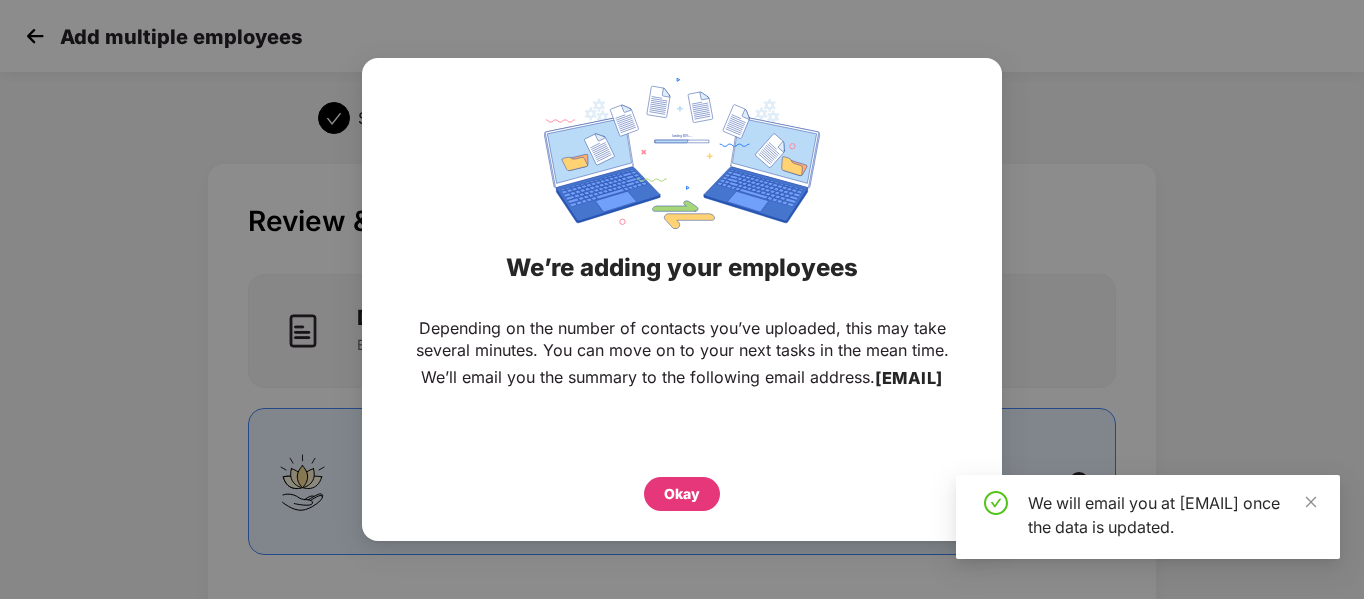 click on "Okay" at bounding box center (682, 494) 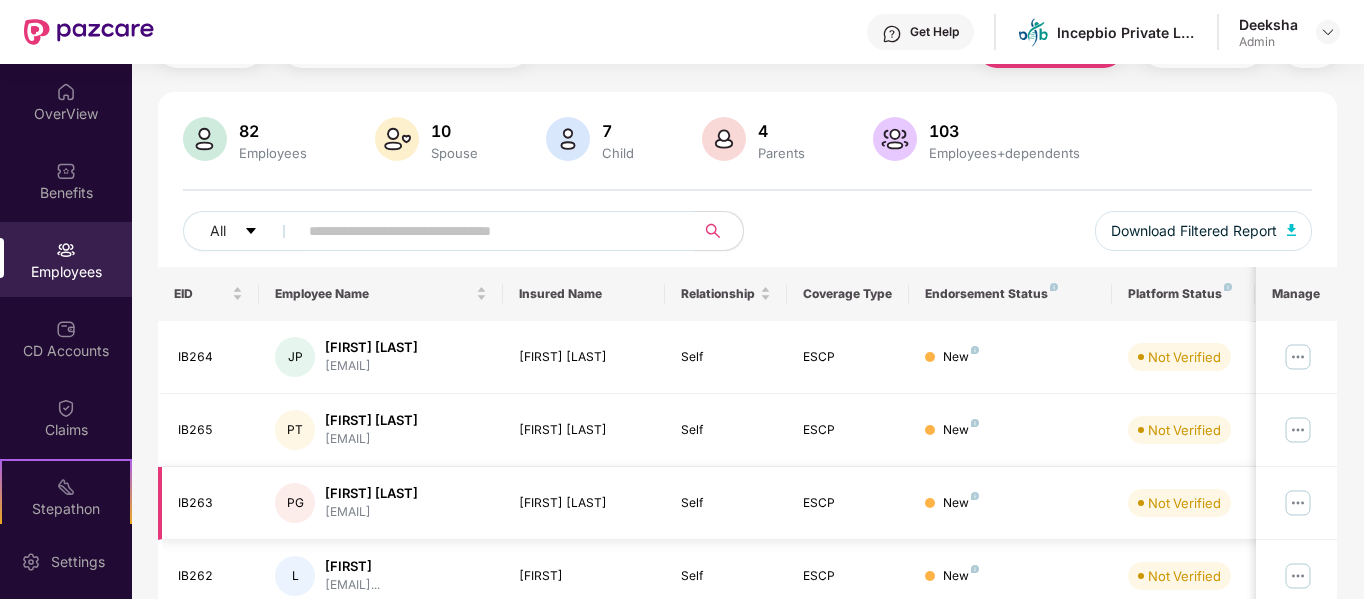 scroll, scrollTop: 0, scrollLeft: 0, axis: both 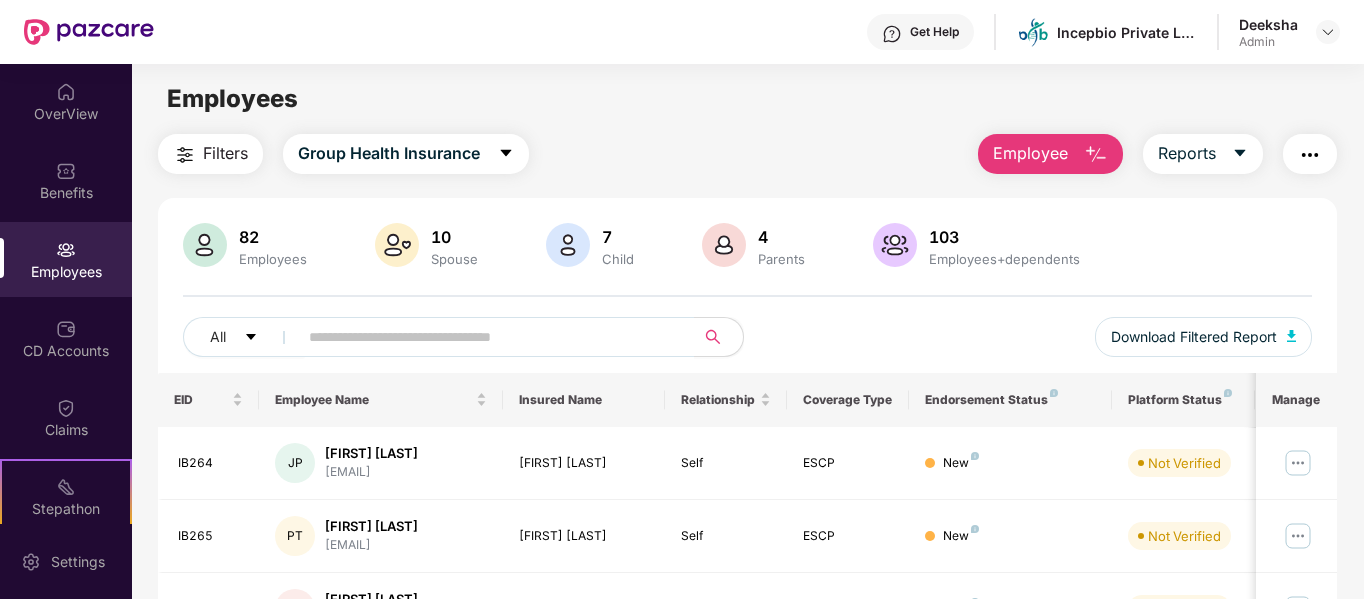 click on "Employees" at bounding box center [66, 259] 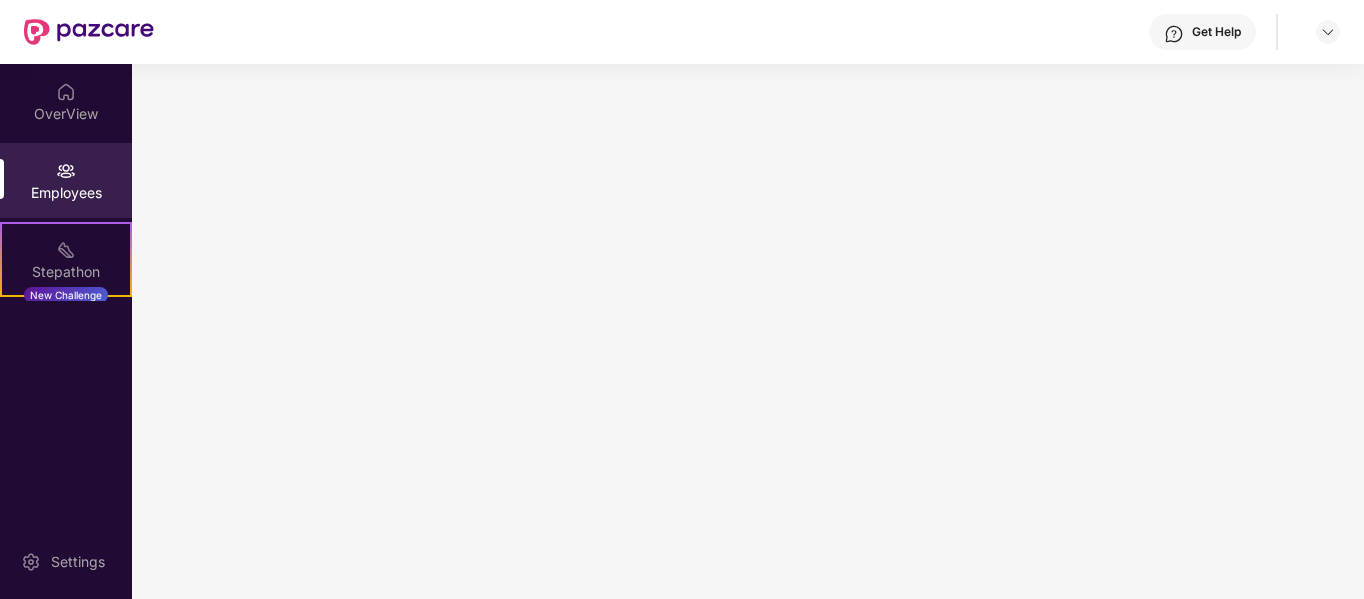 scroll, scrollTop: 0, scrollLeft: 0, axis: both 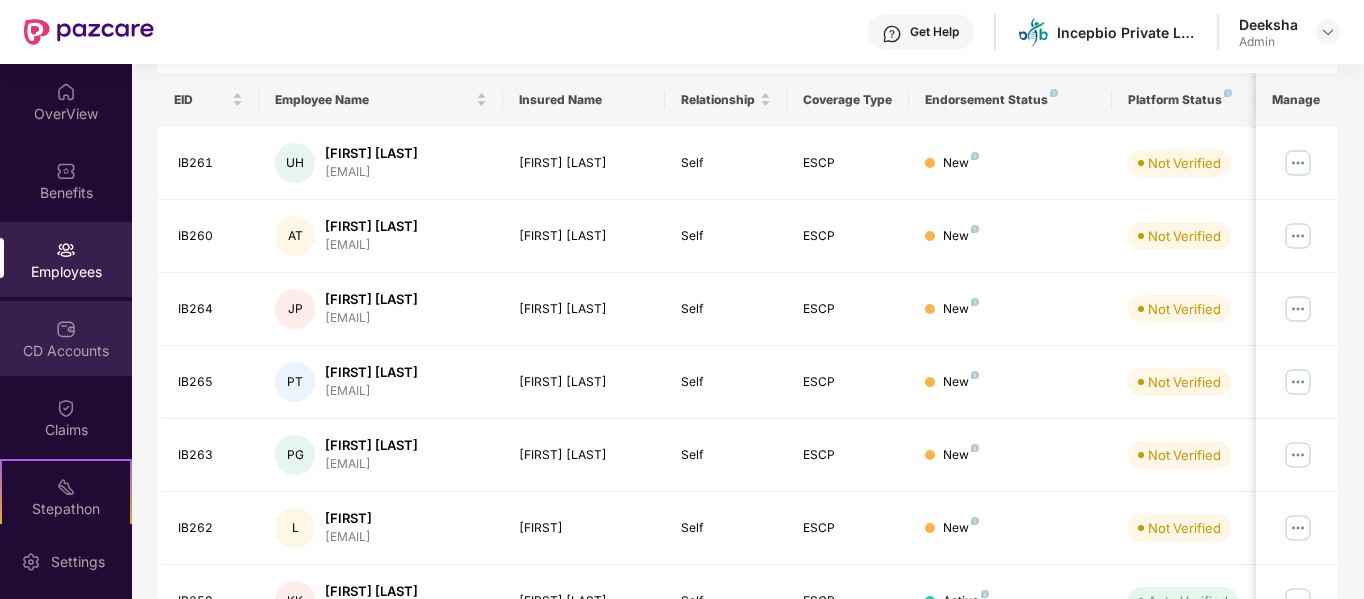 click on "CD Accounts" at bounding box center [66, 338] 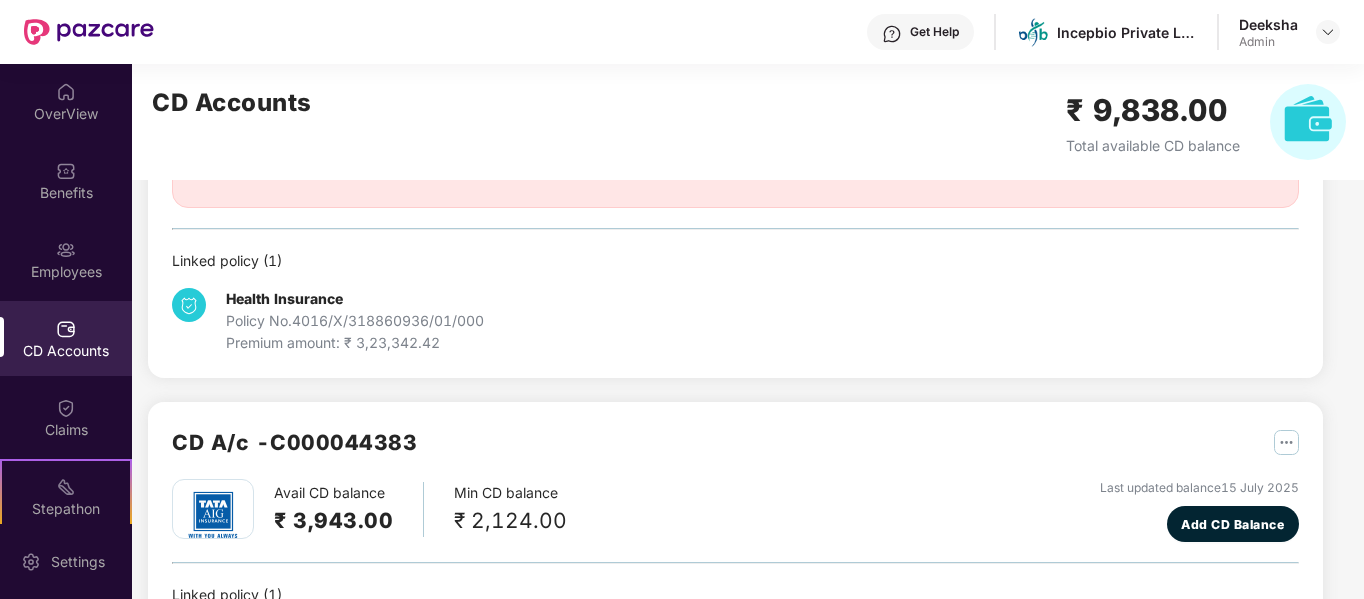 scroll, scrollTop: 0, scrollLeft: 0, axis: both 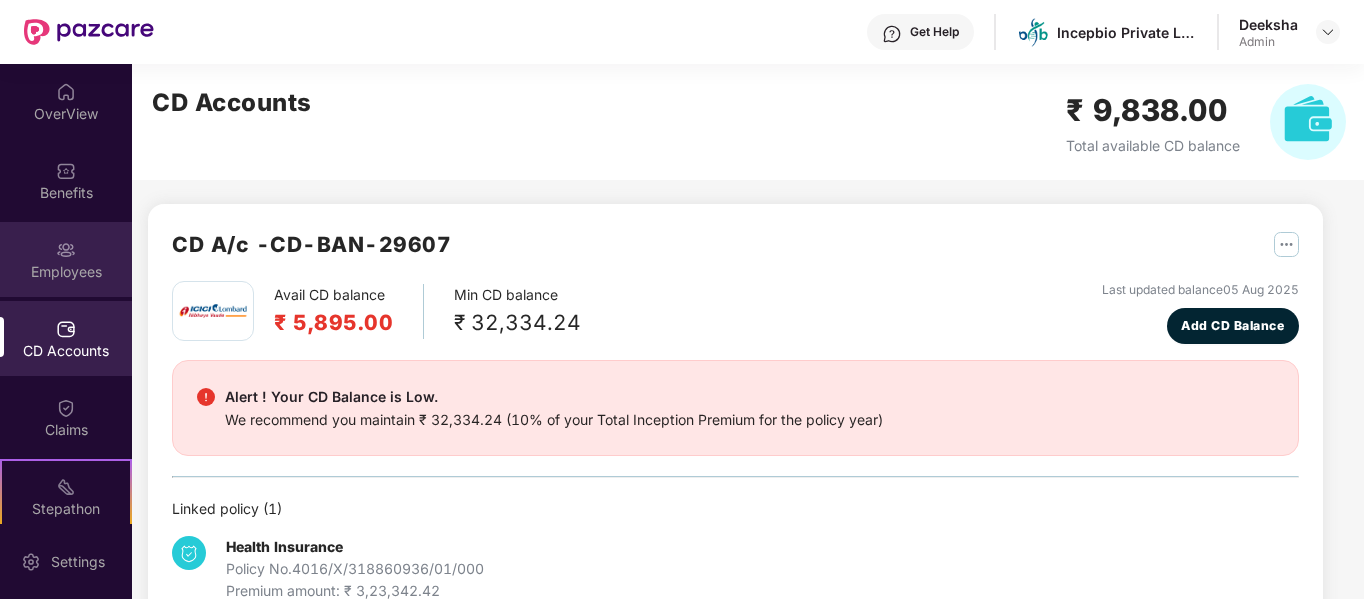 click on "Employees" at bounding box center (66, 272) 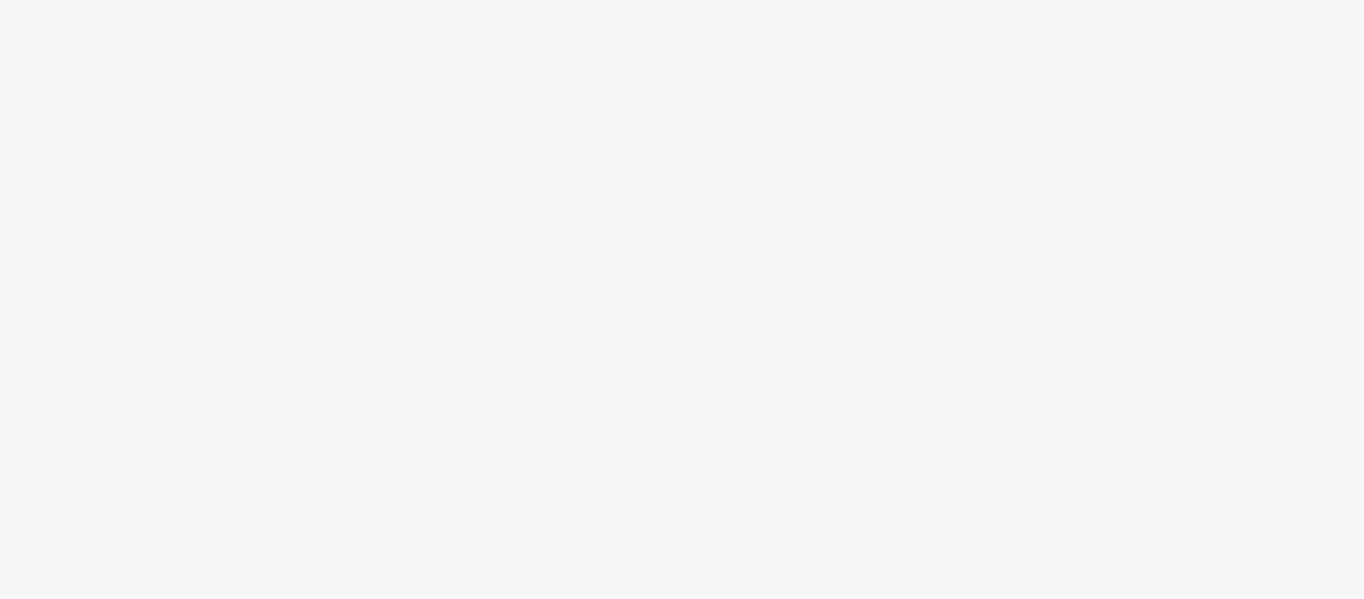 scroll, scrollTop: 0, scrollLeft: 0, axis: both 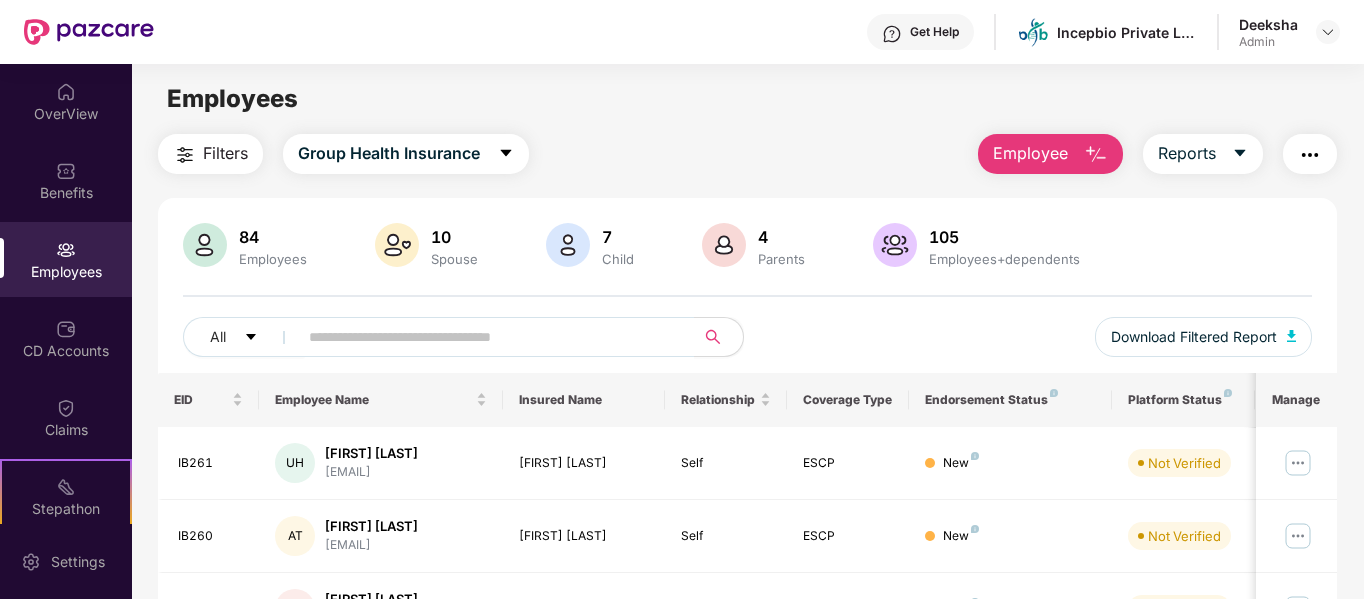 click on "[FIRST]  Admin" at bounding box center (1289, 32) 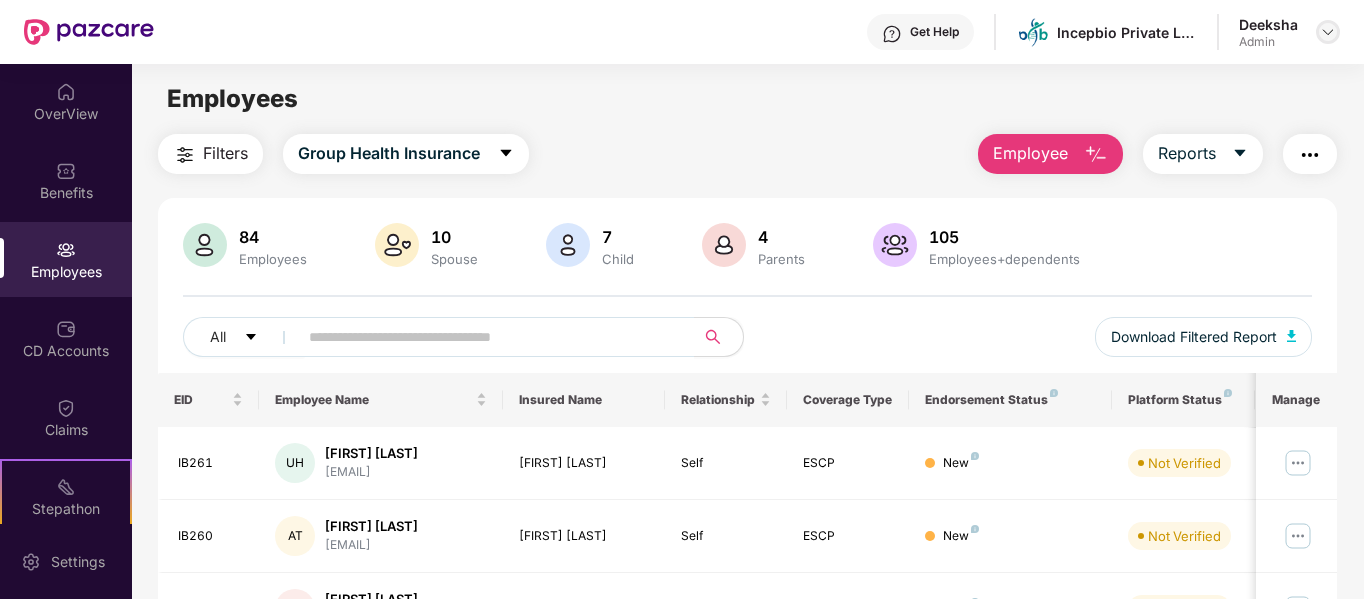 click at bounding box center (1328, 32) 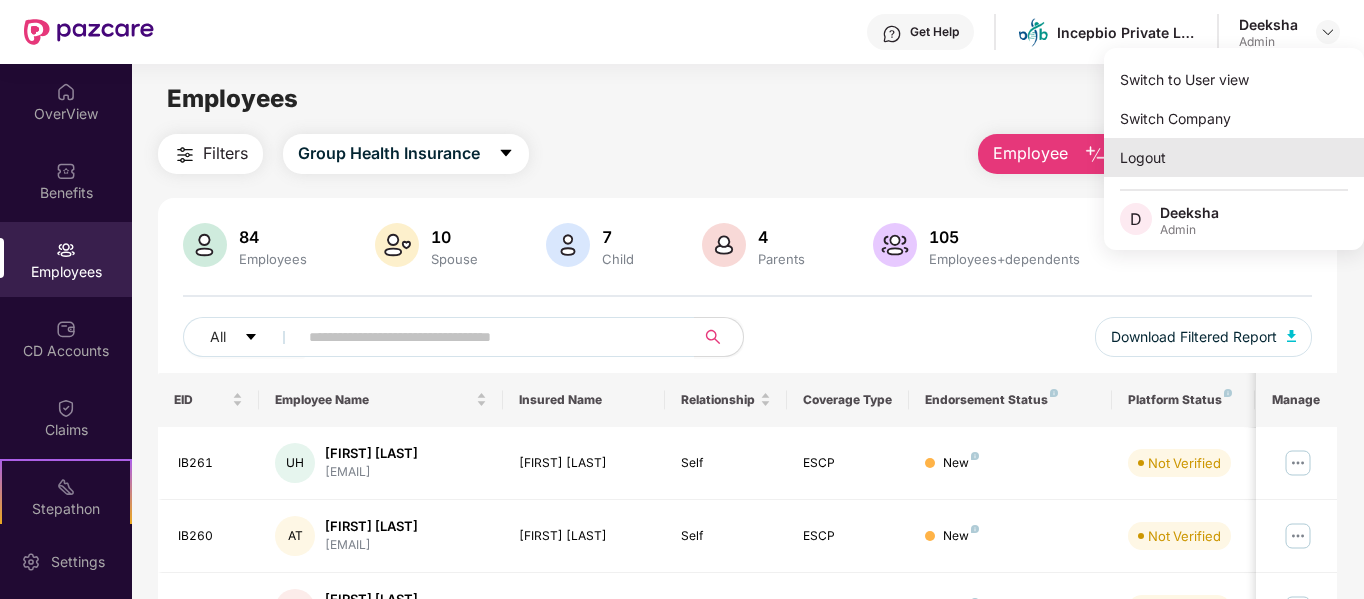 click on "Logout" at bounding box center [1234, 157] 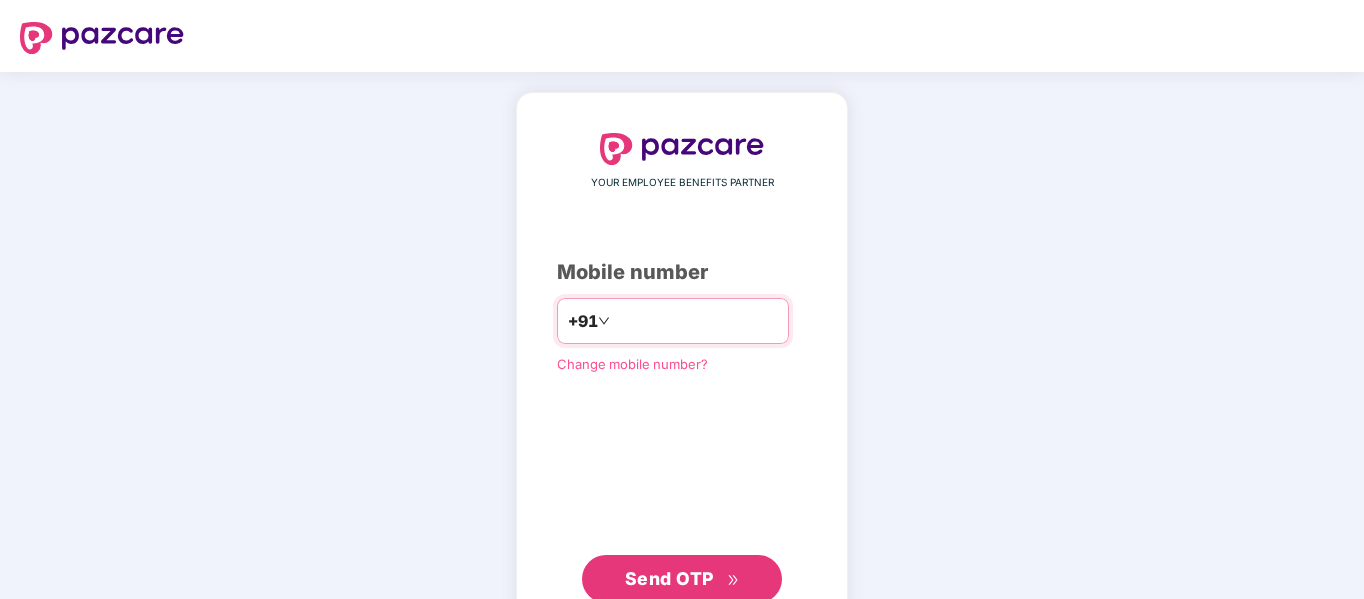 click on "+91" at bounding box center [673, 321] 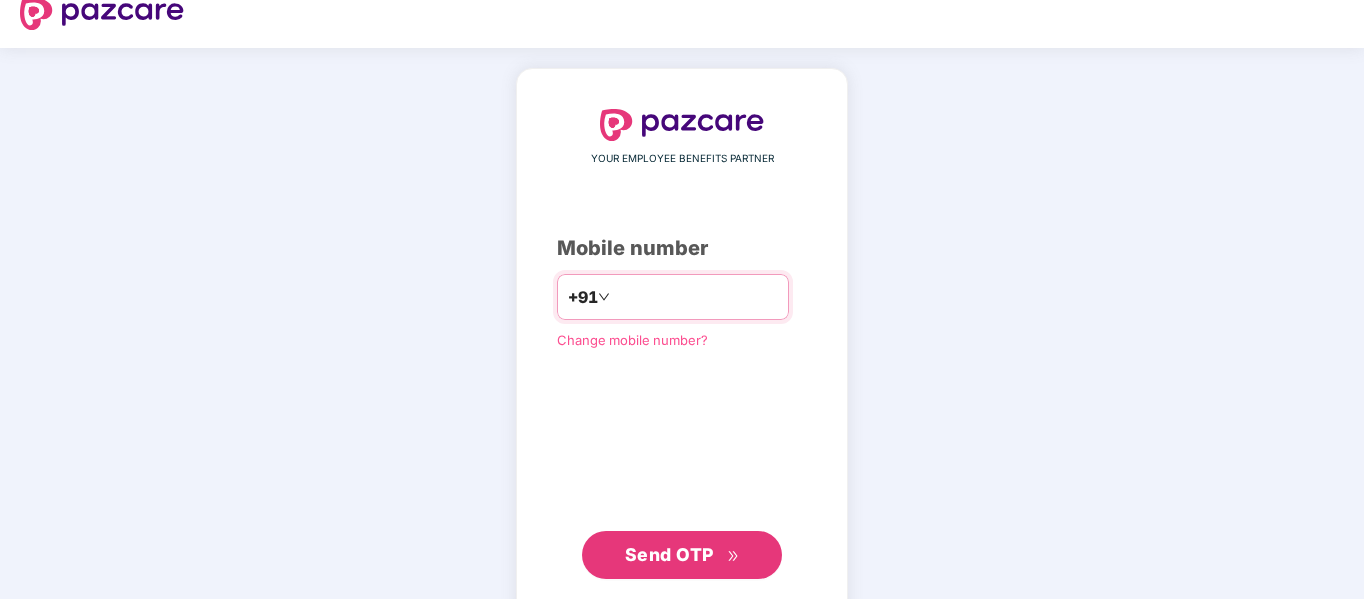 scroll, scrollTop: 65, scrollLeft: 0, axis: vertical 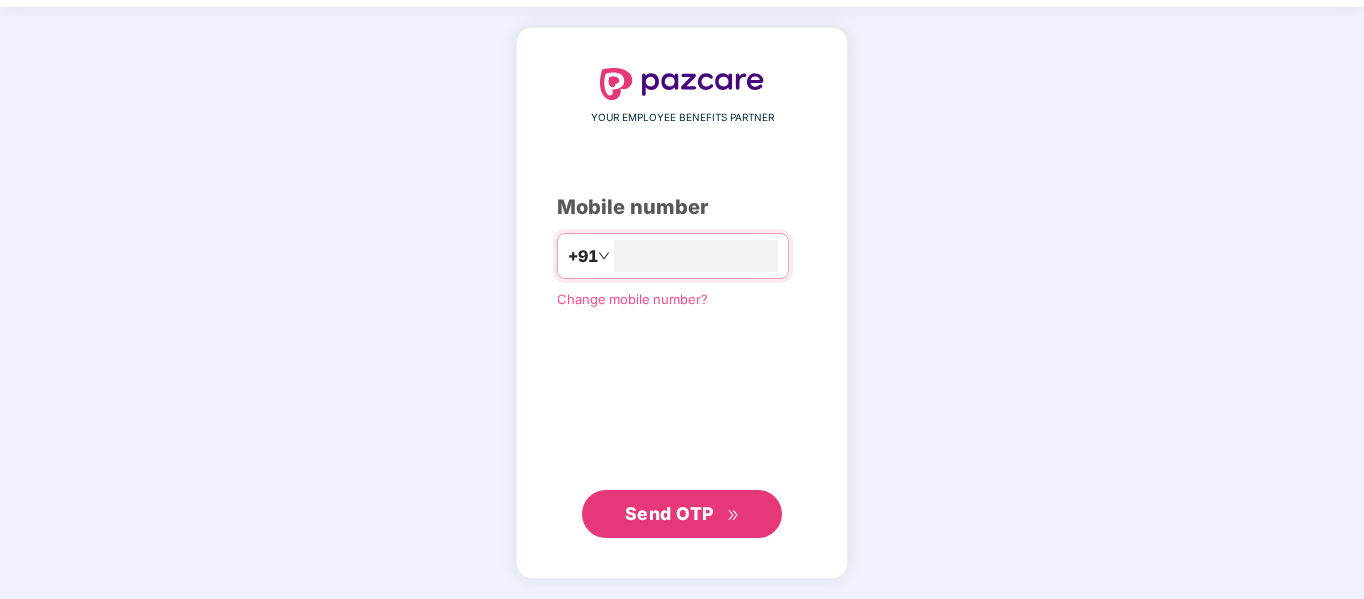 click on "Send OTP" at bounding box center (682, 514) 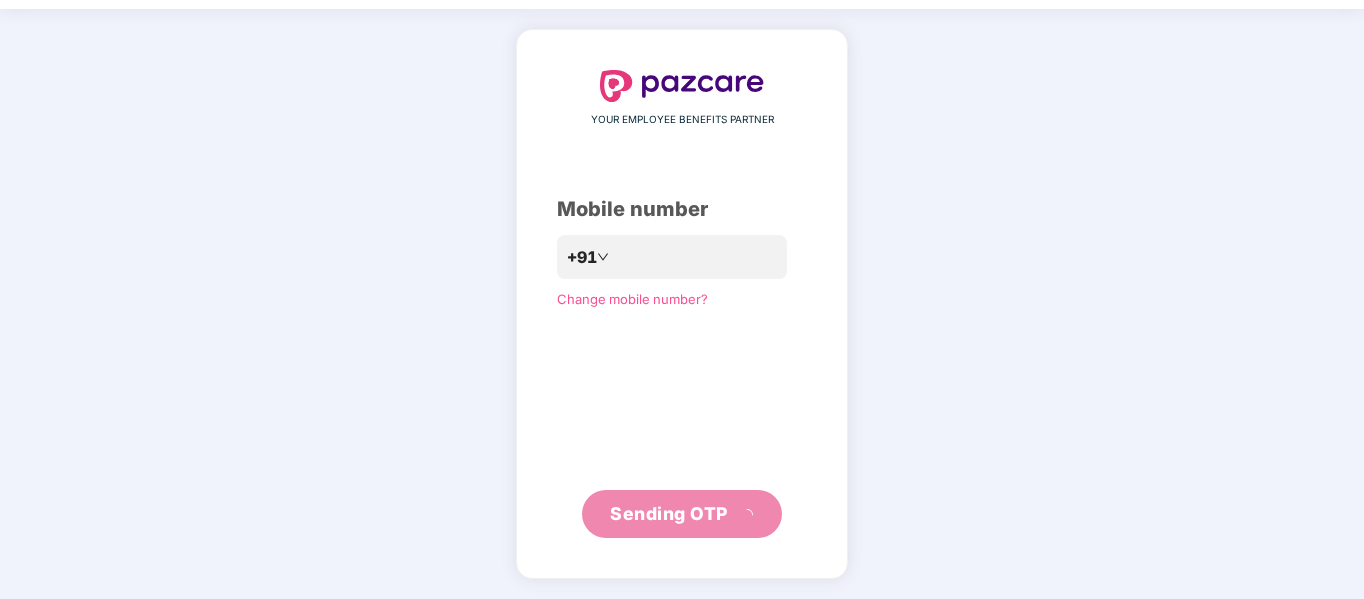 scroll, scrollTop: 53, scrollLeft: 0, axis: vertical 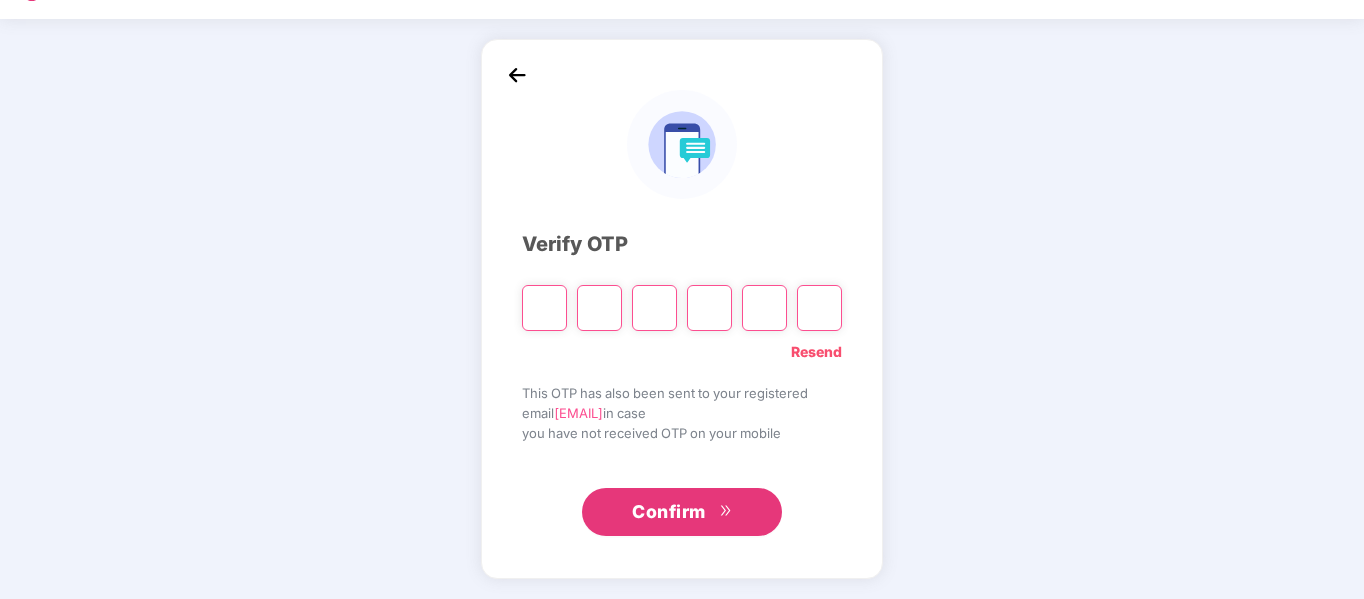 type on "*" 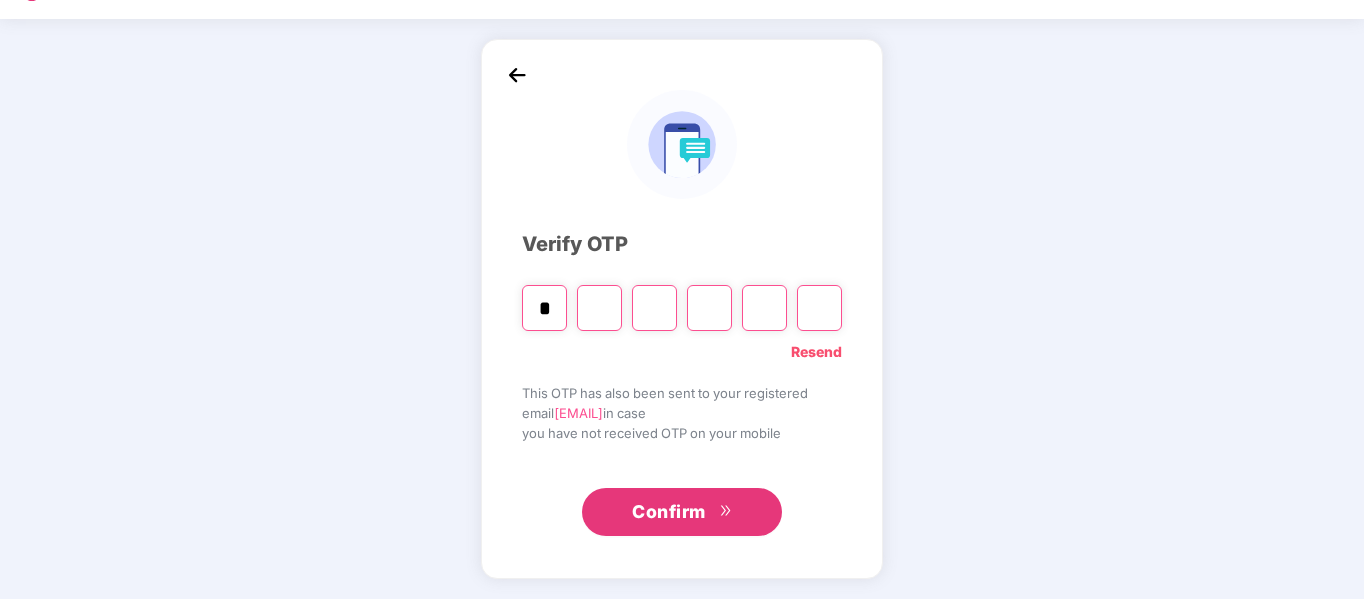 type on "*" 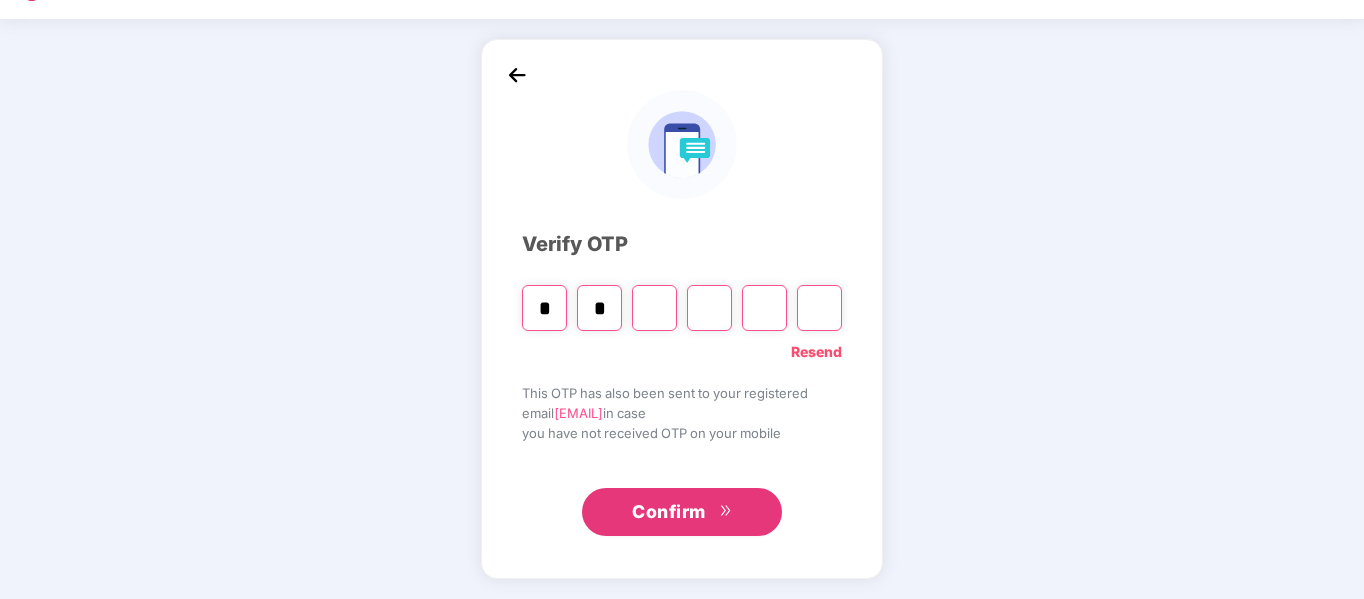 type on "*" 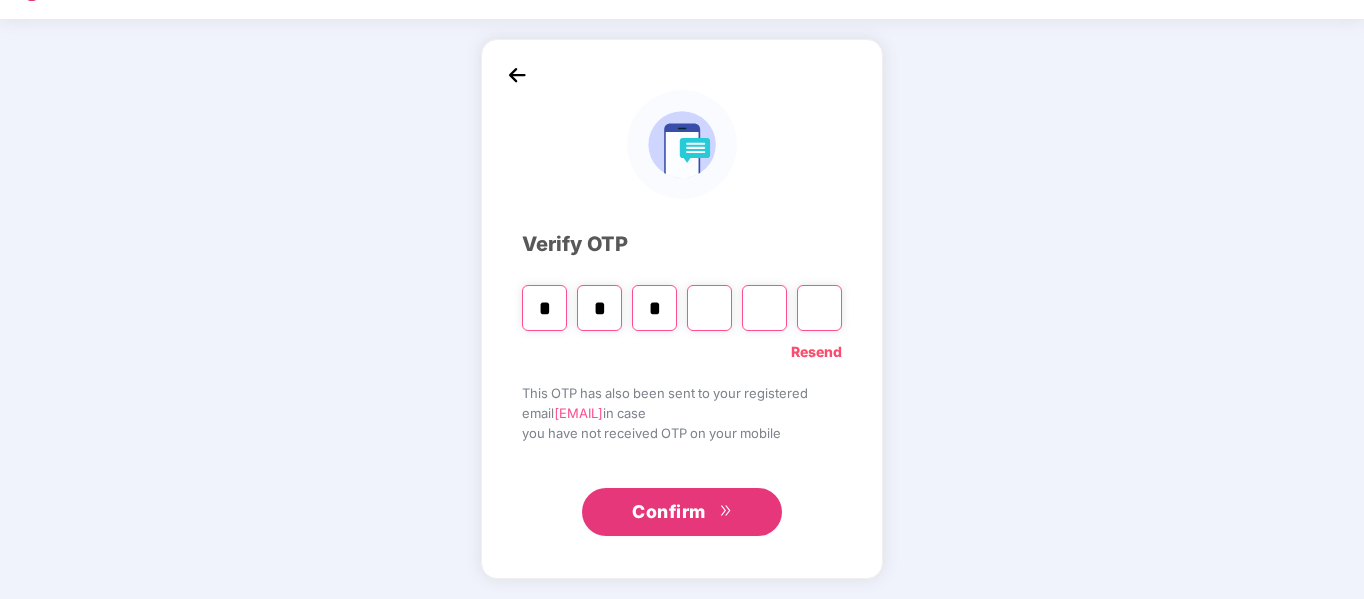 type on "*" 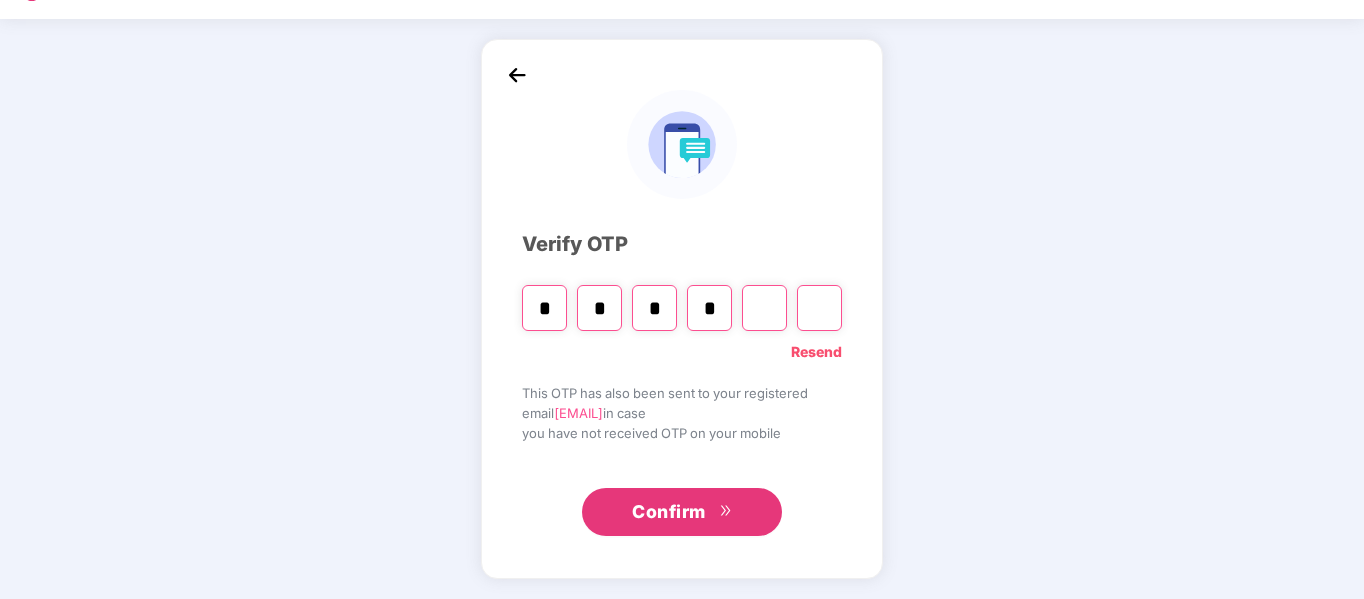 type on "*" 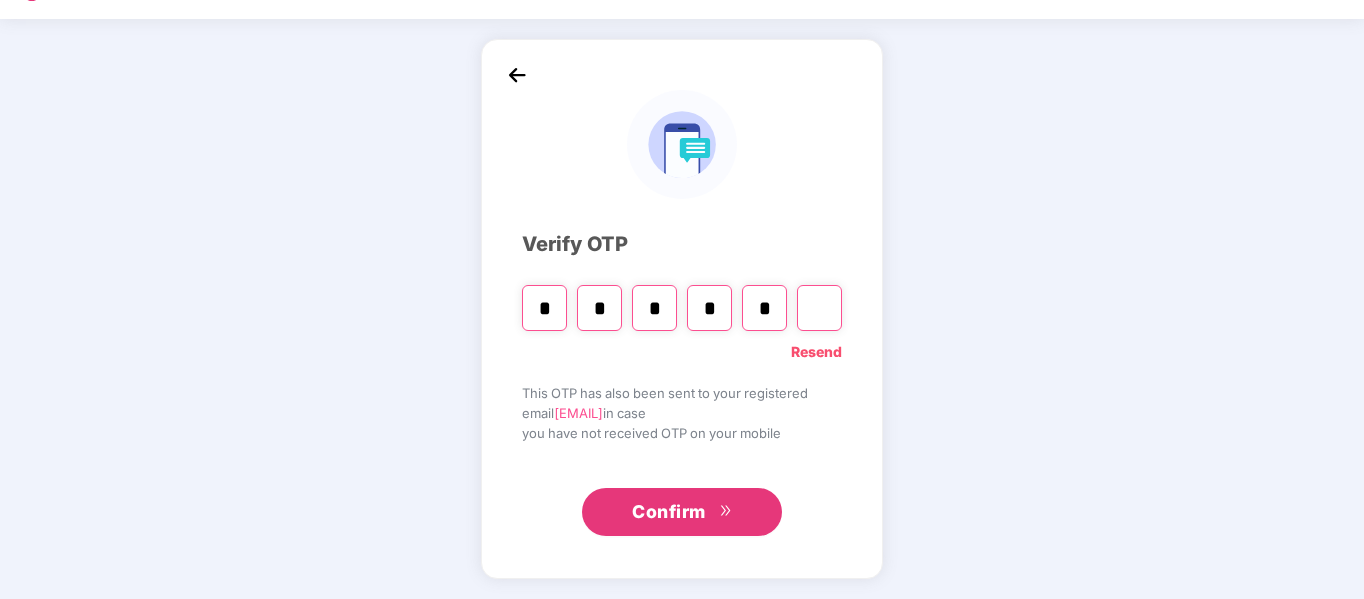 type on "*" 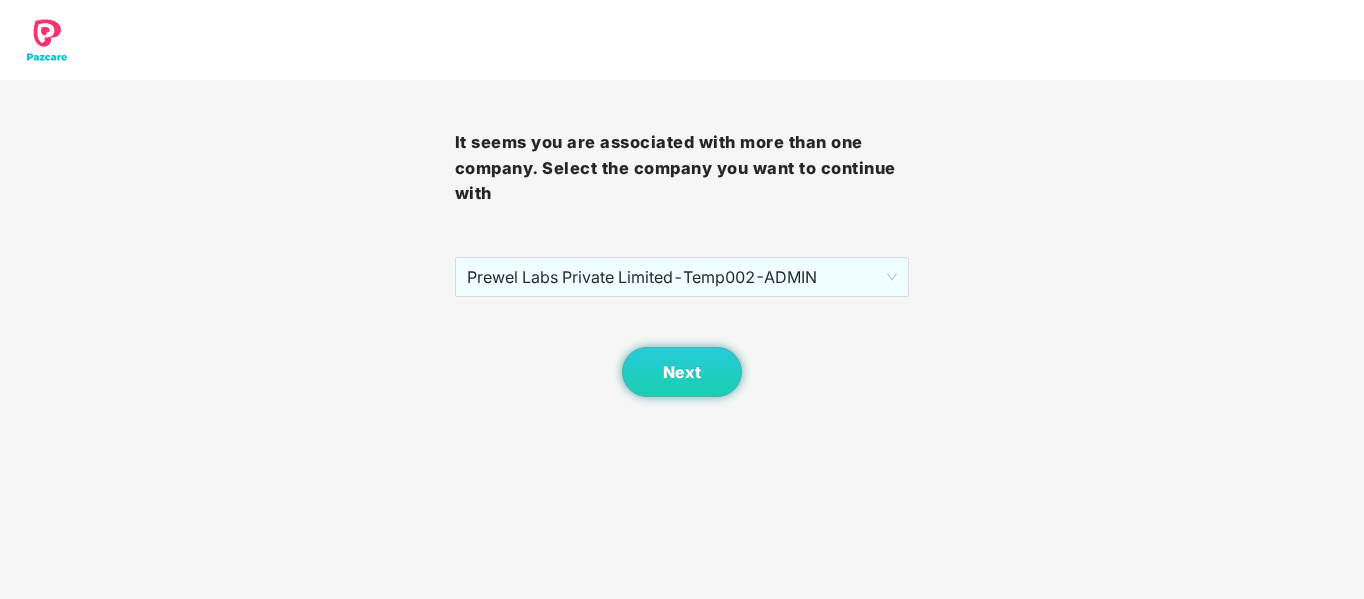 scroll, scrollTop: 0, scrollLeft: 0, axis: both 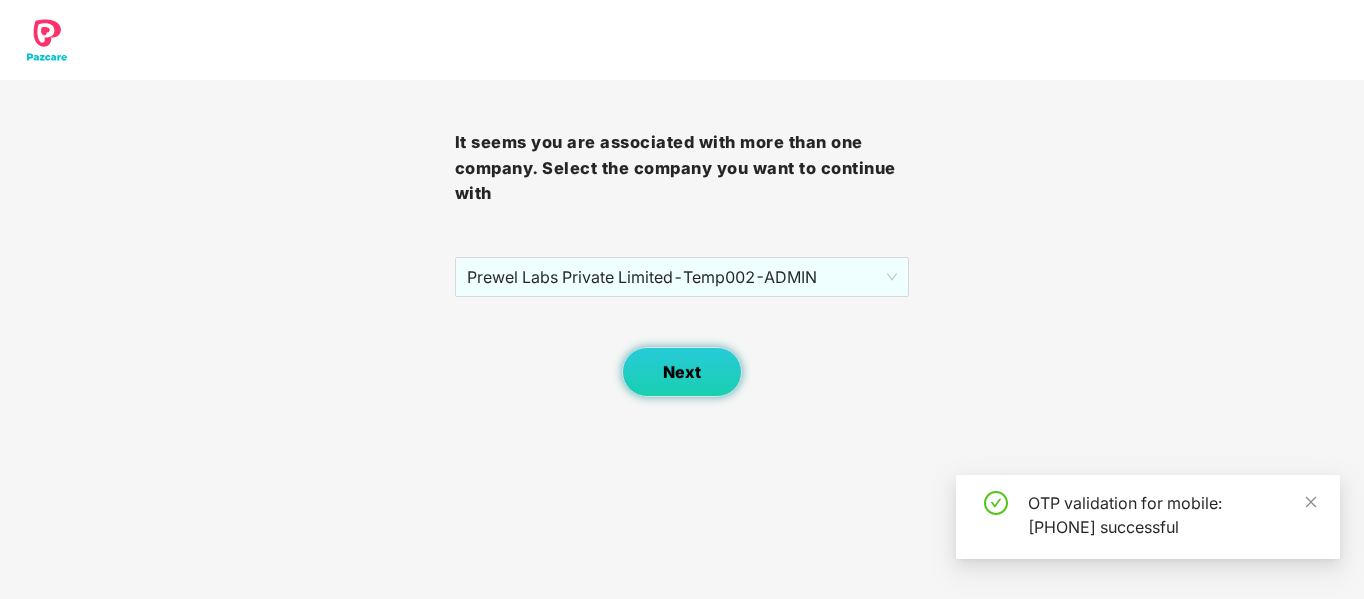 click on "Next" at bounding box center (682, 372) 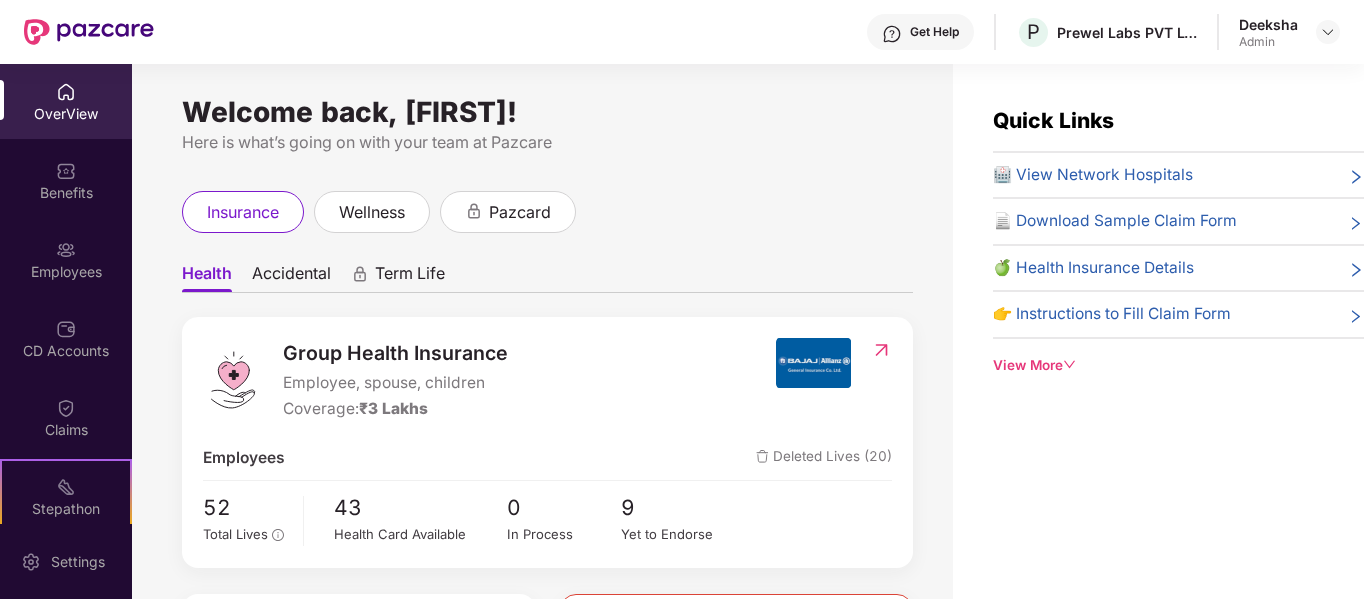 click on "Here is what’s going on with your team at Pazcare" at bounding box center [547, 142] 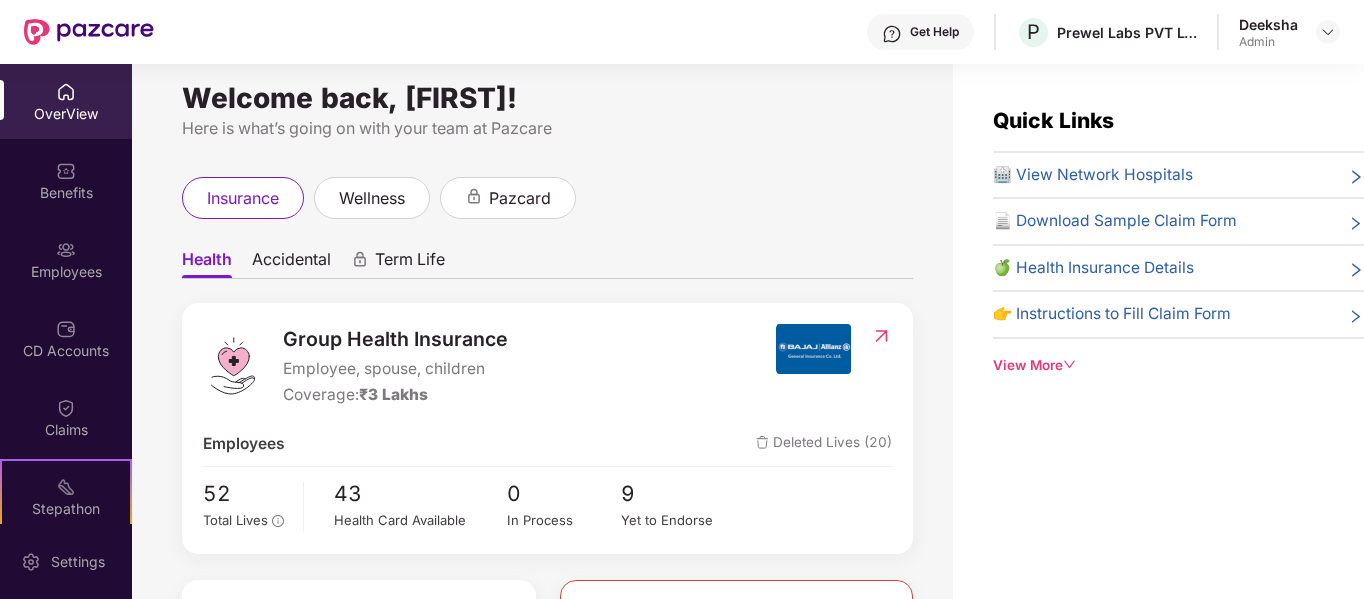 scroll, scrollTop: 0, scrollLeft: 0, axis: both 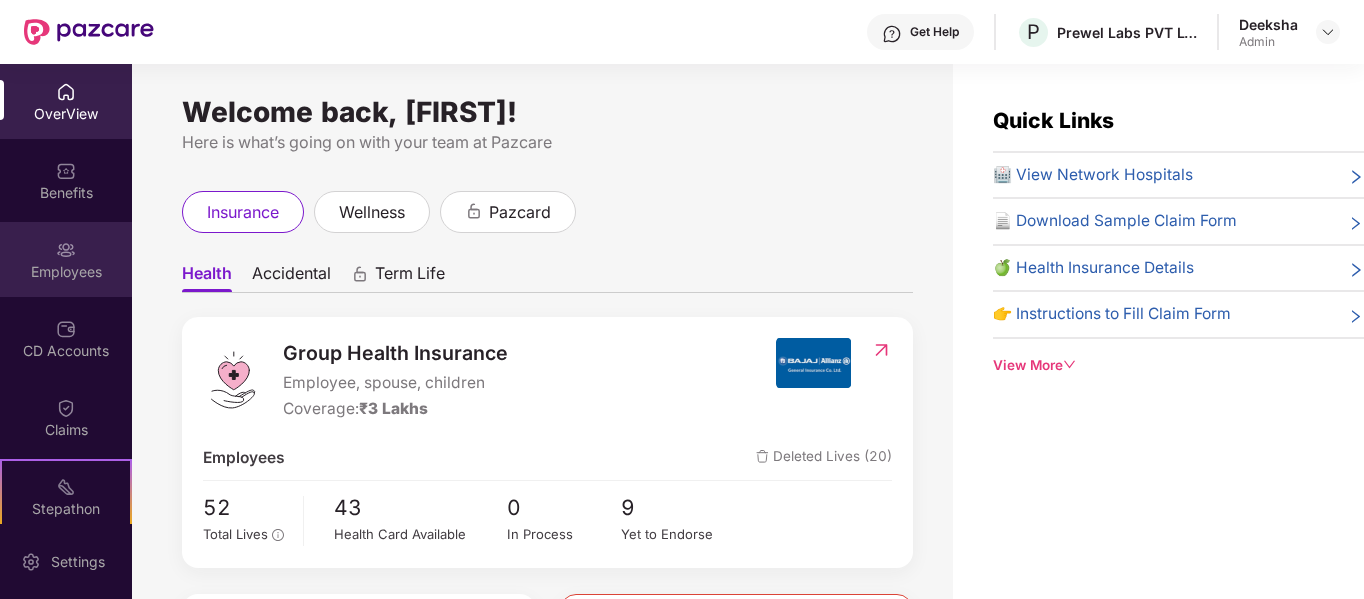 click at bounding box center [66, 248] 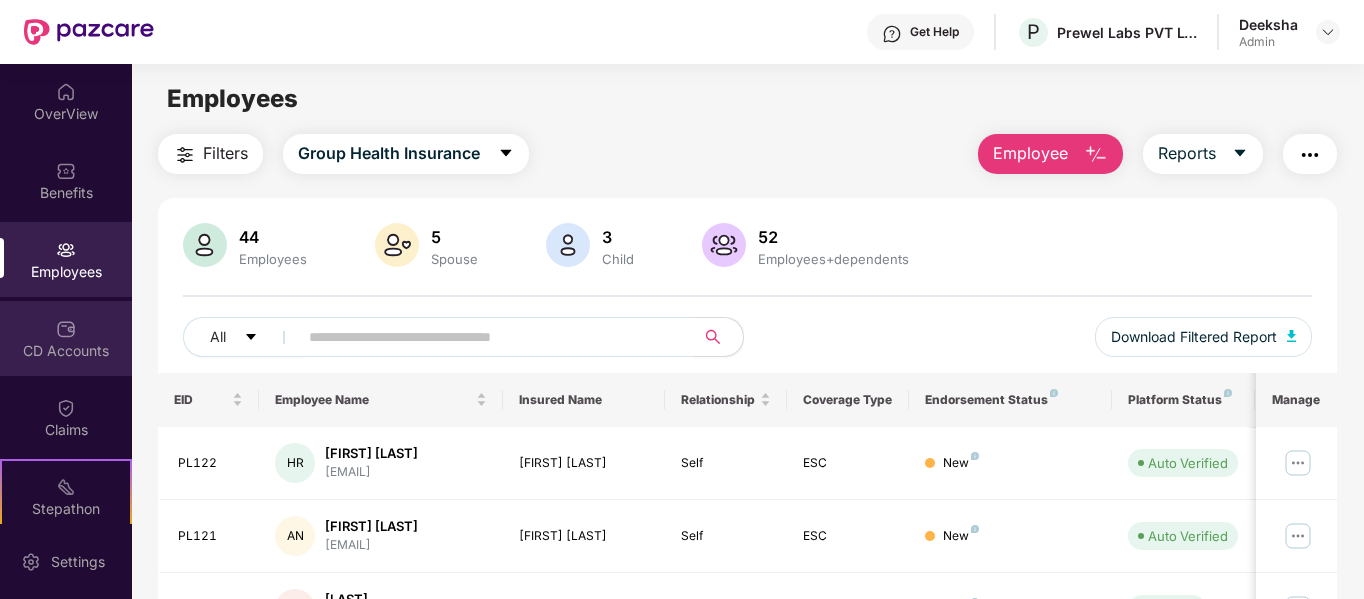 click on "CD Accounts" at bounding box center (66, 351) 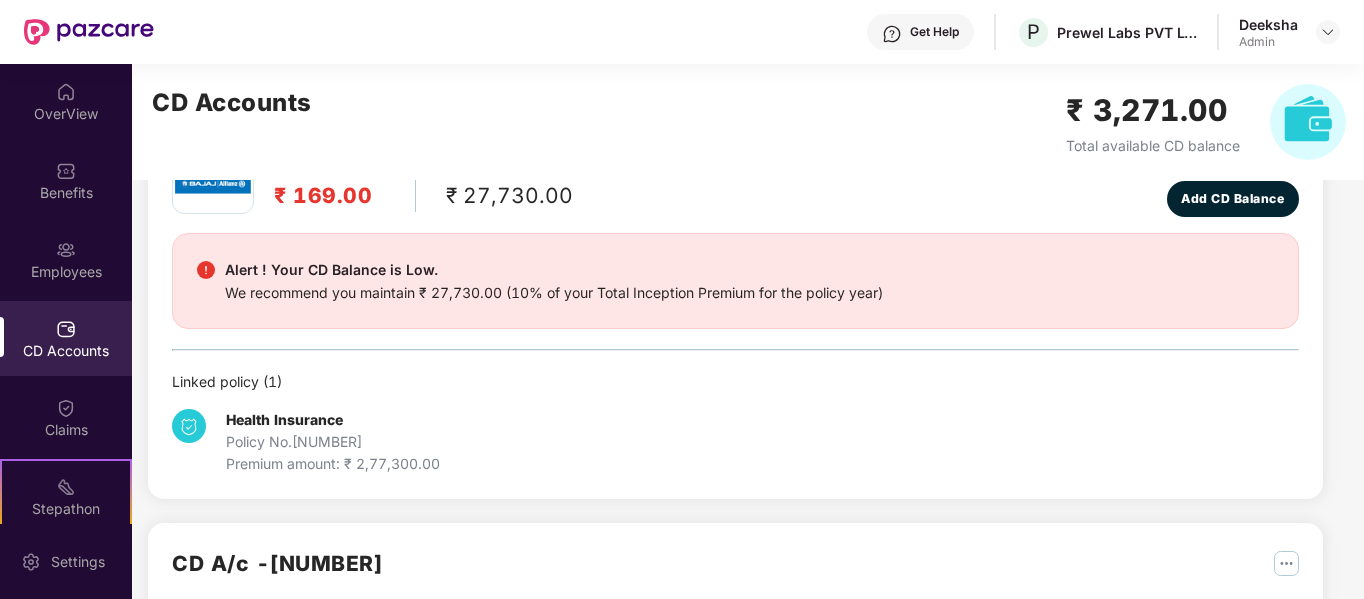 scroll, scrollTop: 85, scrollLeft: 0, axis: vertical 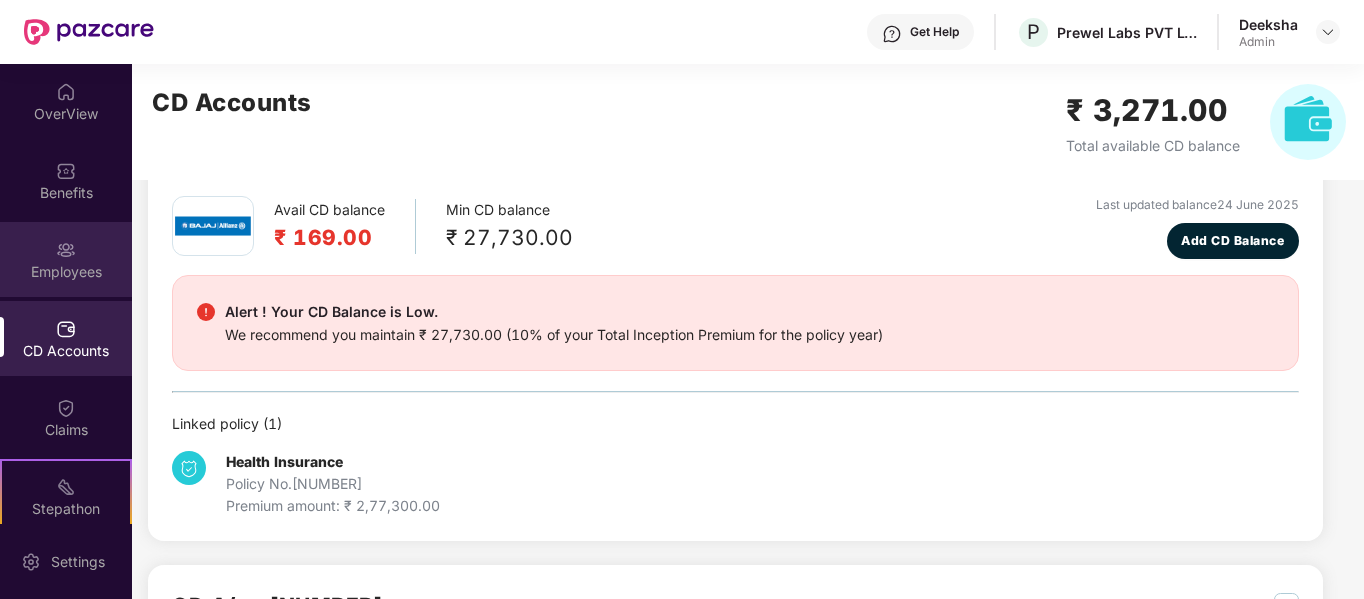 click at bounding box center (66, 250) 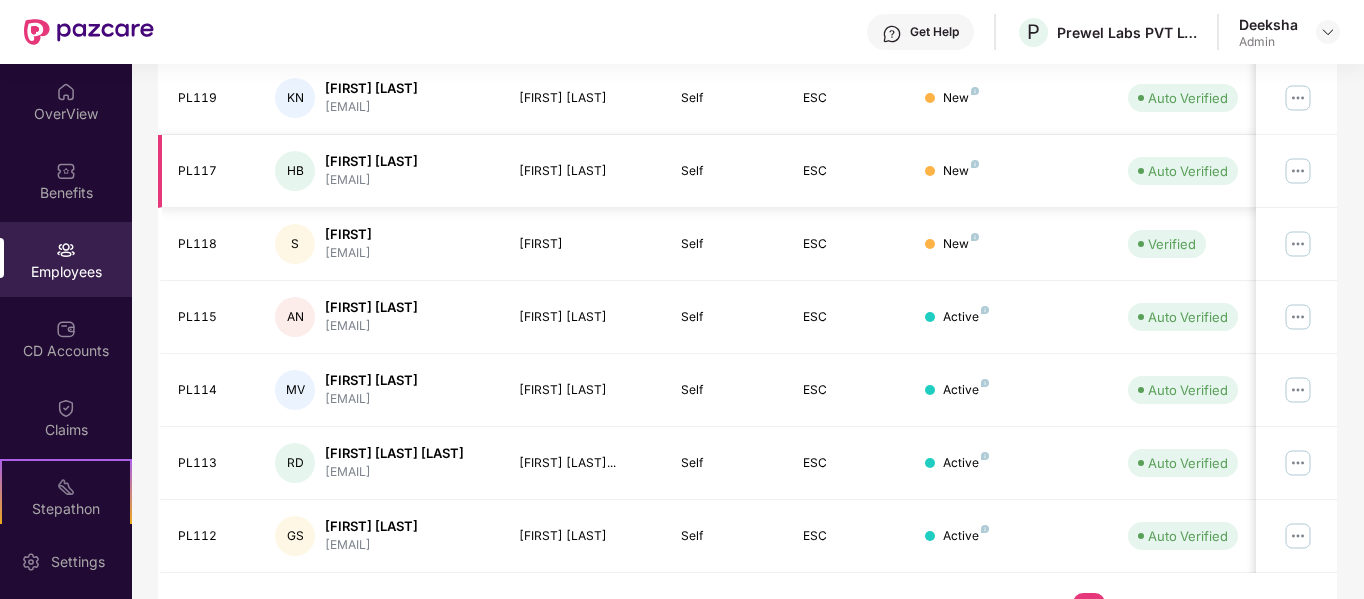 scroll, scrollTop: 585, scrollLeft: 0, axis: vertical 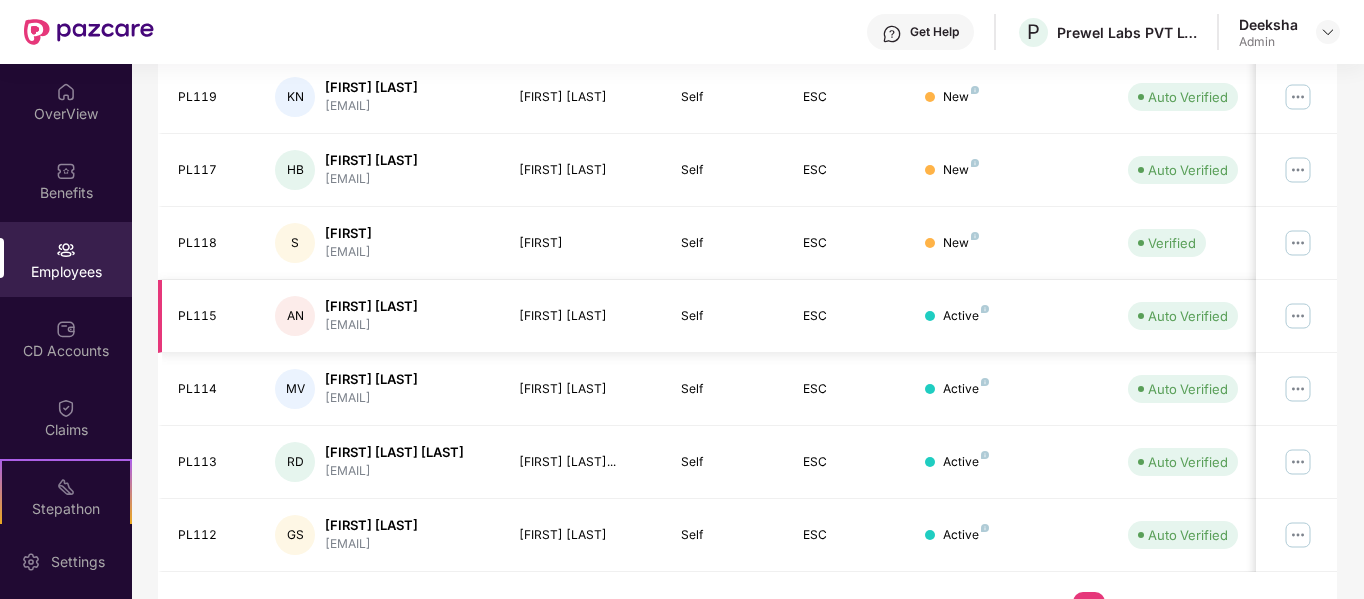 click at bounding box center [1298, 316] 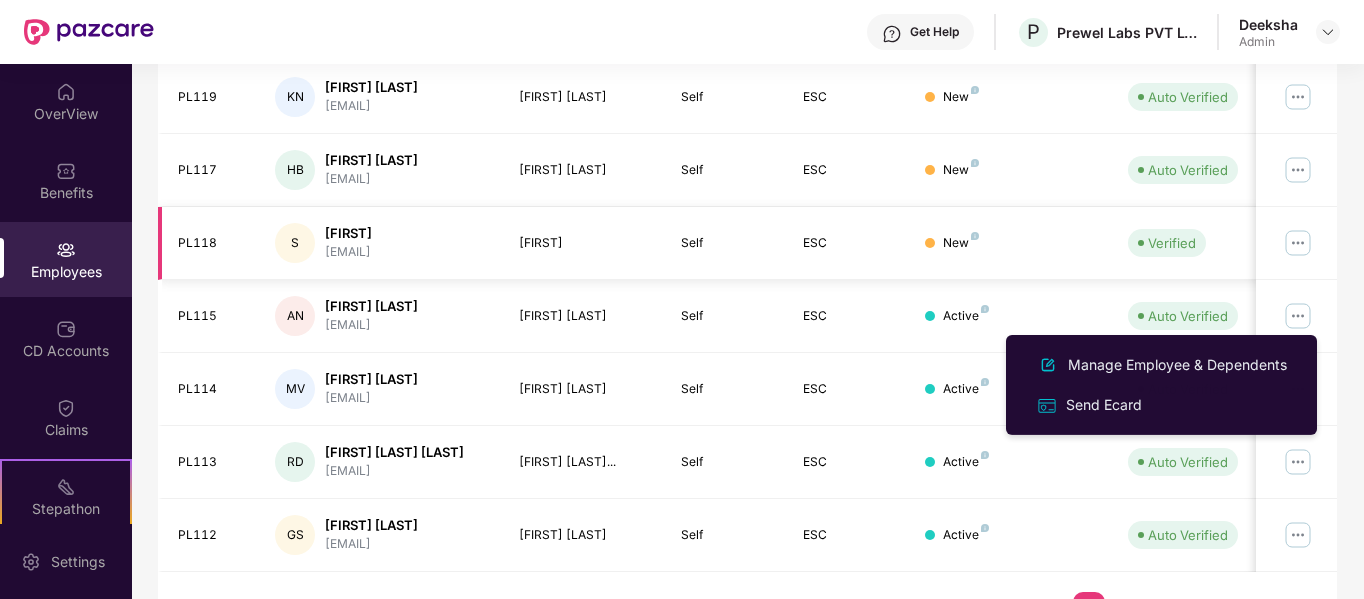 click at bounding box center [1298, 243] 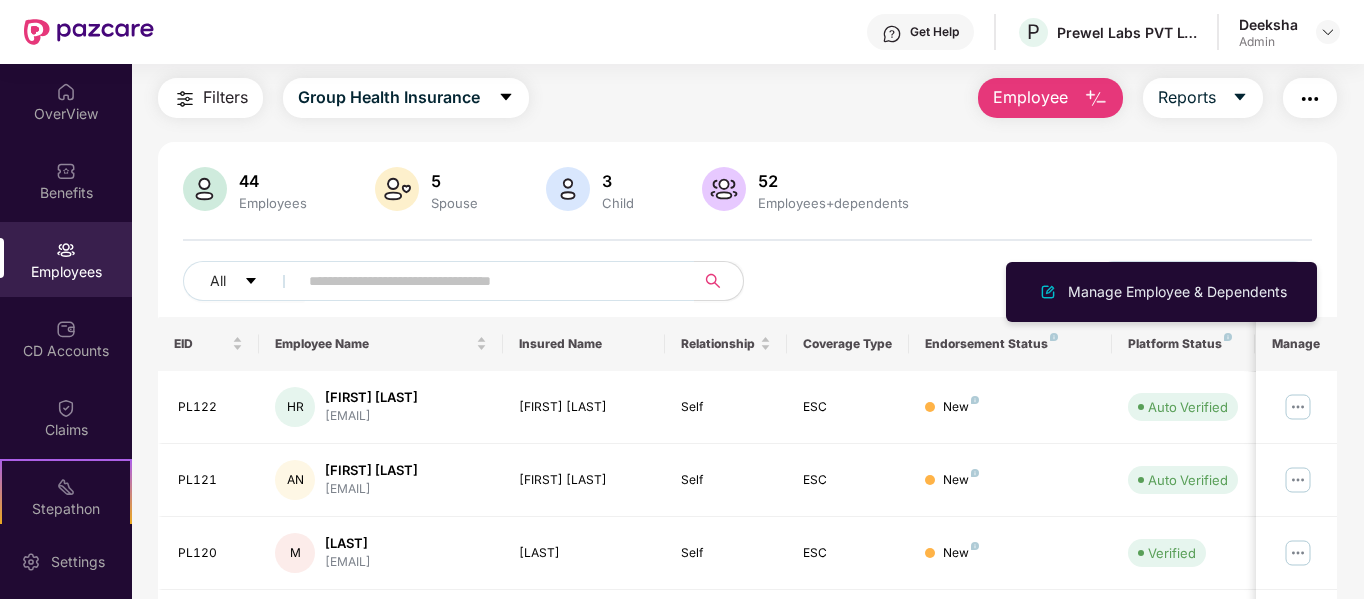 scroll, scrollTop: 0, scrollLeft: 0, axis: both 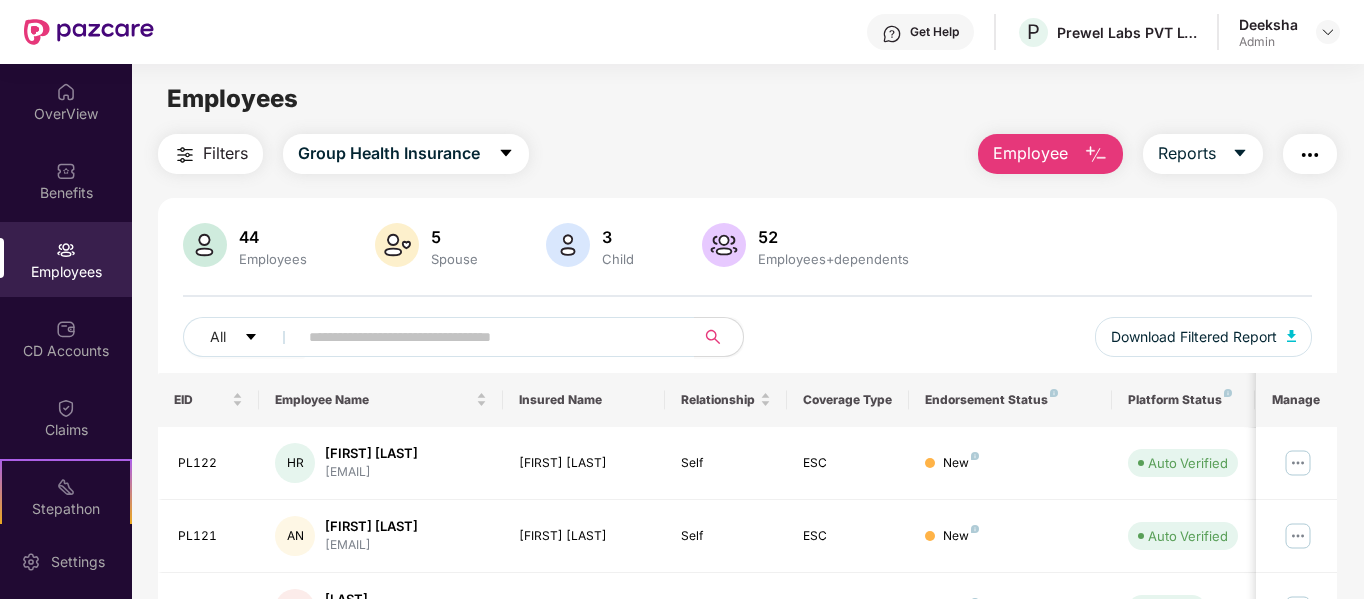 click on "44 Employees 5 Spouse 3 Child 52 Employees+dependents All Download Filtered Report" at bounding box center [748, 298] 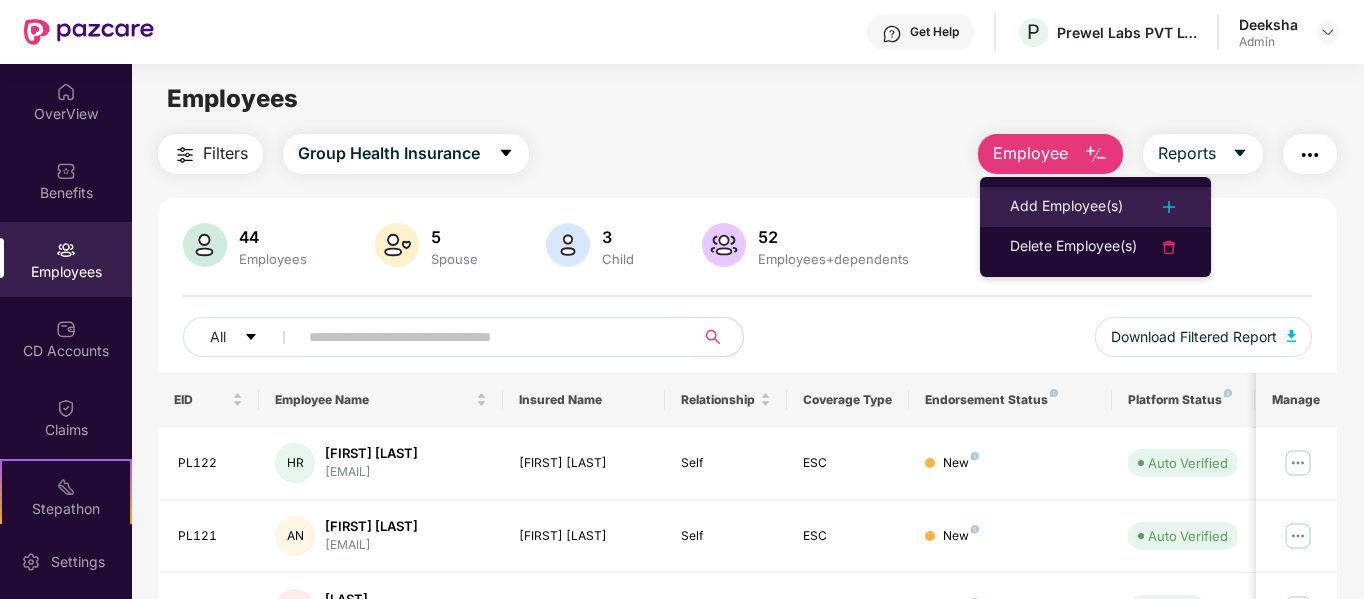 click on "Add Employee(s)" at bounding box center (1066, 207) 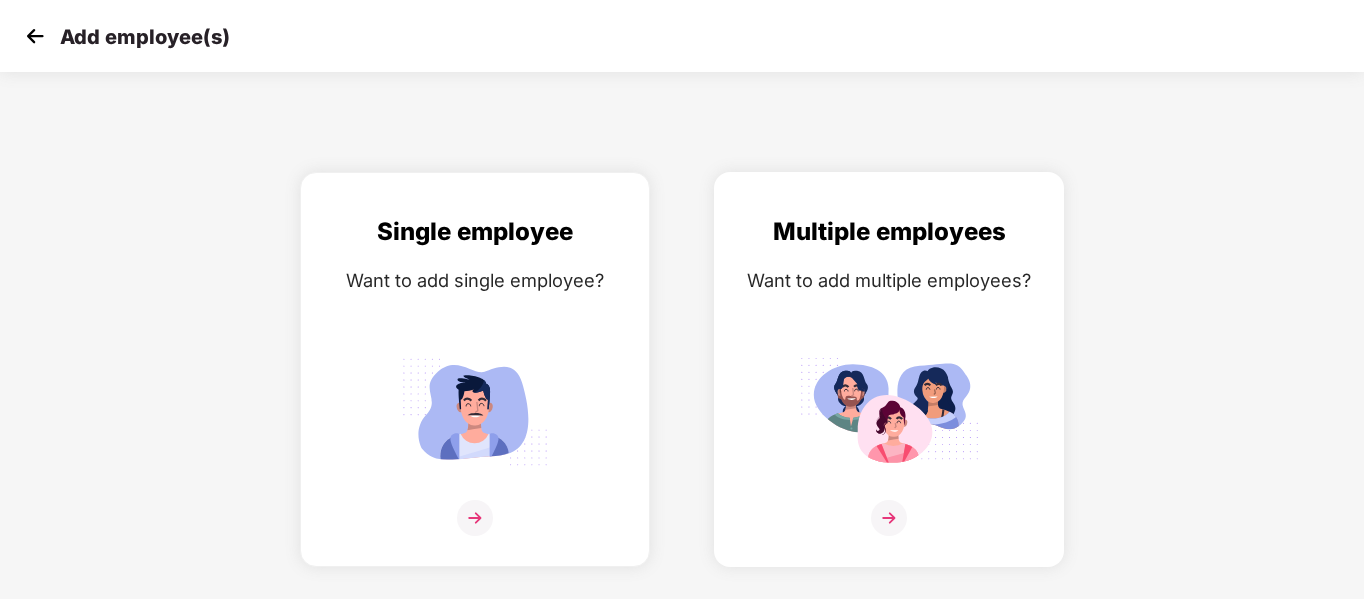 click at bounding box center (889, 518) 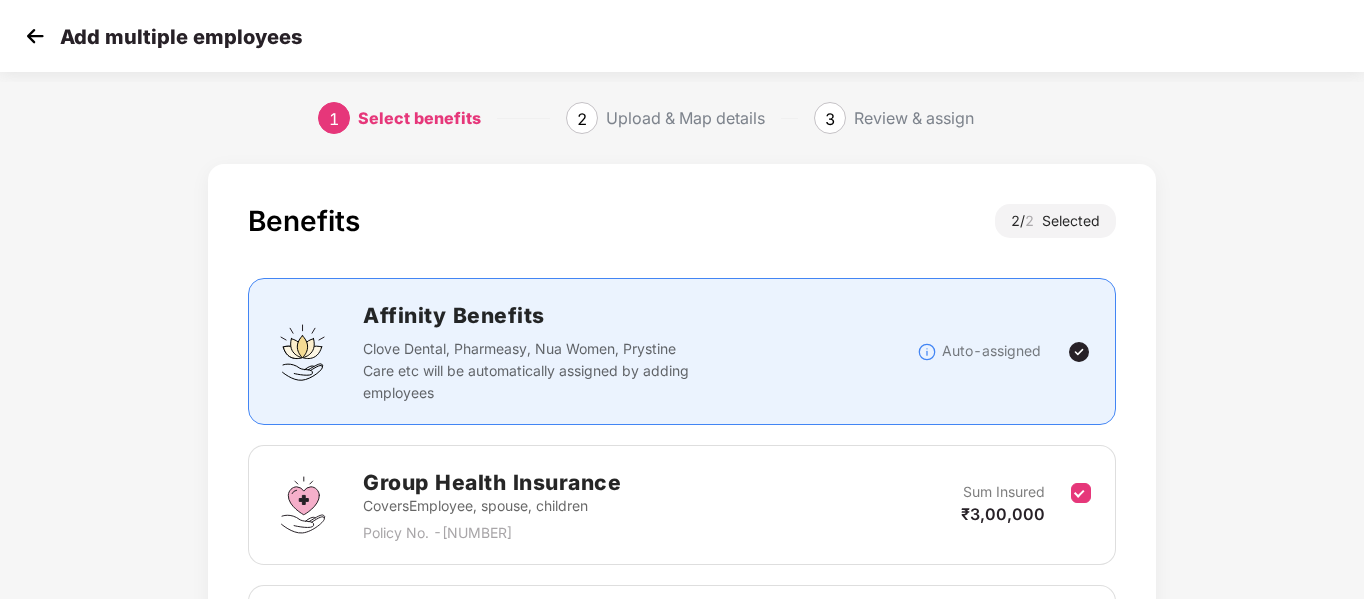 scroll, scrollTop: 280, scrollLeft: 0, axis: vertical 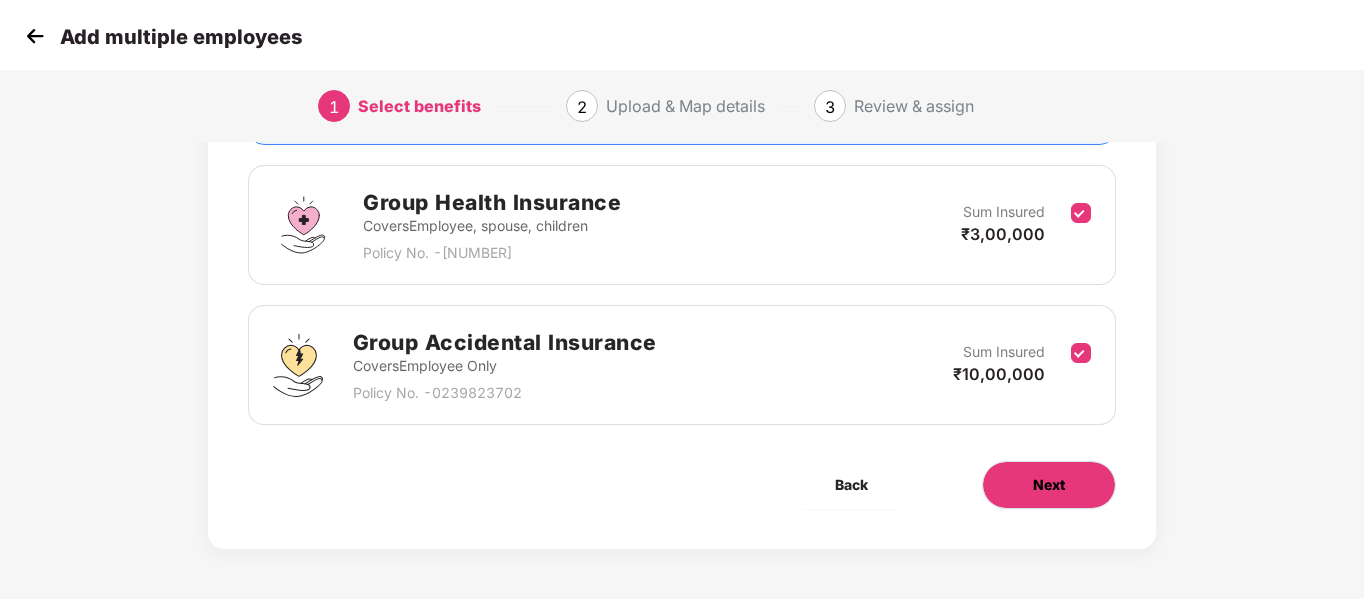 click on "Next" at bounding box center [1049, 485] 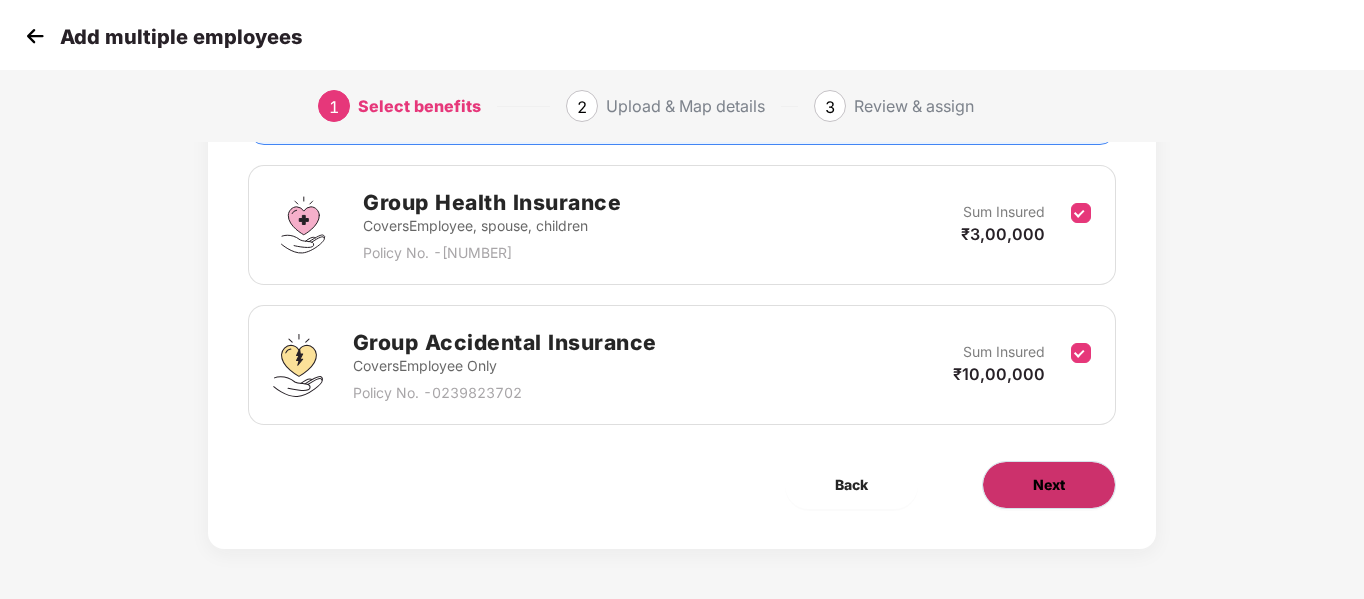 scroll, scrollTop: 0, scrollLeft: 0, axis: both 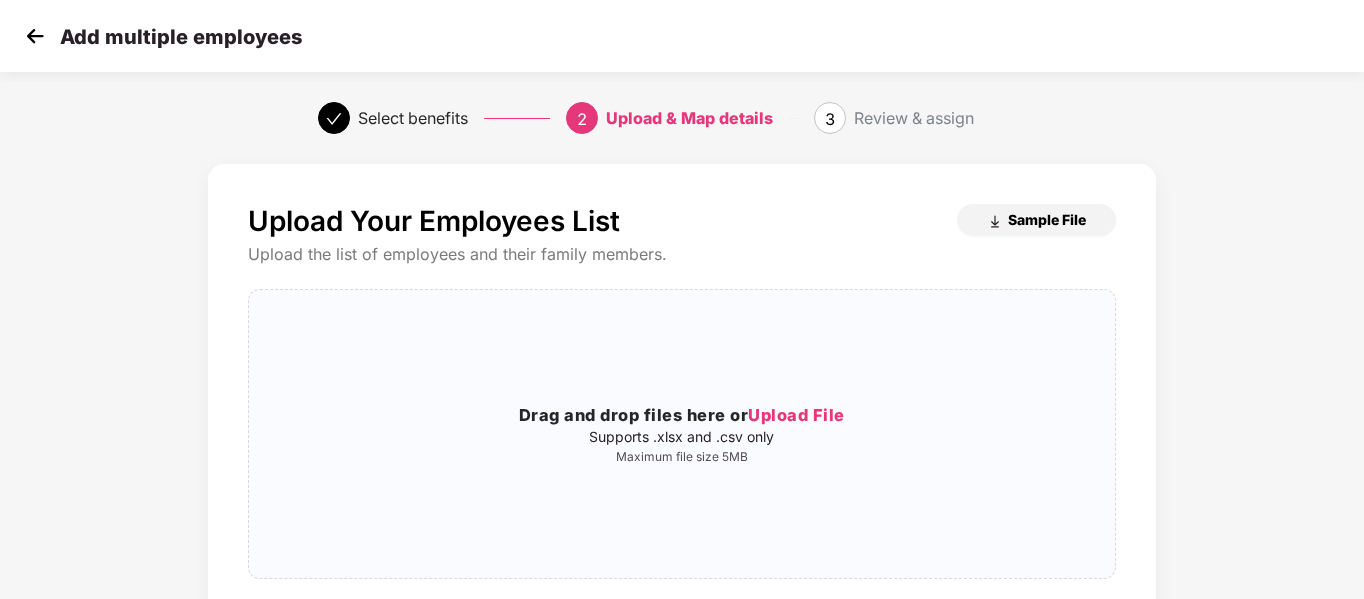 click on "Sample File" at bounding box center [1036, 220] 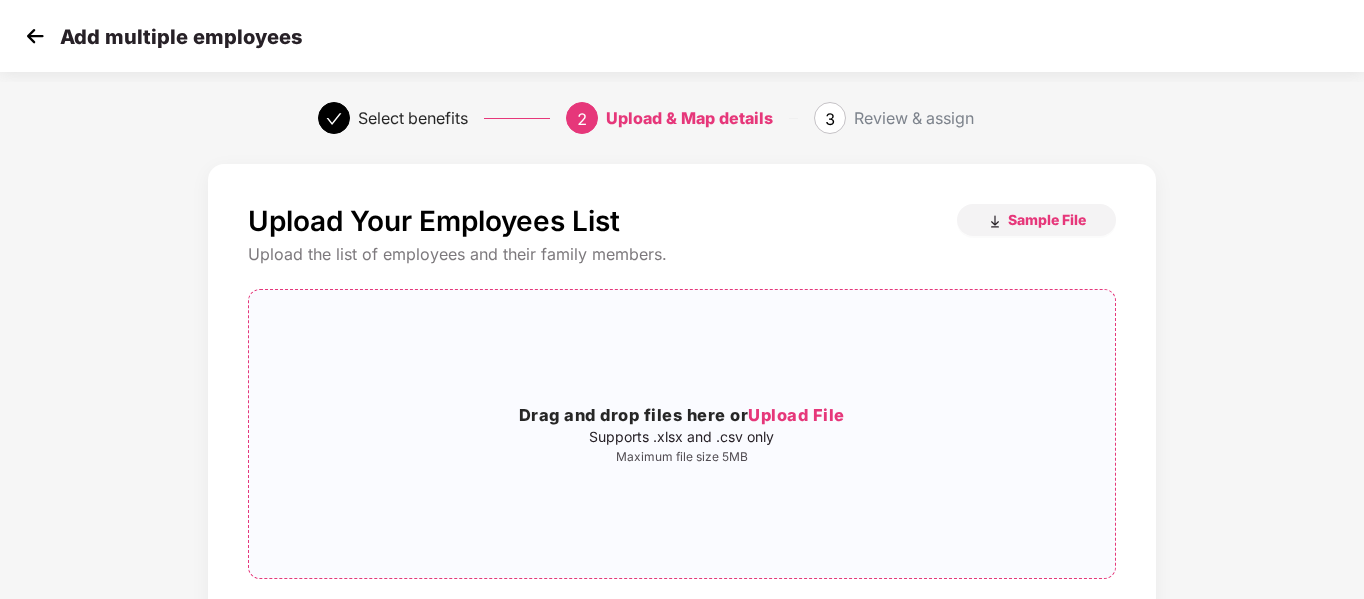 click on "Upload File" at bounding box center (796, 415) 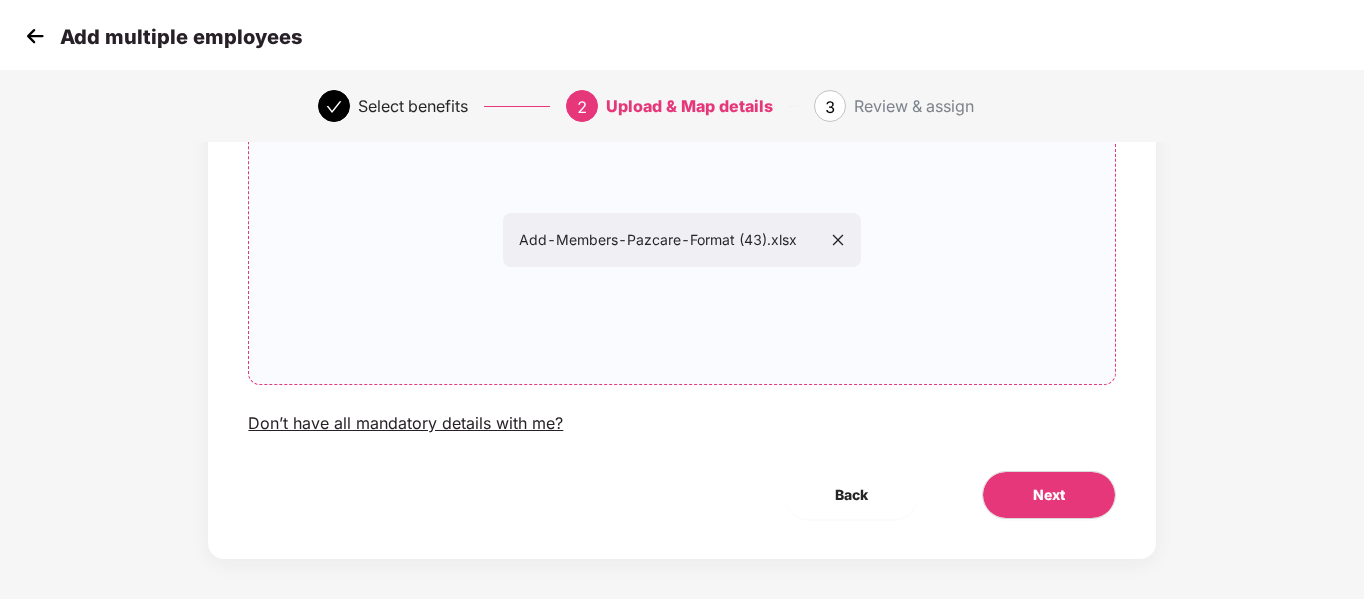 scroll, scrollTop: 204, scrollLeft: 0, axis: vertical 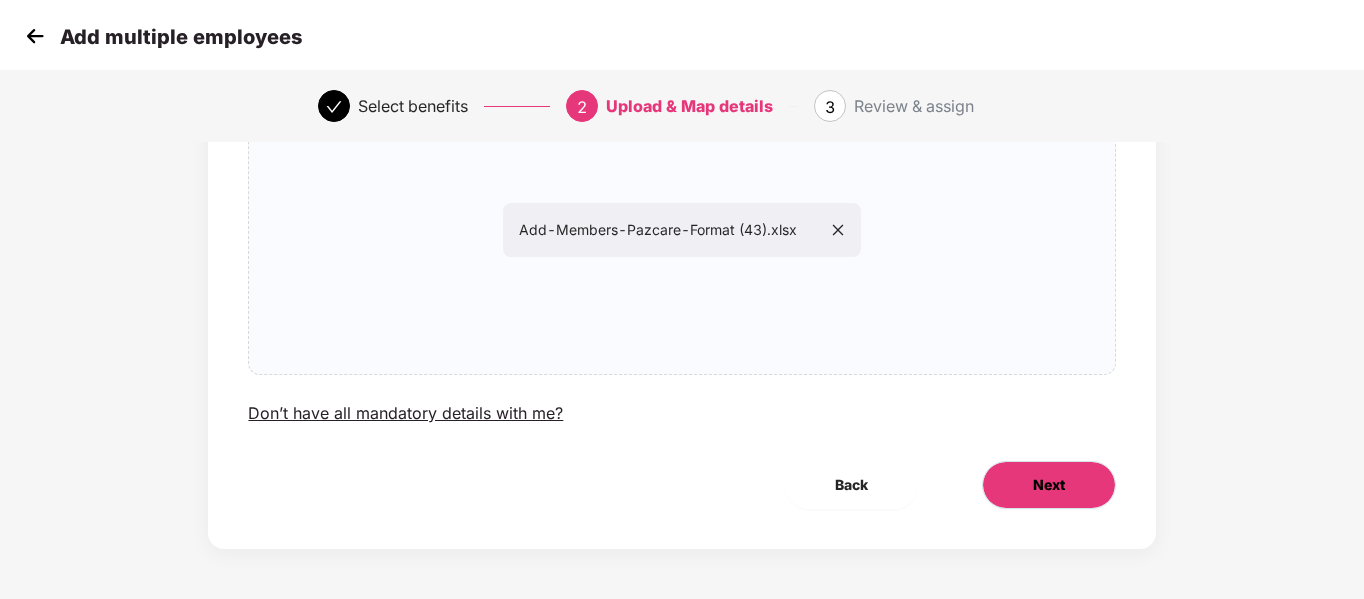 click on "Next" at bounding box center (1049, 485) 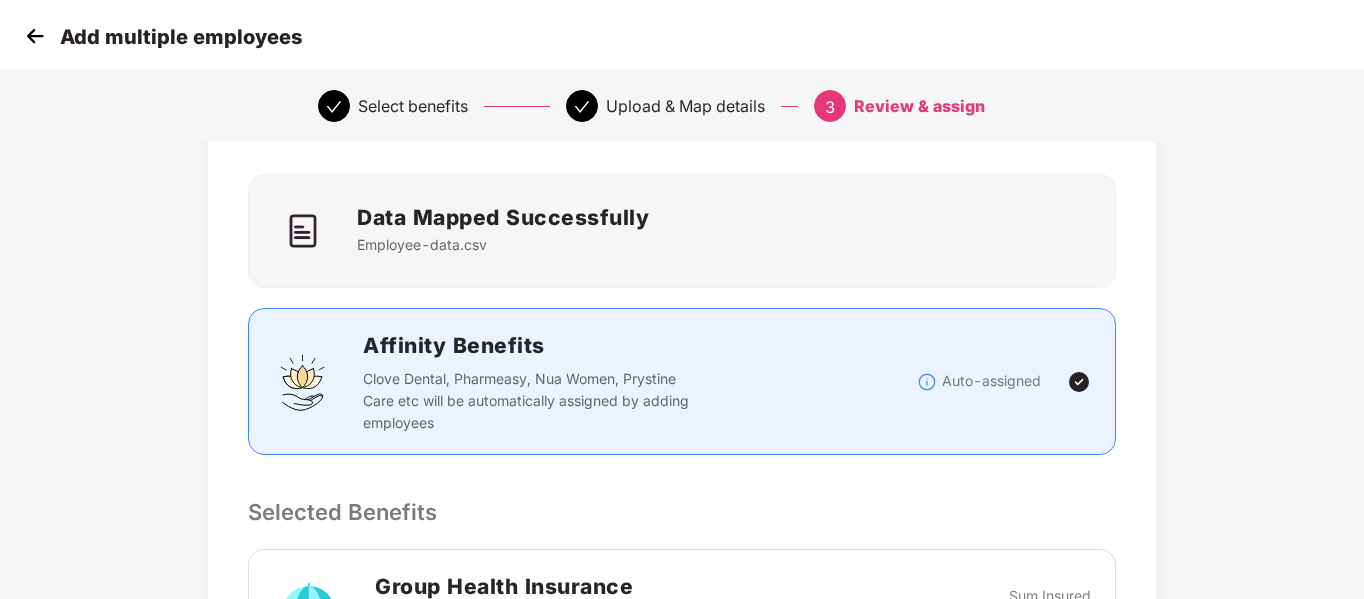 scroll, scrollTop: 678, scrollLeft: 0, axis: vertical 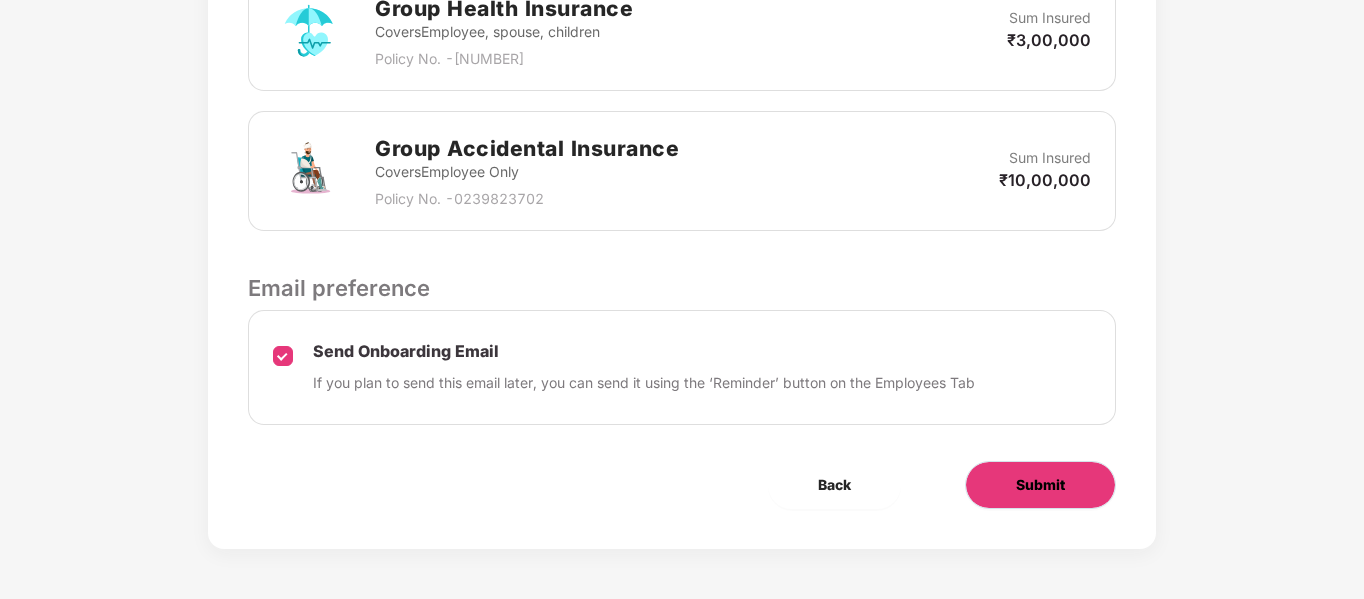 click on "Submit" at bounding box center [1040, 485] 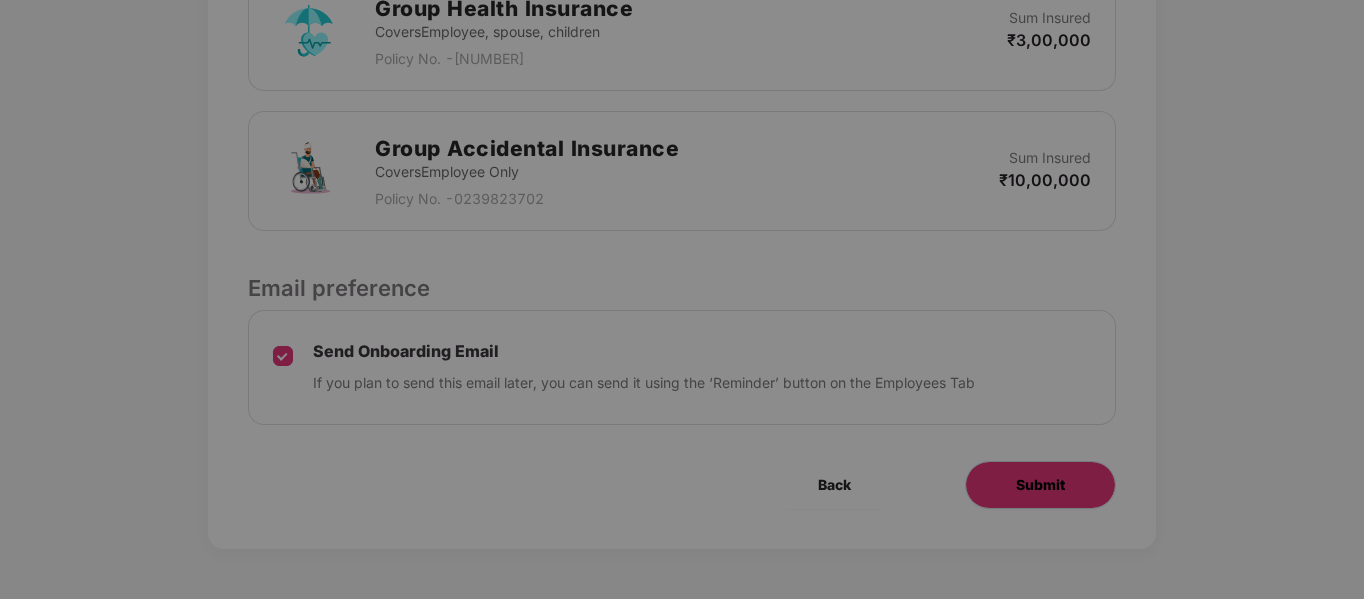 scroll, scrollTop: 0, scrollLeft: 0, axis: both 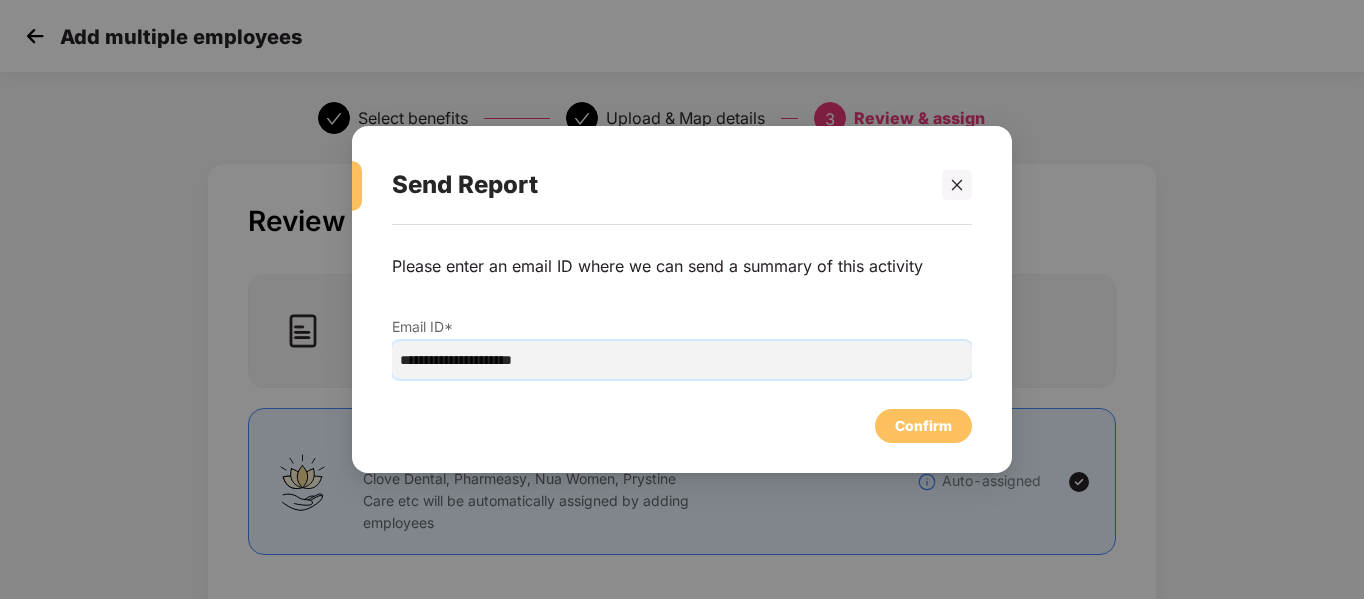 drag, startPoint x: 454, startPoint y: 359, endPoint x: 289, endPoint y: 363, distance: 165.04848 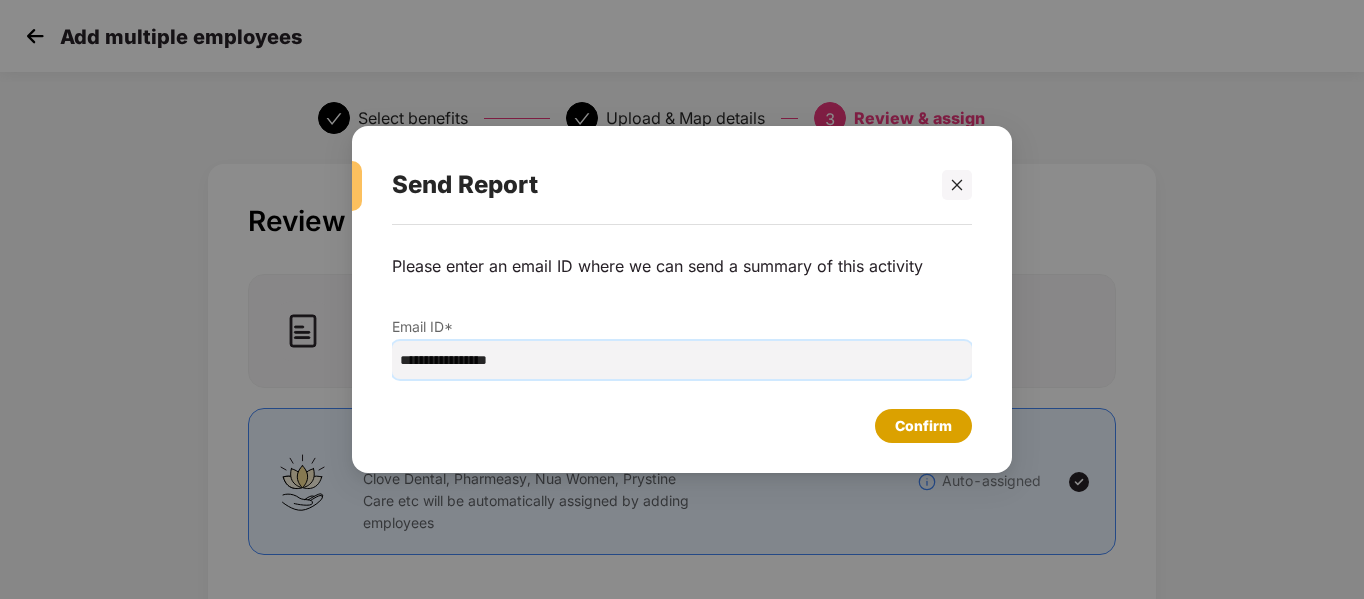 type on "**********" 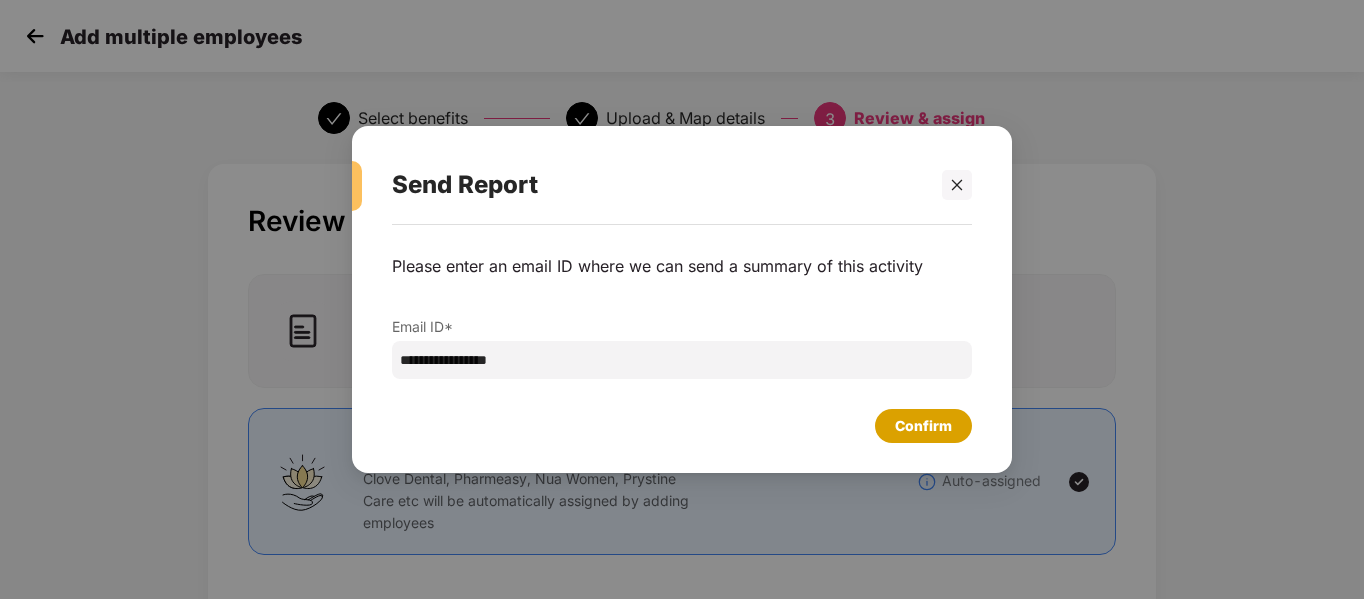 click on "Confirm" at bounding box center (923, 426) 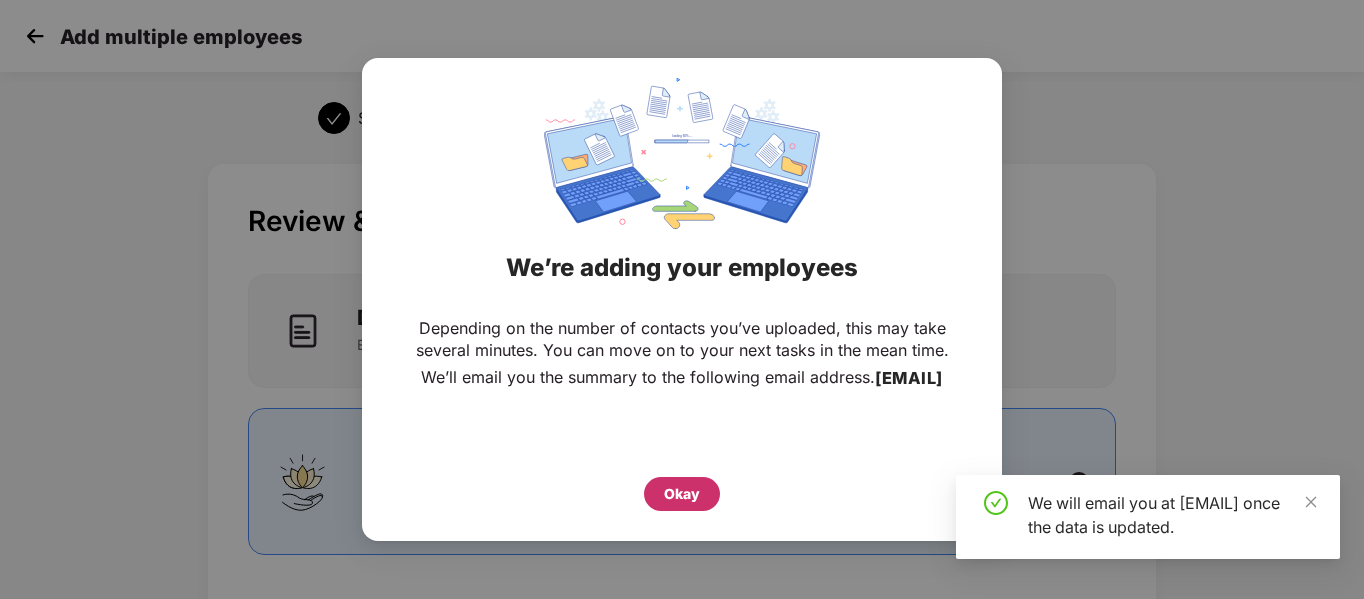 click on "Okay" at bounding box center [682, 494] 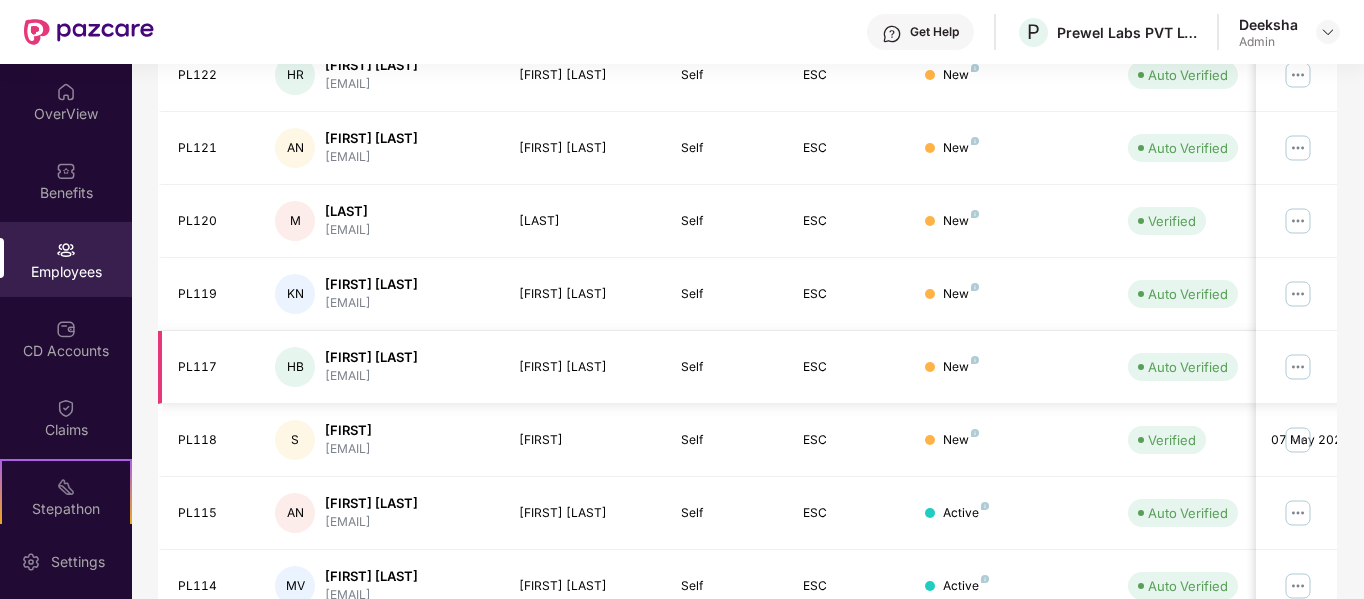 scroll, scrollTop: 400, scrollLeft: 0, axis: vertical 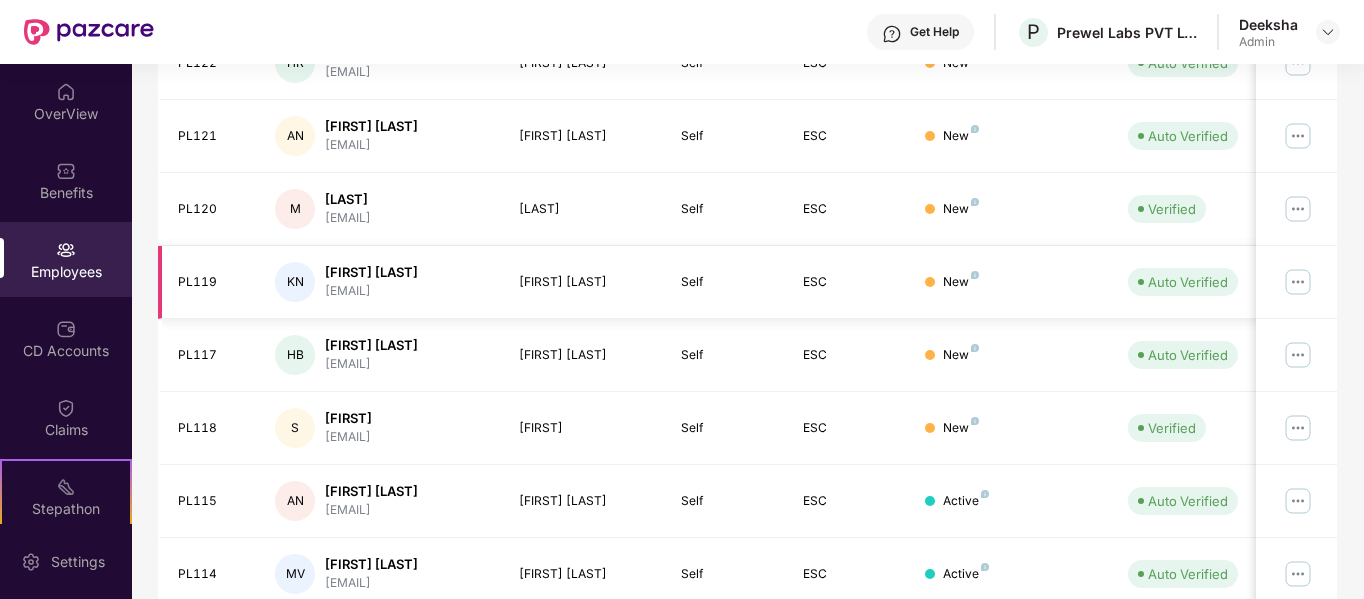 click at bounding box center (1298, 282) 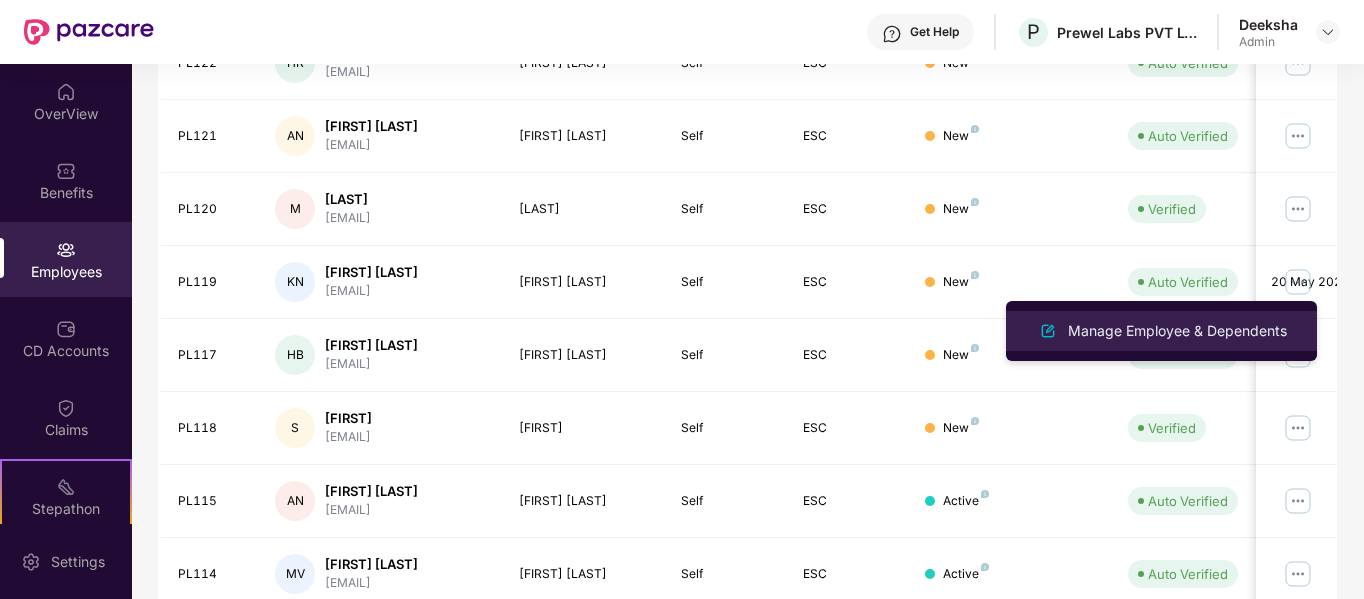 click on "Manage Employee & Dependents" at bounding box center (1177, 331) 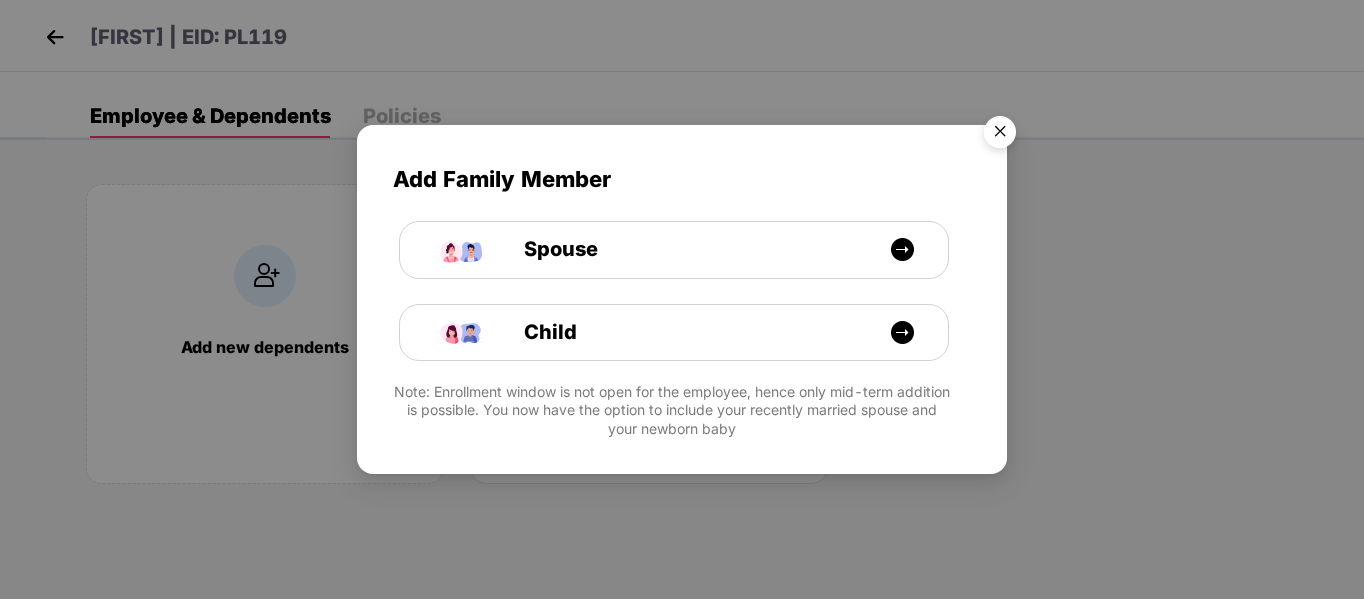 click at bounding box center (1000, 135) 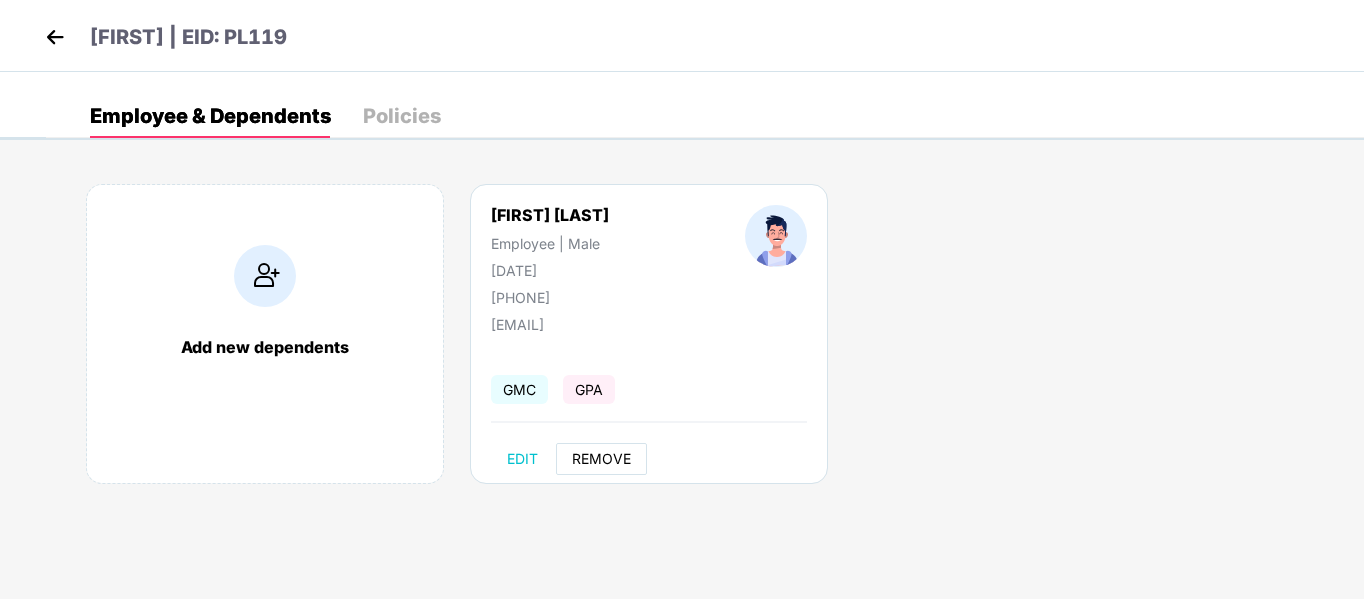 click on "REMOVE" at bounding box center (601, 459) 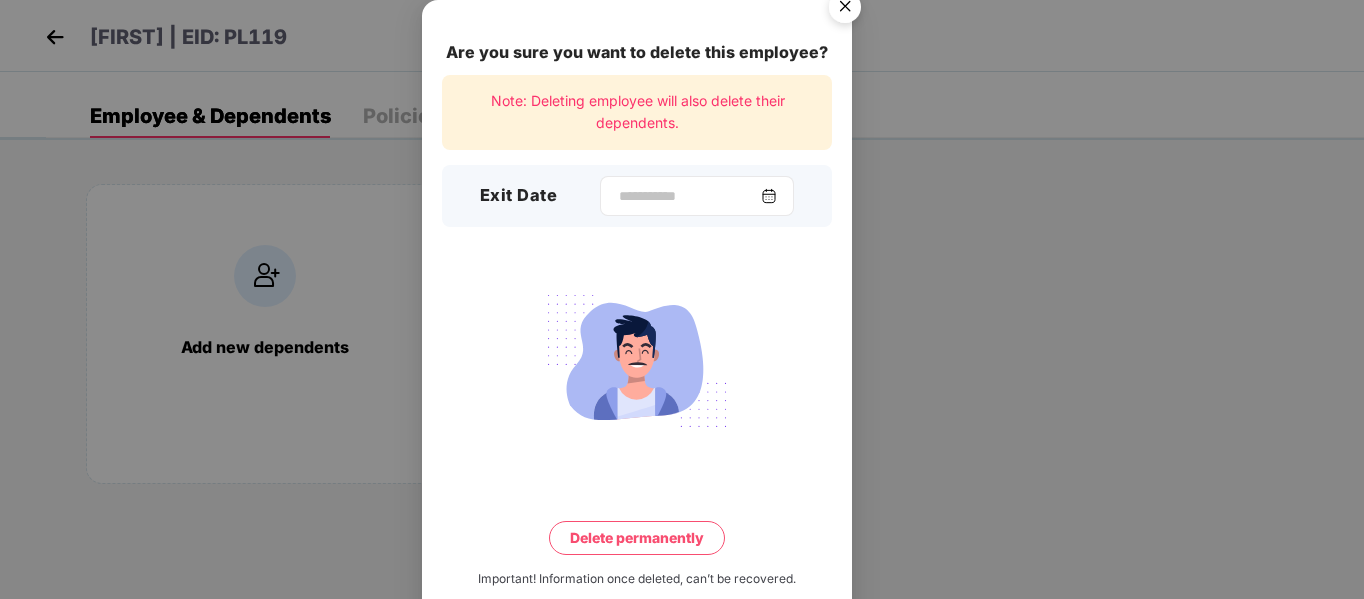 click at bounding box center (769, 196) 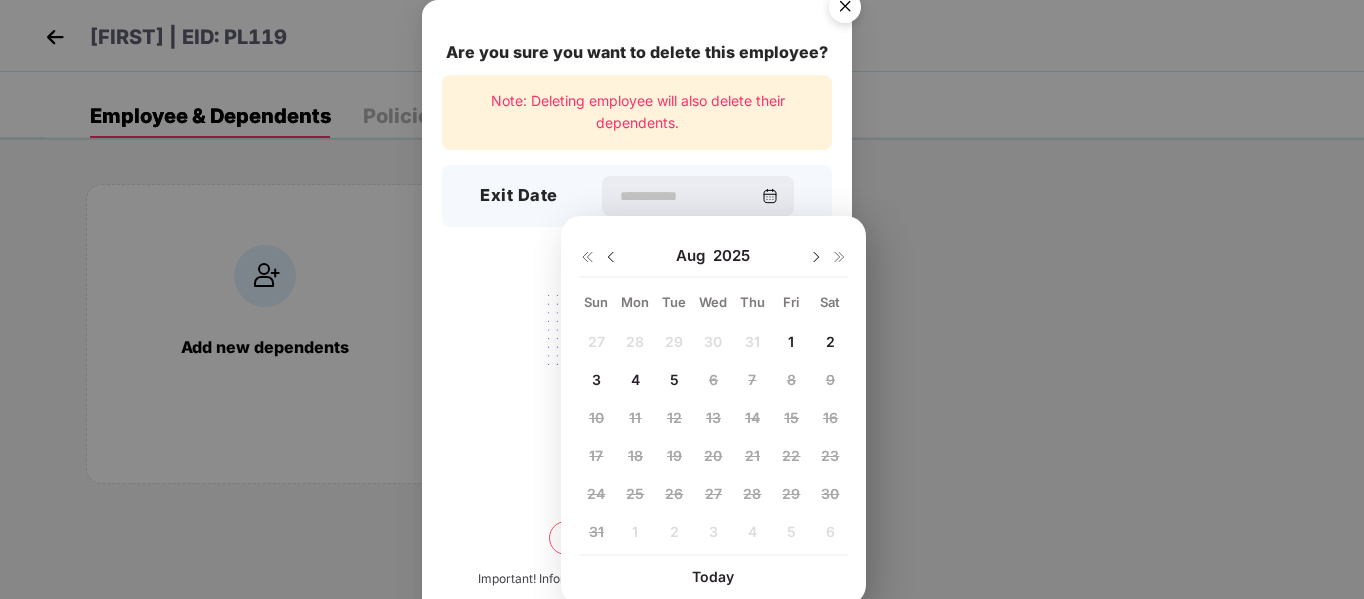 click at bounding box center [587, 257] 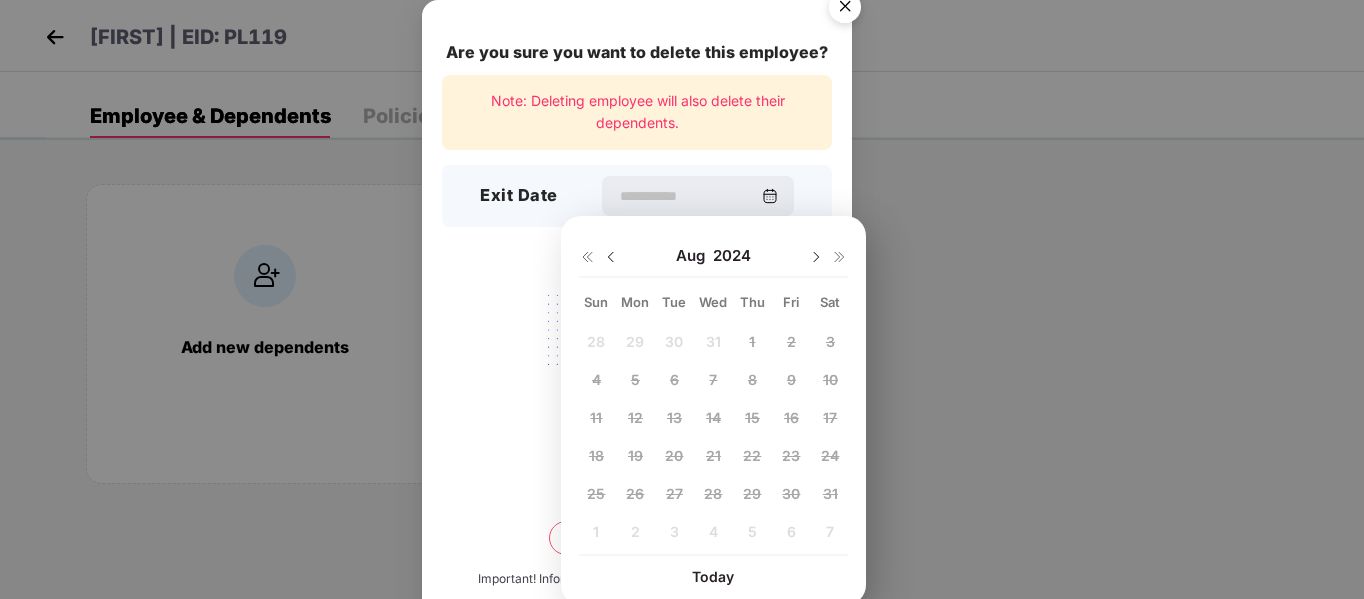 click at bounding box center (828, 256) 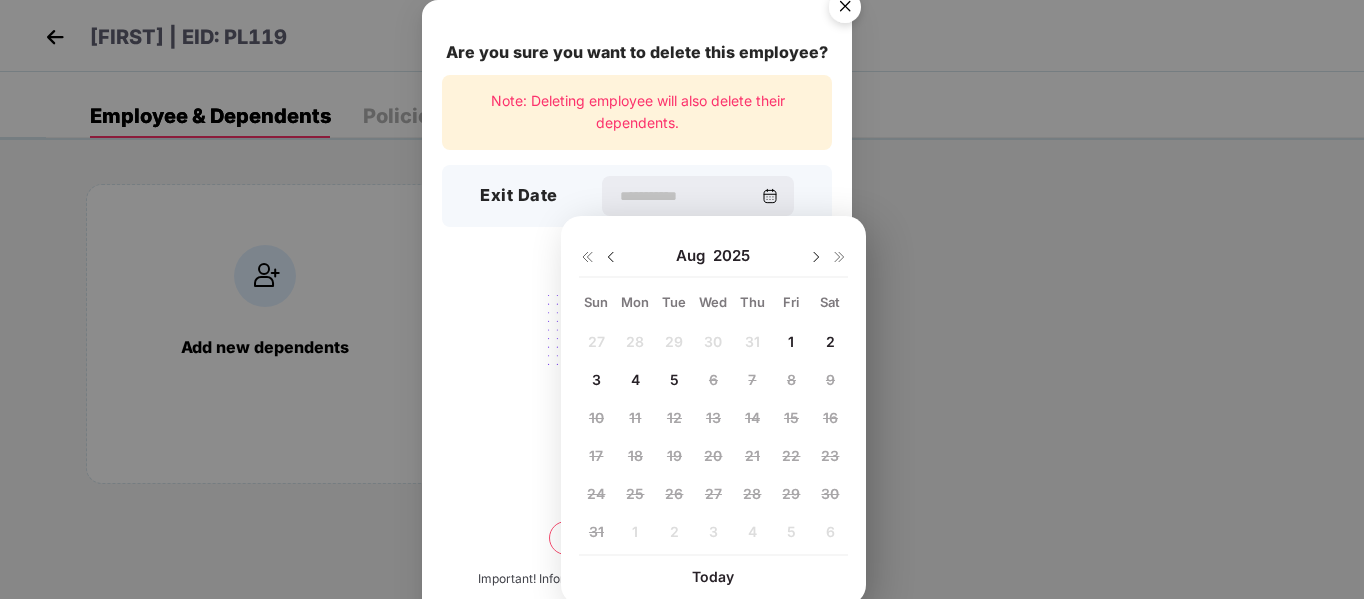 click at bounding box center (611, 257) 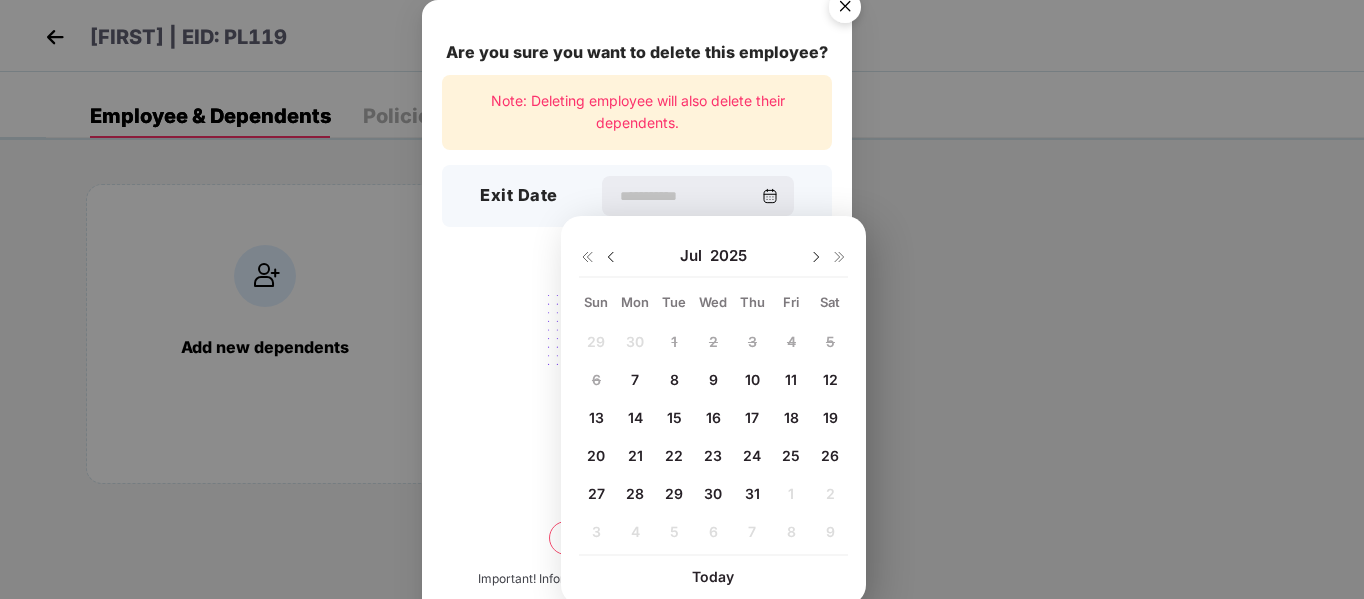 click on "30" at bounding box center [713, 493] 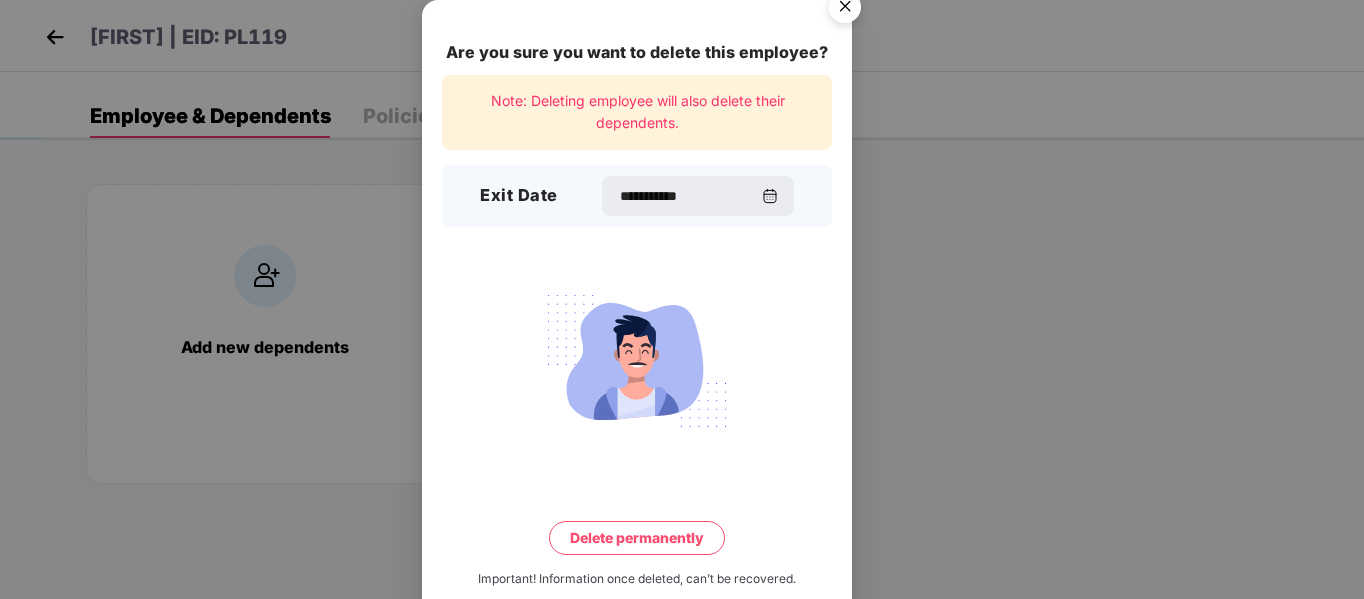 click on "Delete permanently" at bounding box center [637, 538] 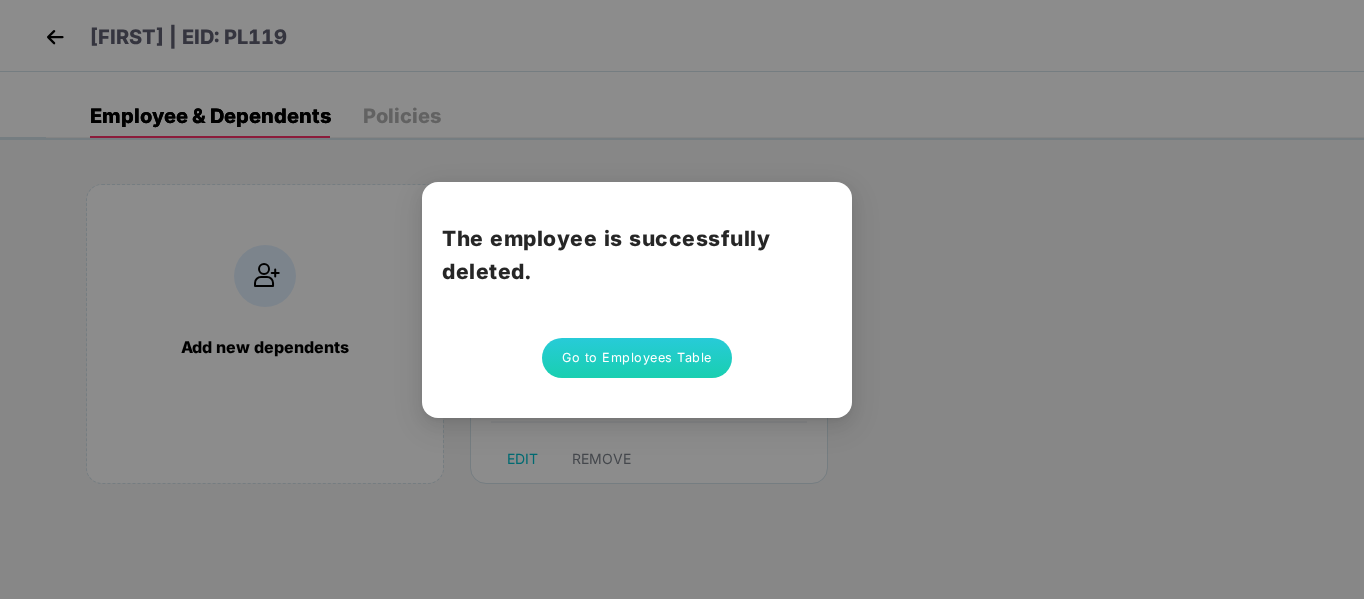click on "Go to Employees Table" at bounding box center [637, 358] 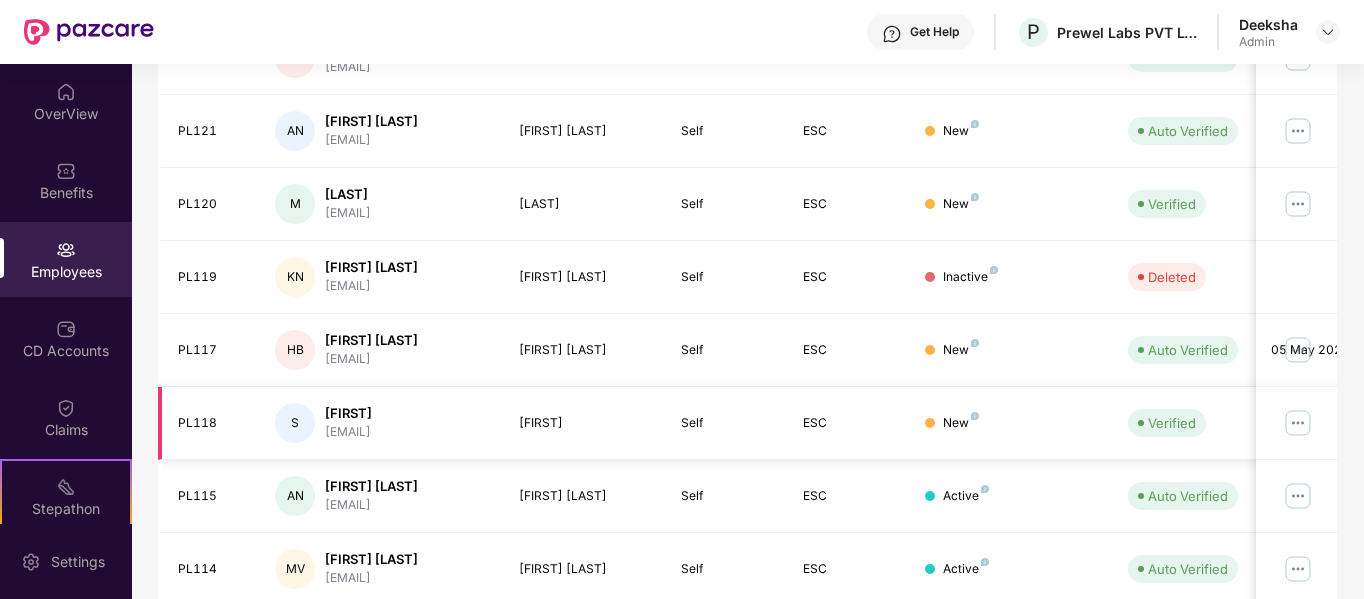 scroll, scrollTop: 600, scrollLeft: 0, axis: vertical 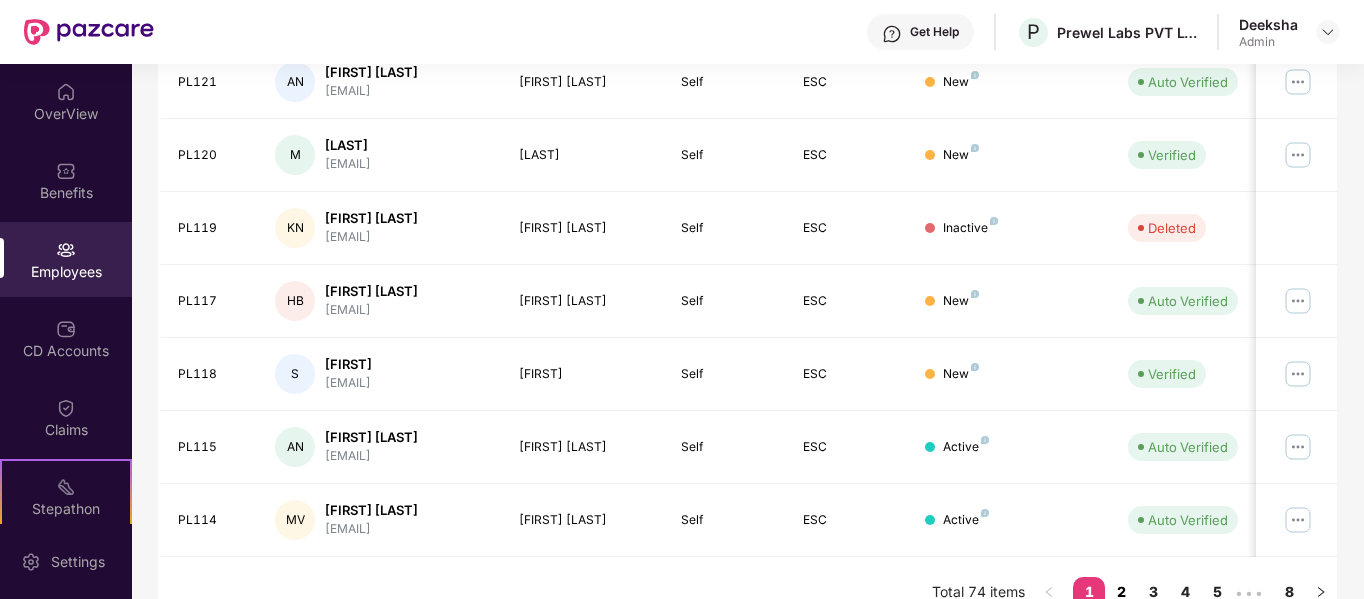 click on "2" at bounding box center [1121, 592] 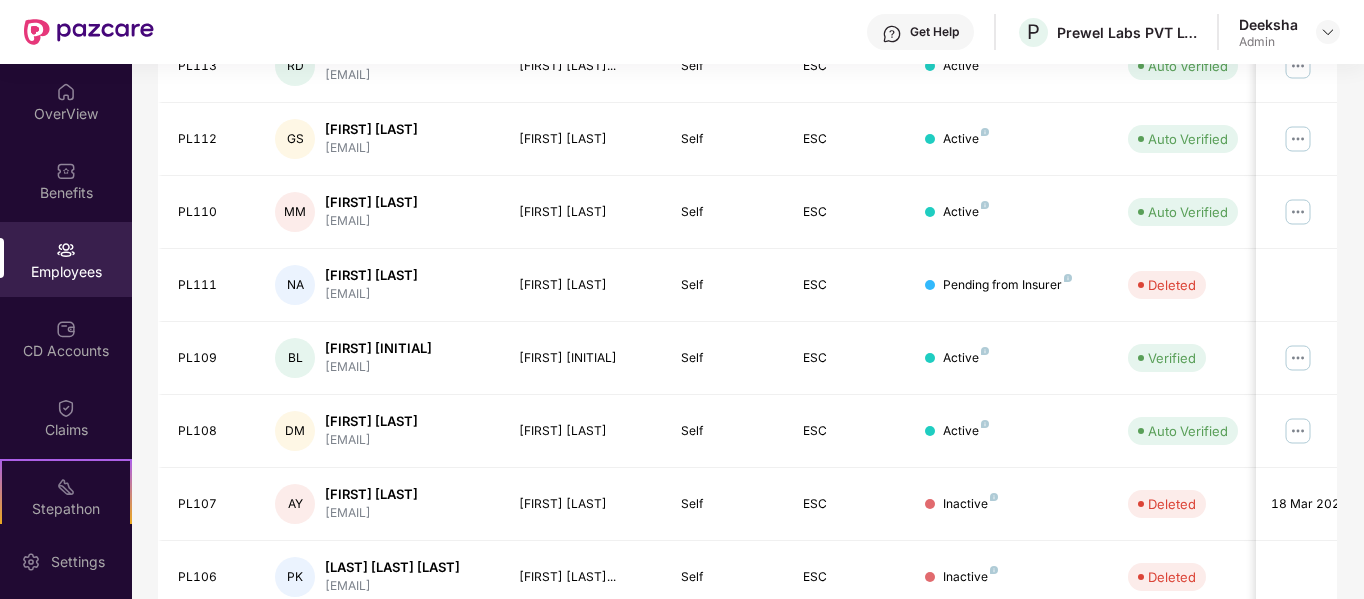 scroll, scrollTop: 300, scrollLeft: 0, axis: vertical 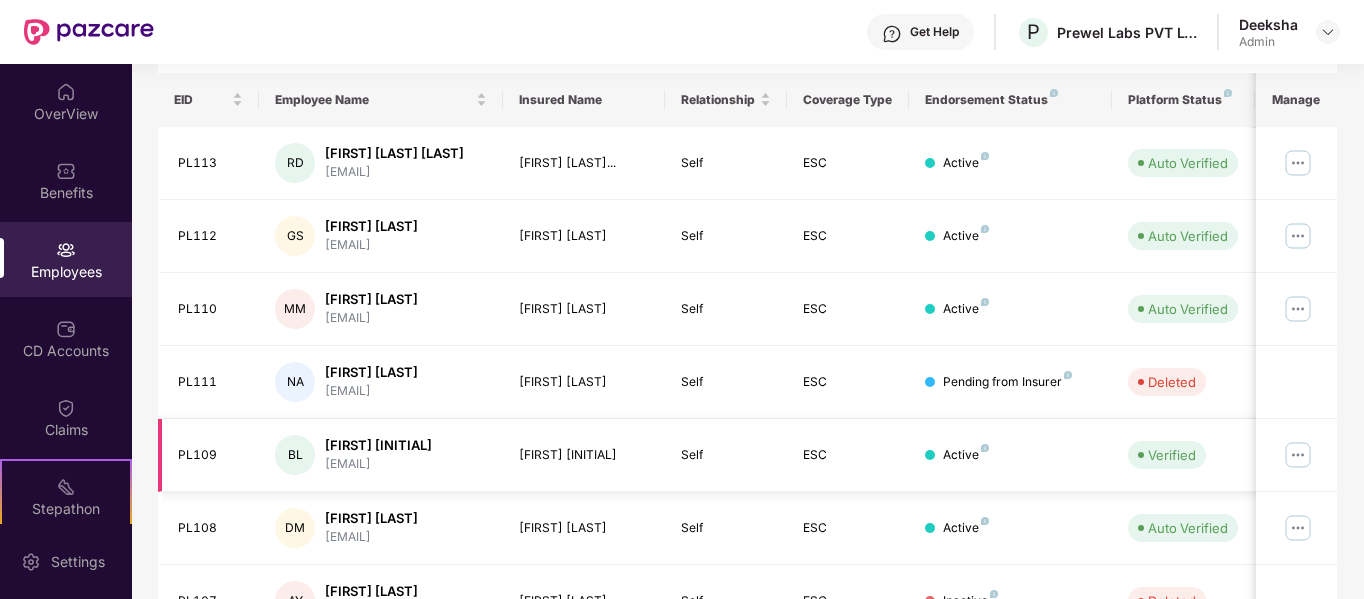 click at bounding box center (1298, 455) 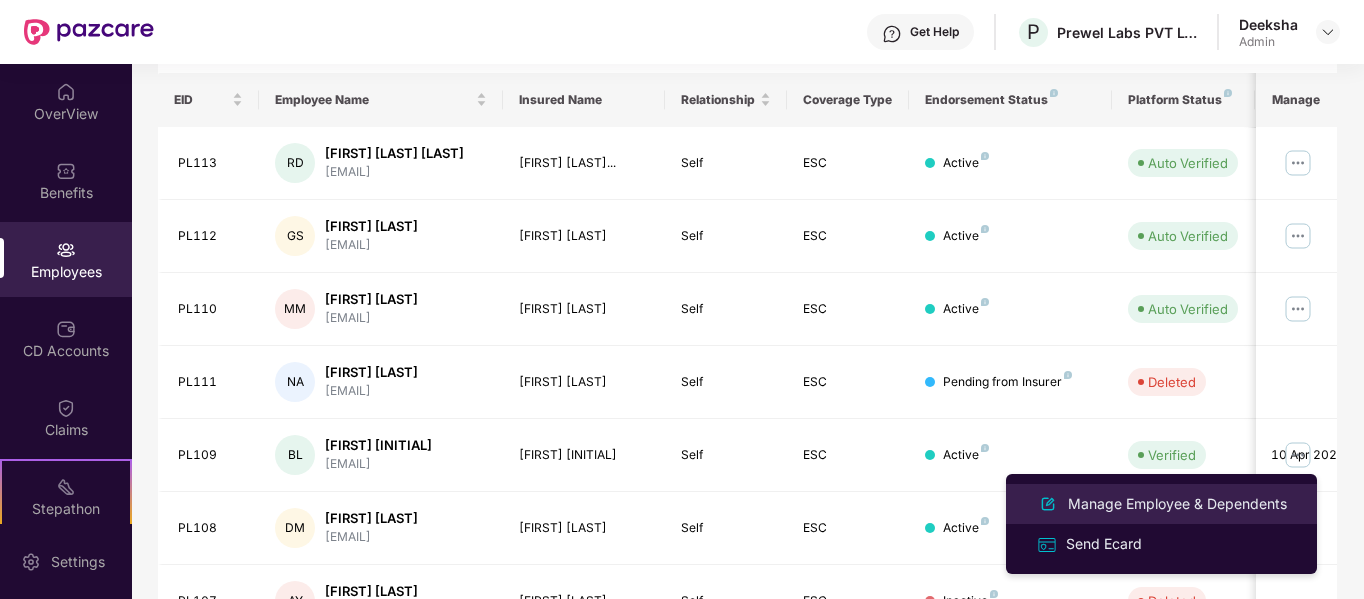 click on "Manage Employee & Dependents" at bounding box center [1177, 504] 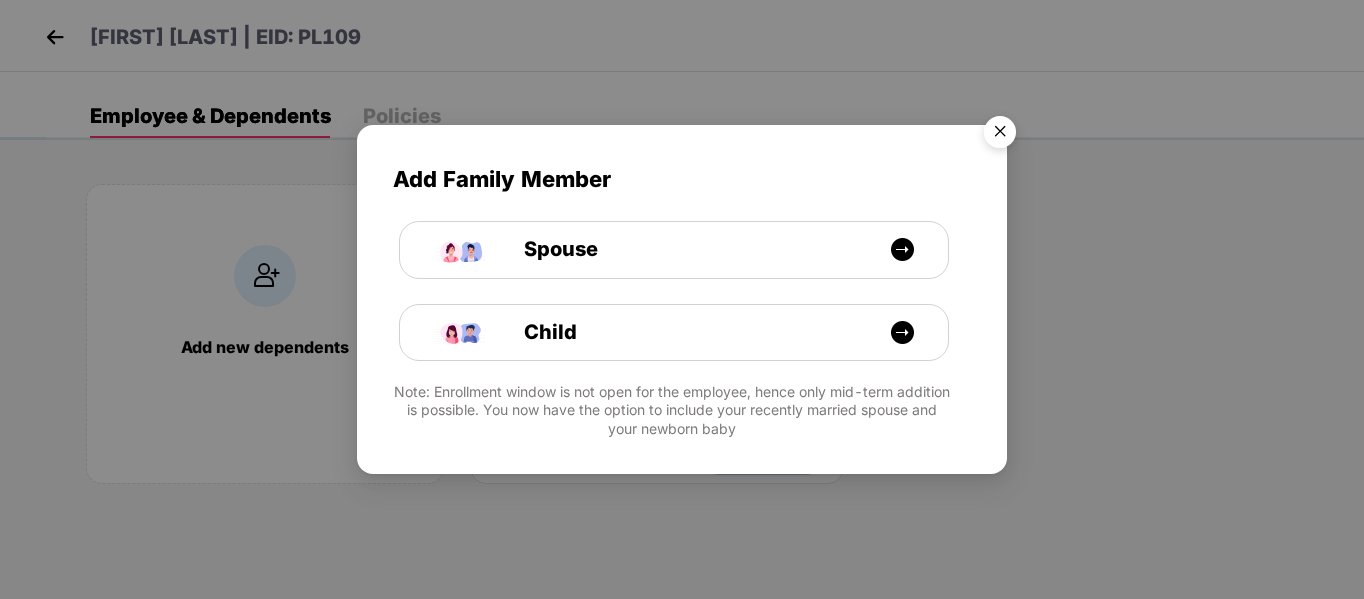 click at bounding box center [1000, 135] 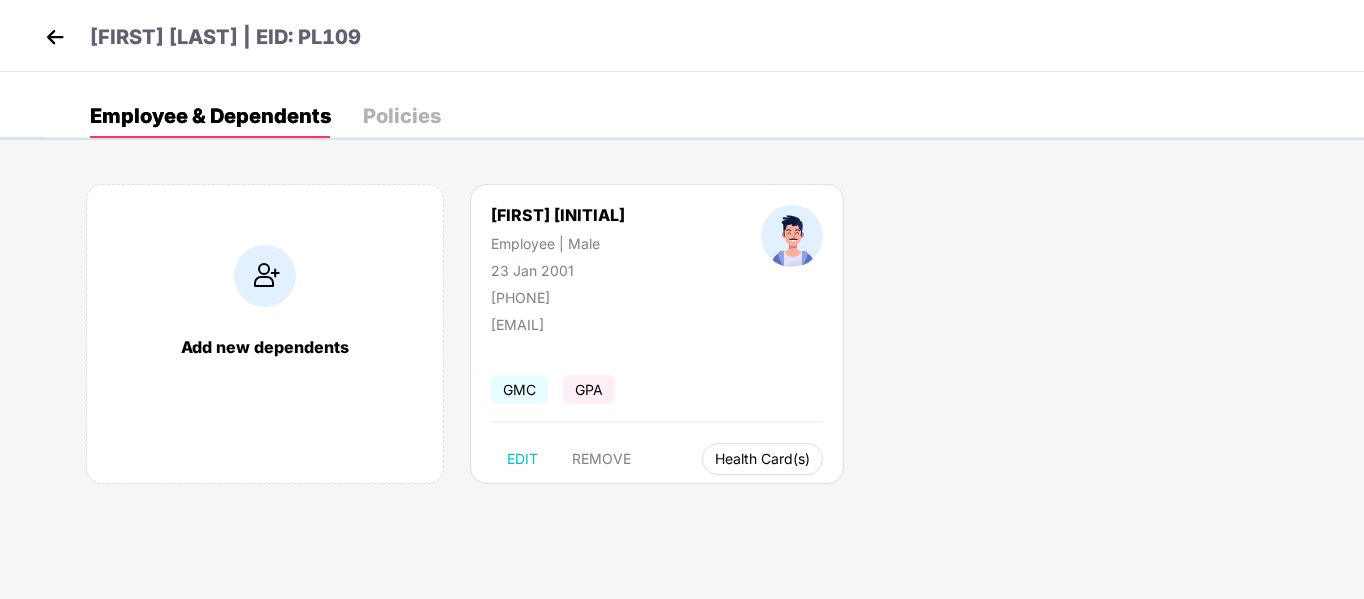 click on "Health Card(s)" at bounding box center [762, 459] 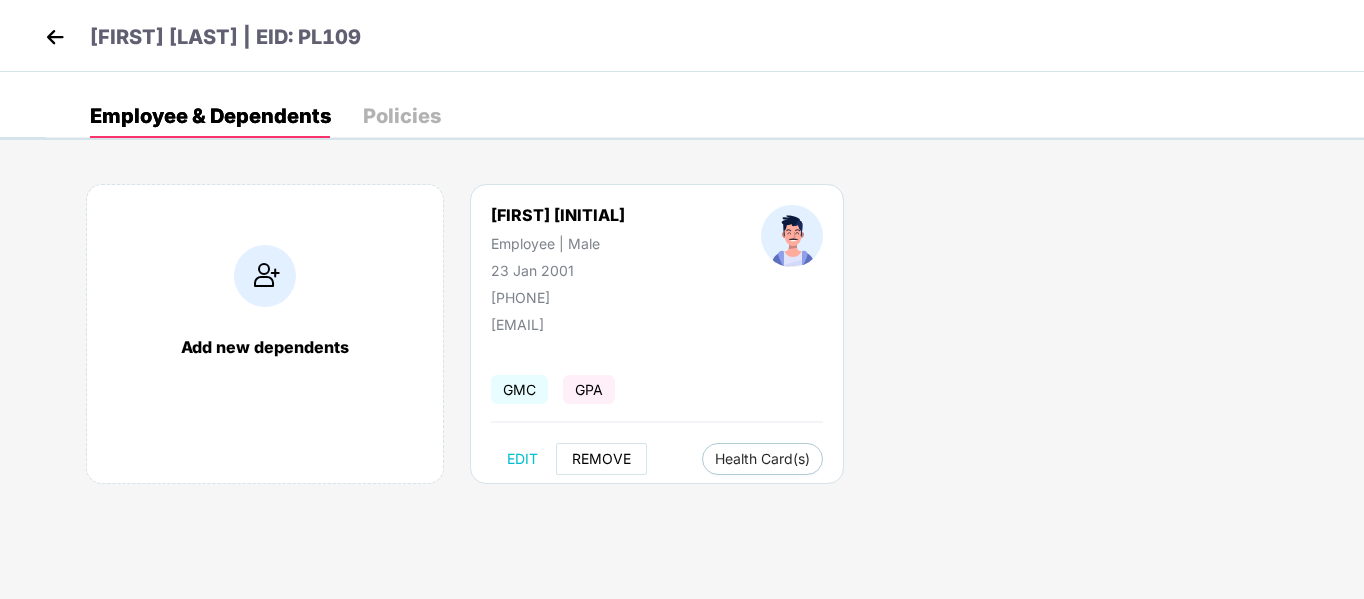 click on "REMOVE" at bounding box center (601, 459) 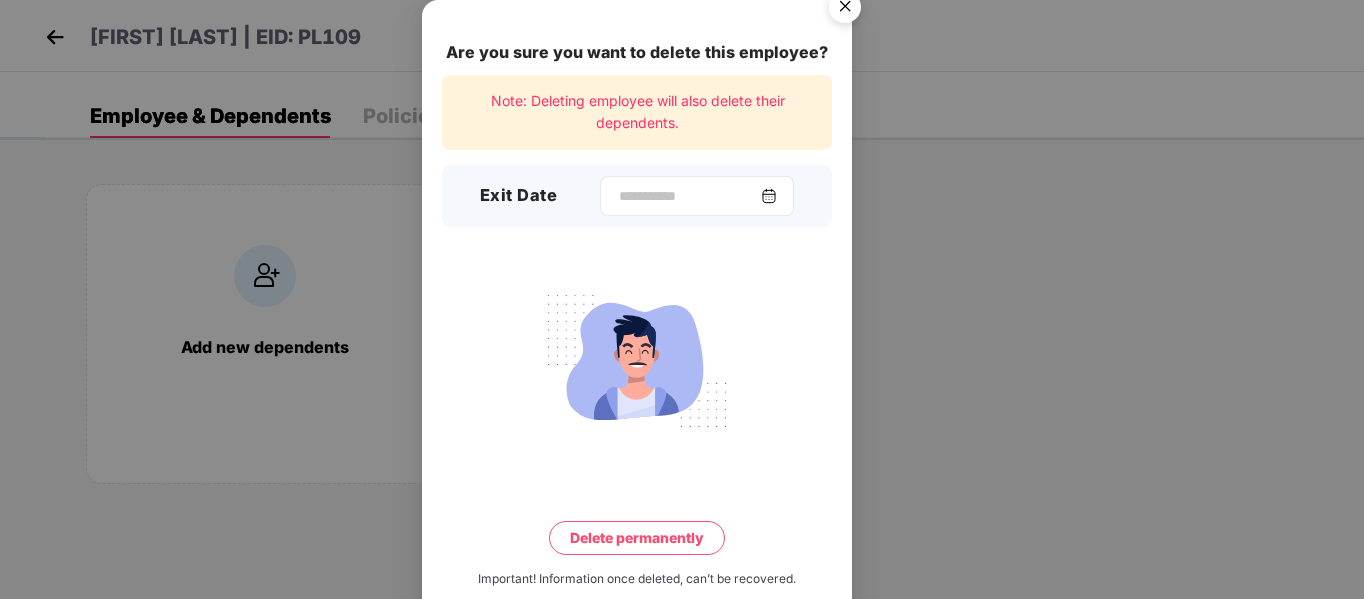 click at bounding box center [769, 196] 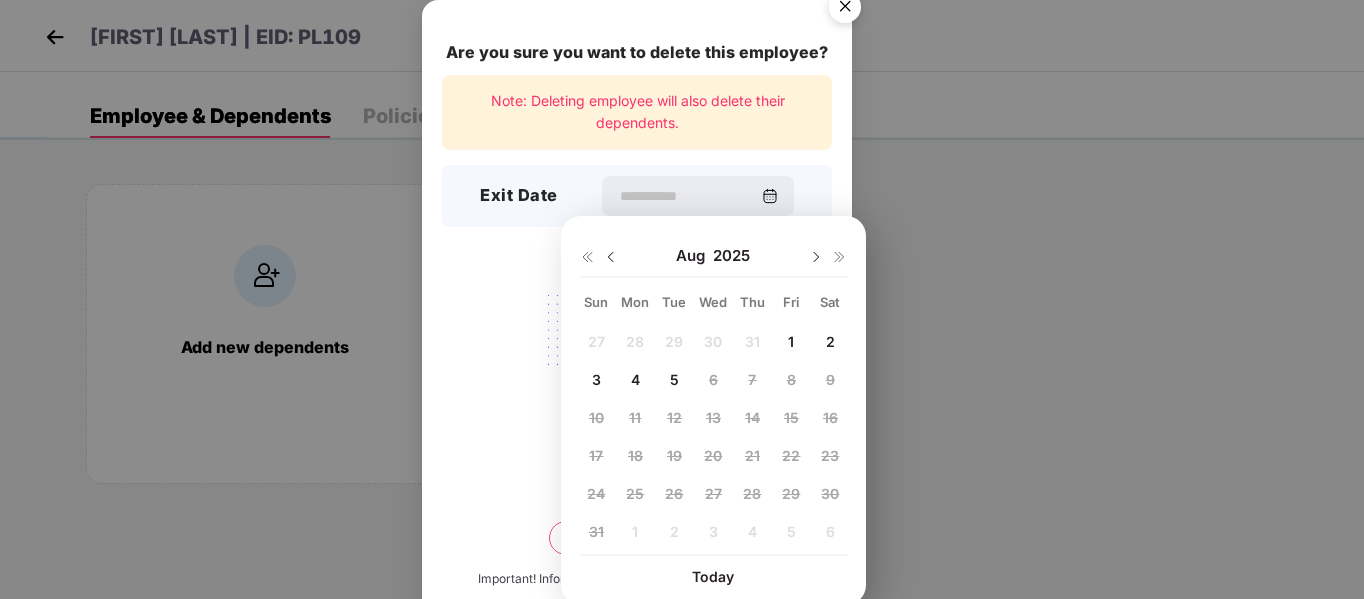 click at bounding box center [611, 257] 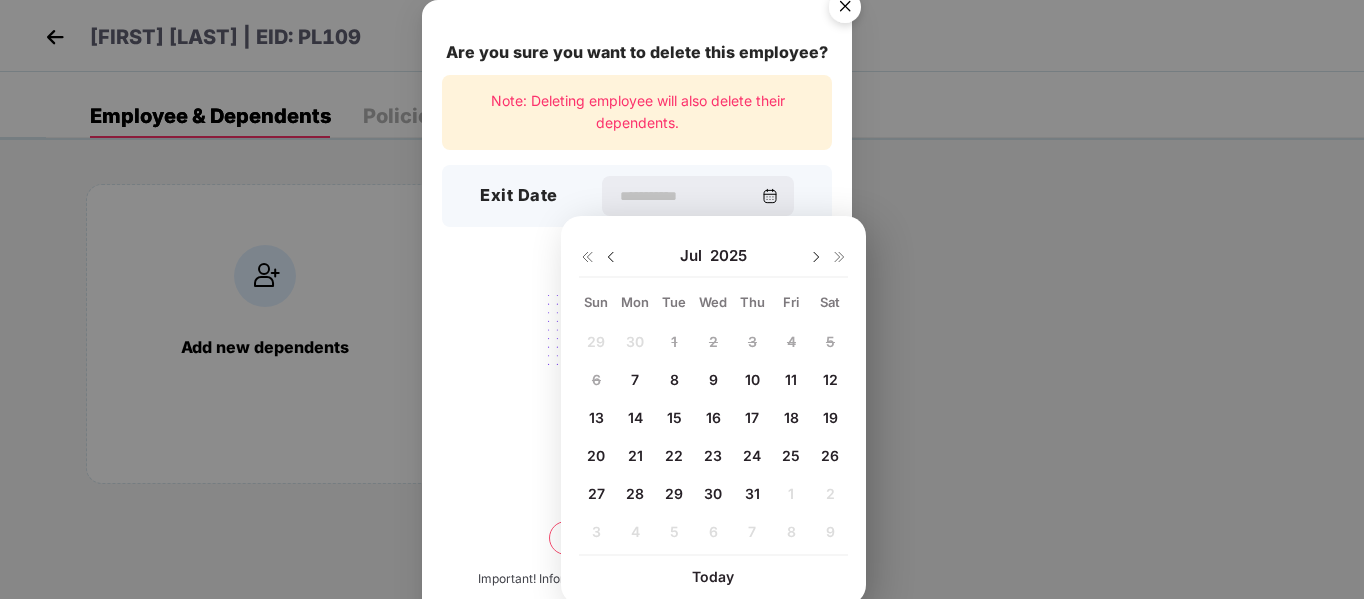 click on "16" at bounding box center (713, 417) 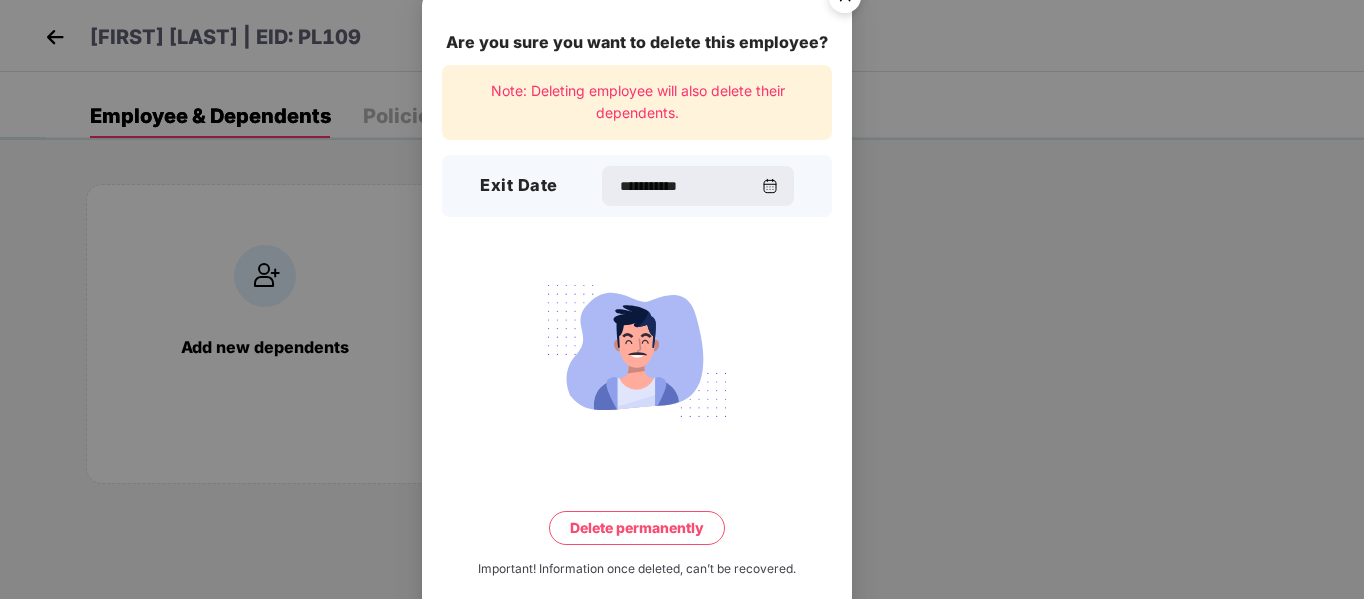 scroll, scrollTop: 39, scrollLeft: 0, axis: vertical 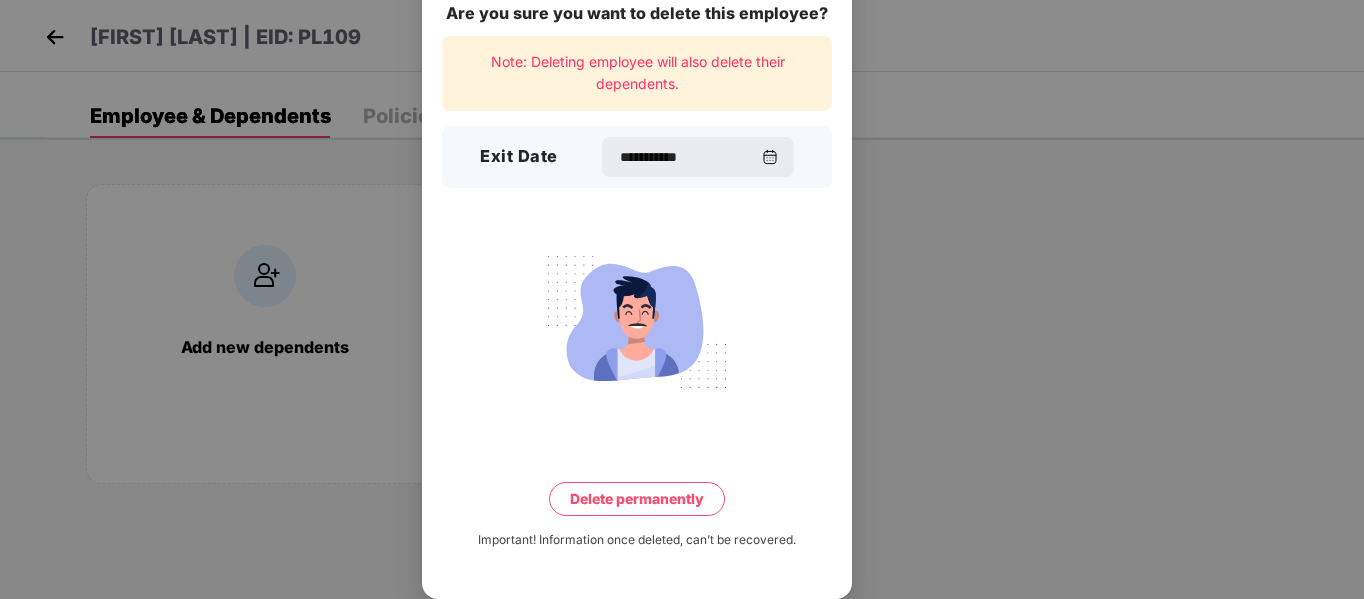 click on "Delete permanently" at bounding box center [637, 499] 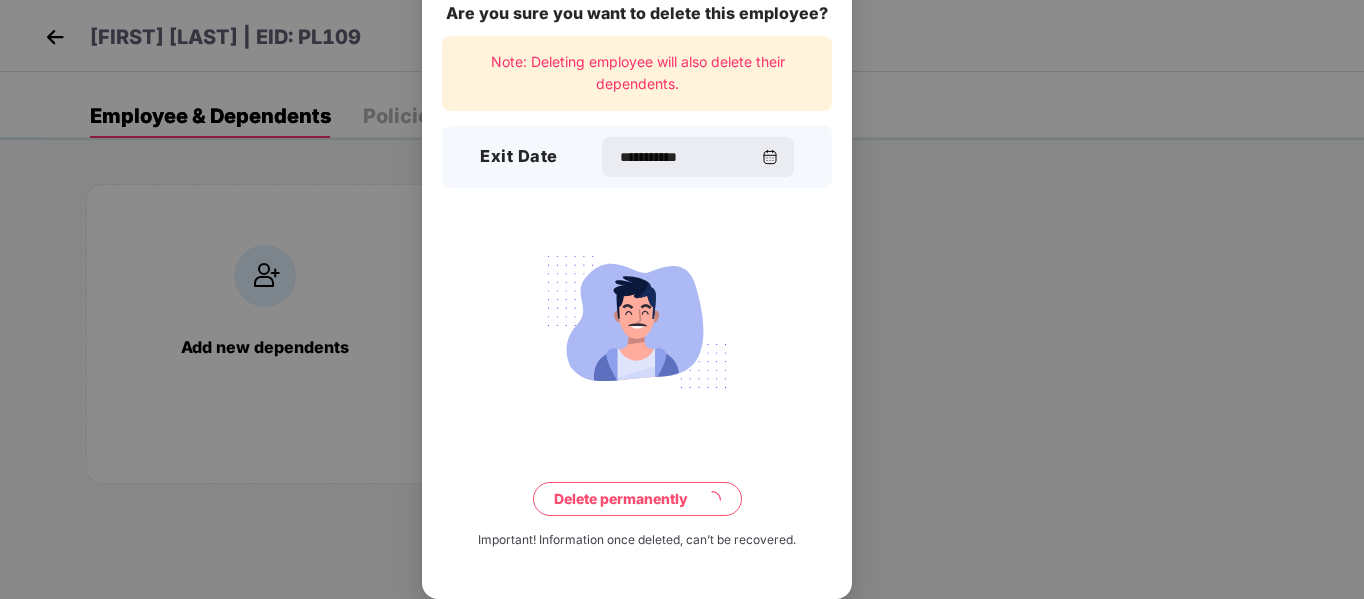 scroll, scrollTop: 0, scrollLeft: 0, axis: both 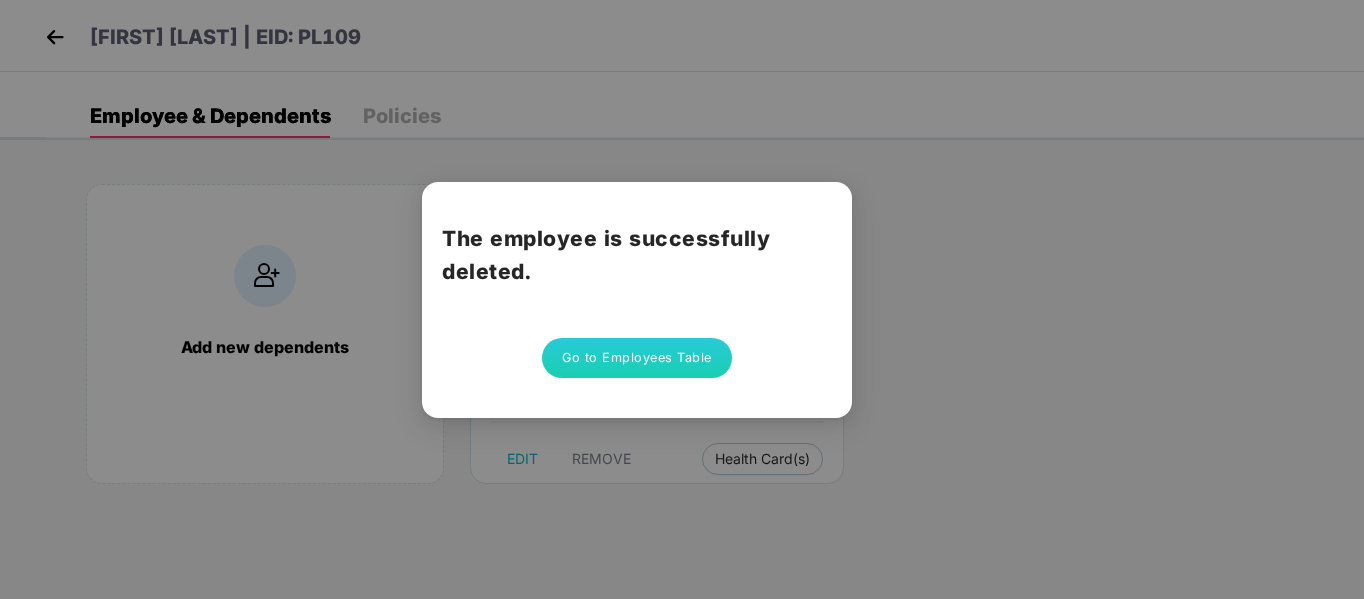 click on "Go to Employees Table" at bounding box center [637, 358] 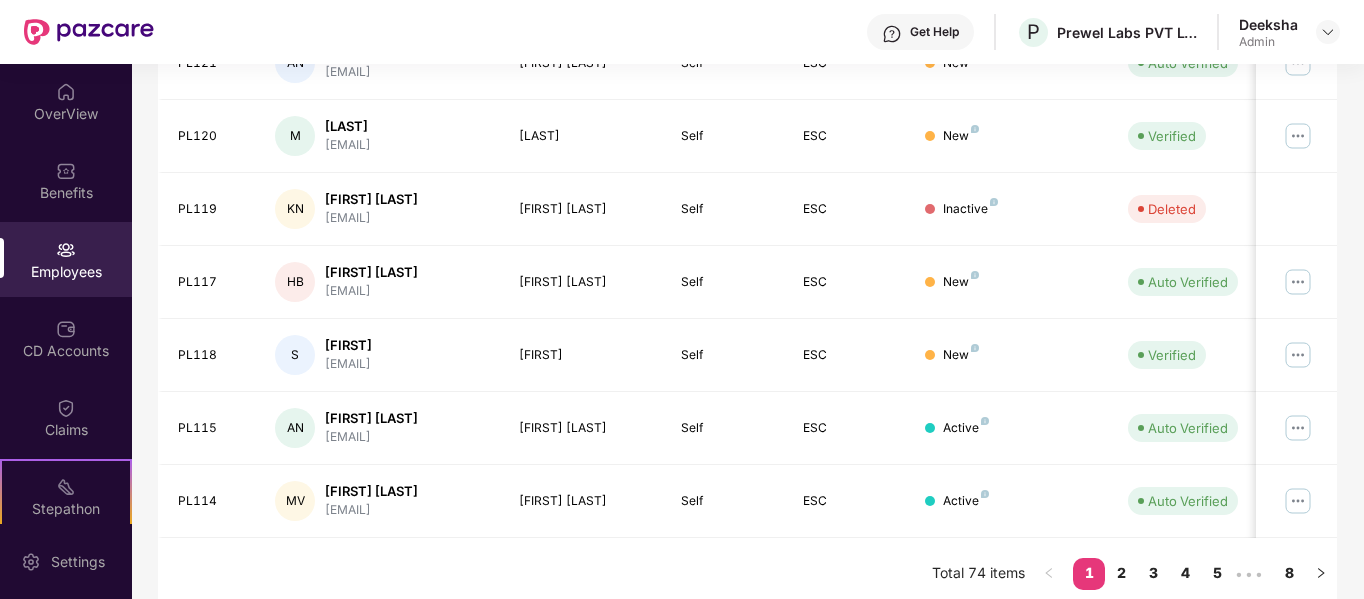 scroll, scrollTop: 630, scrollLeft: 0, axis: vertical 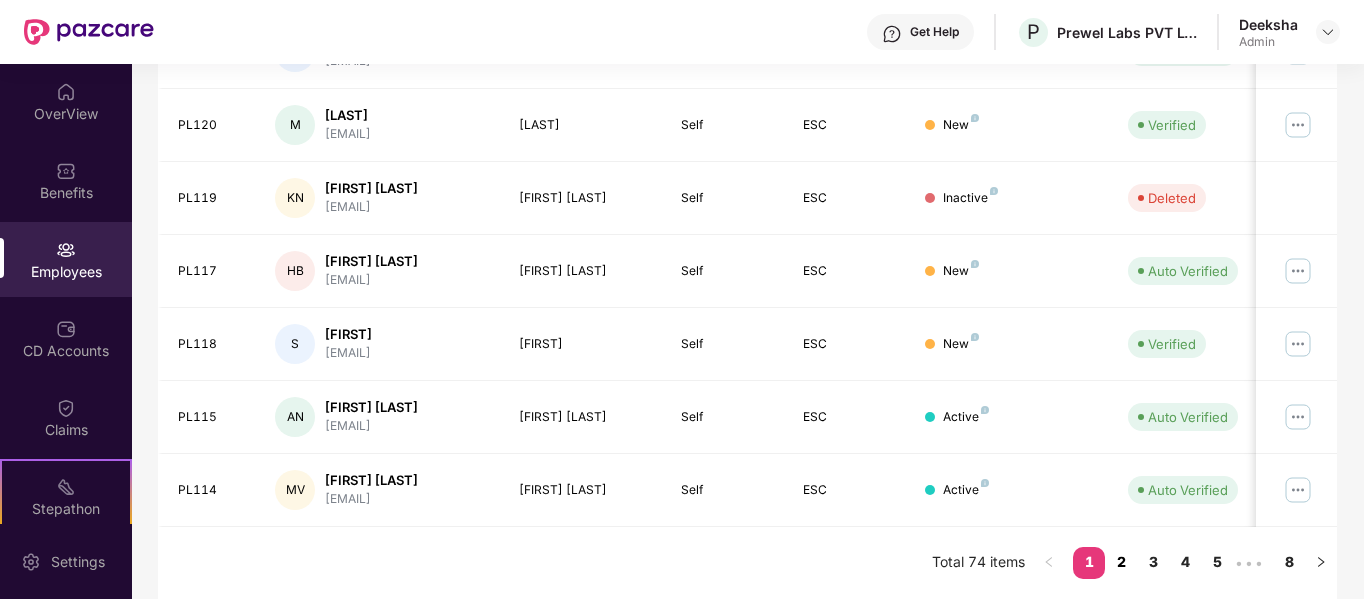 click on "2" at bounding box center [1121, 562] 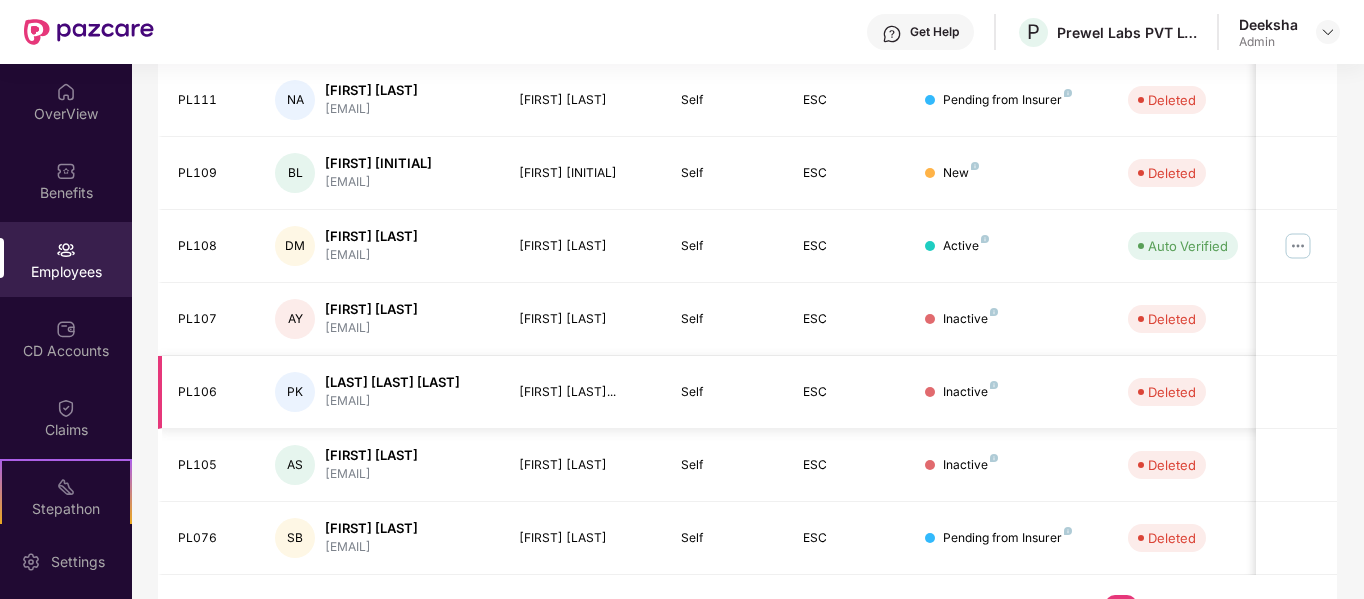 scroll, scrollTop: 630, scrollLeft: 0, axis: vertical 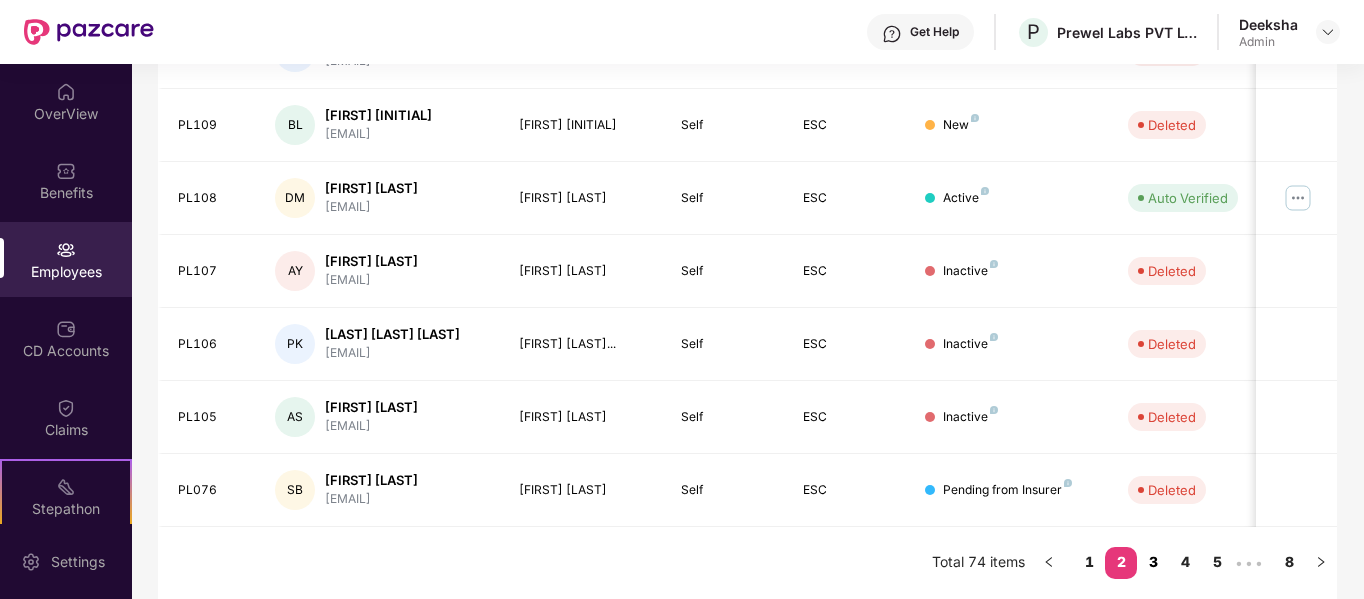 click on "3" at bounding box center [1153, 562] 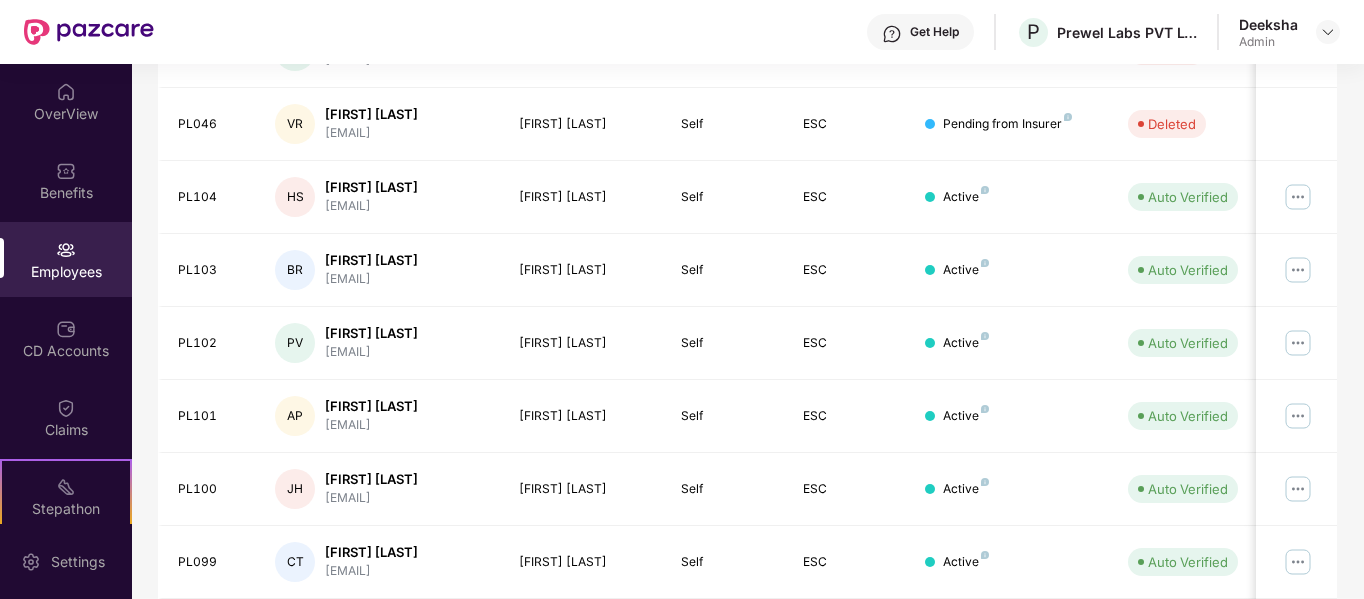 scroll, scrollTop: 330, scrollLeft: 0, axis: vertical 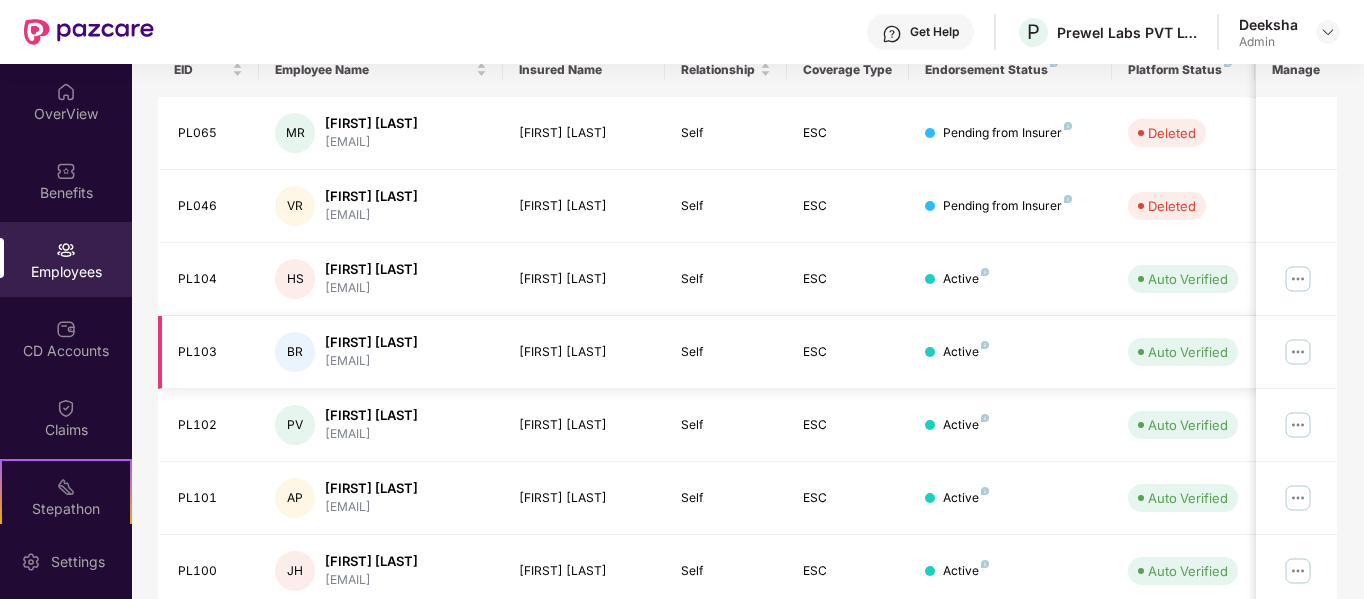 click at bounding box center [1298, 352] 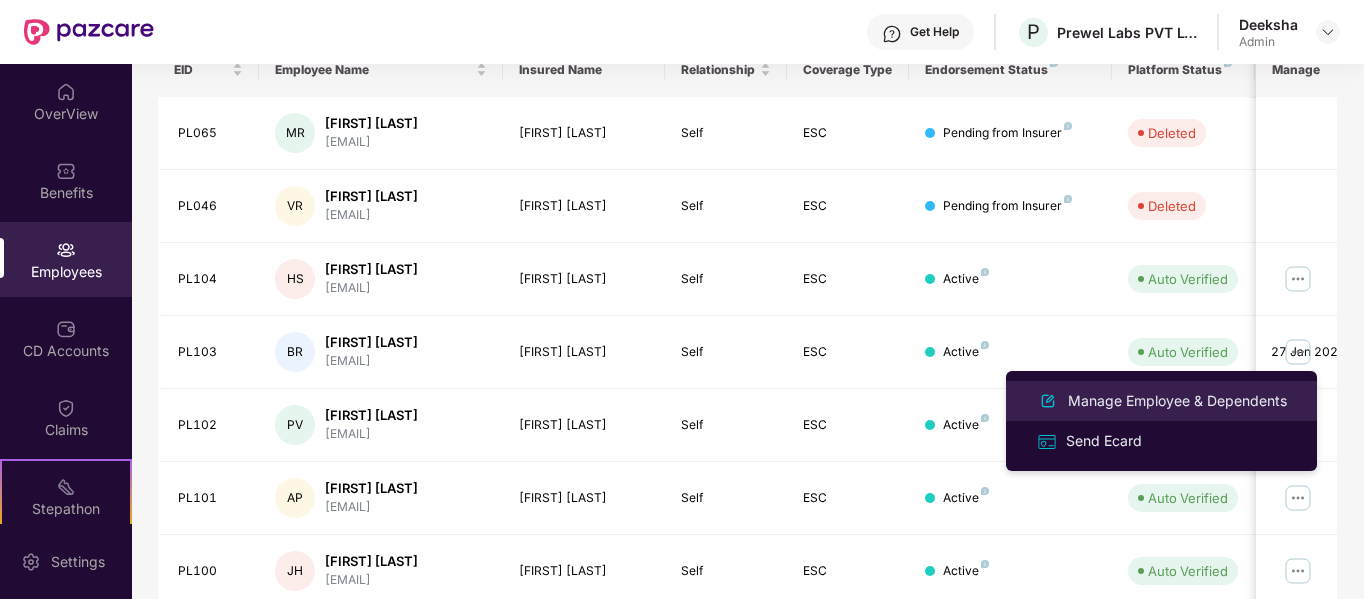 click on "Manage Employee & Dependents" at bounding box center (1177, 401) 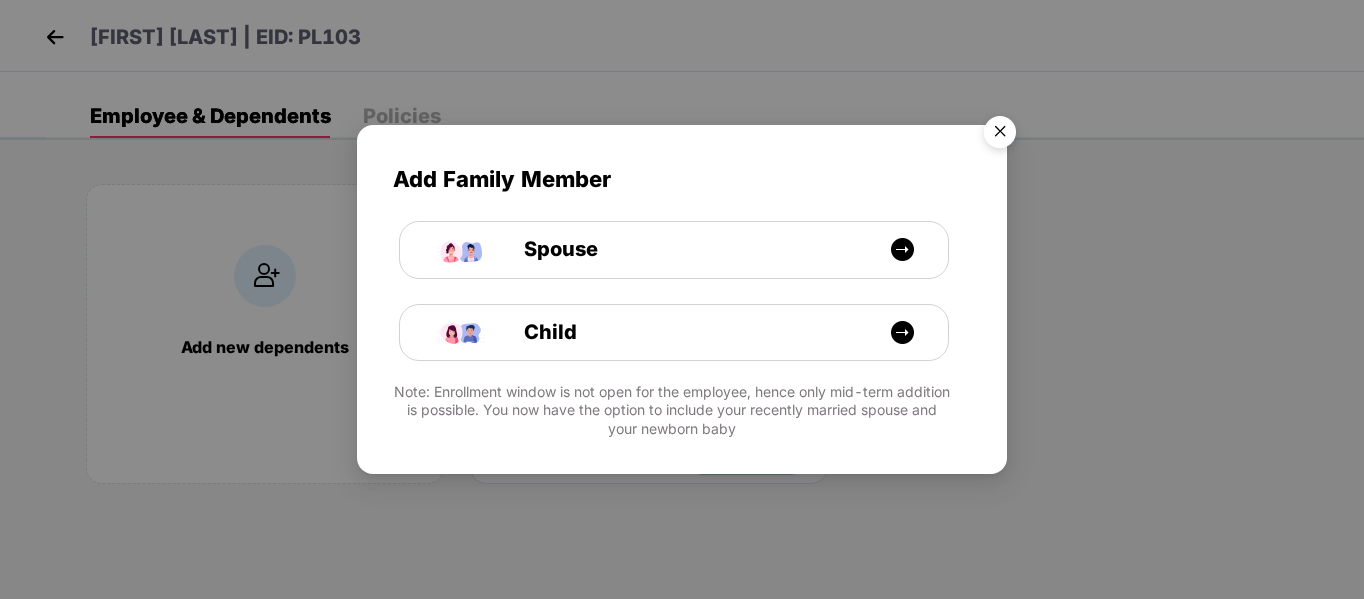 click at bounding box center (1000, 135) 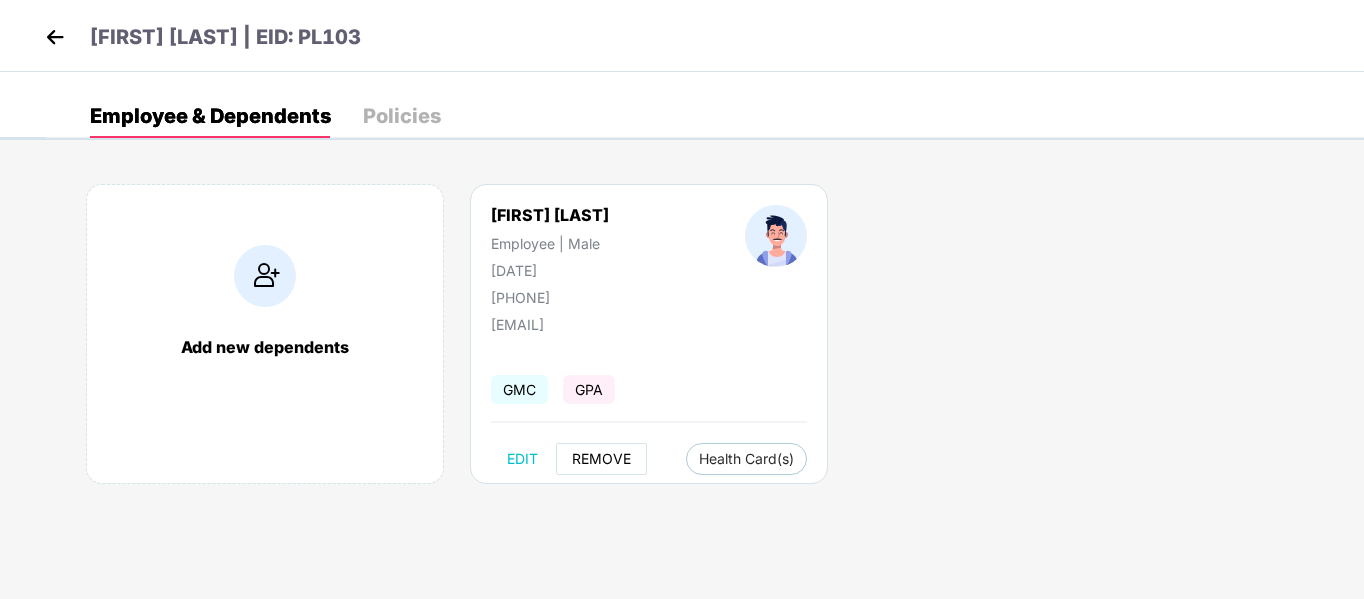 click on "REMOVE" at bounding box center [601, 459] 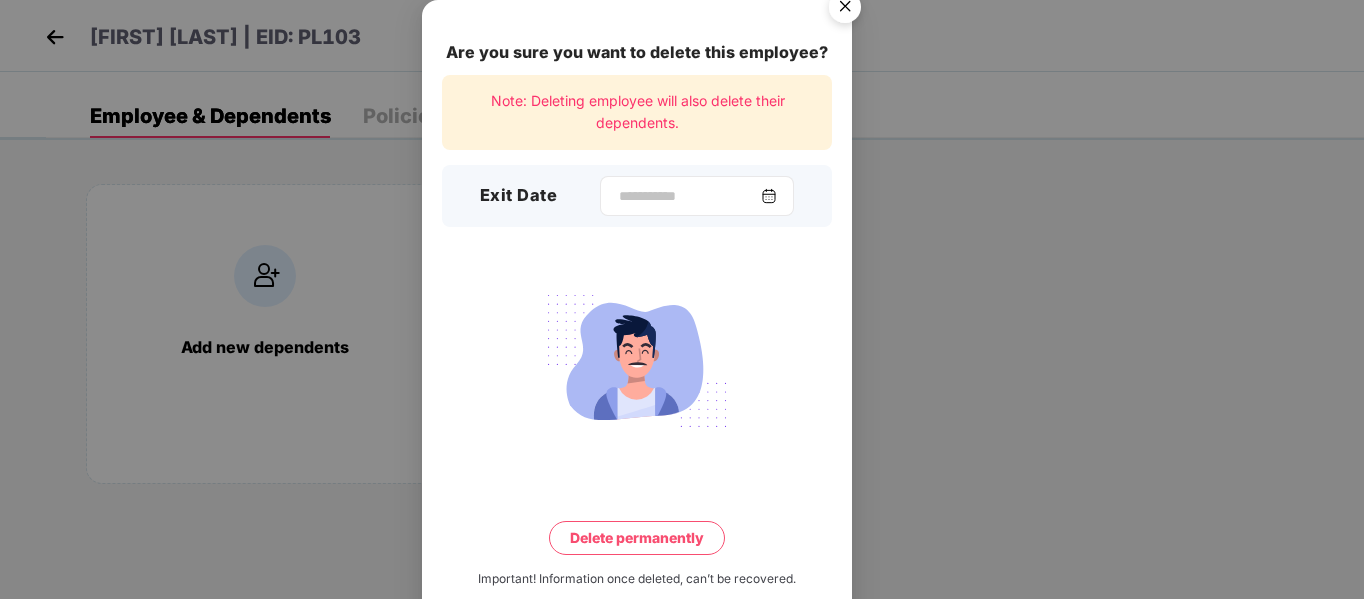 click at bounding box center (769, 196) 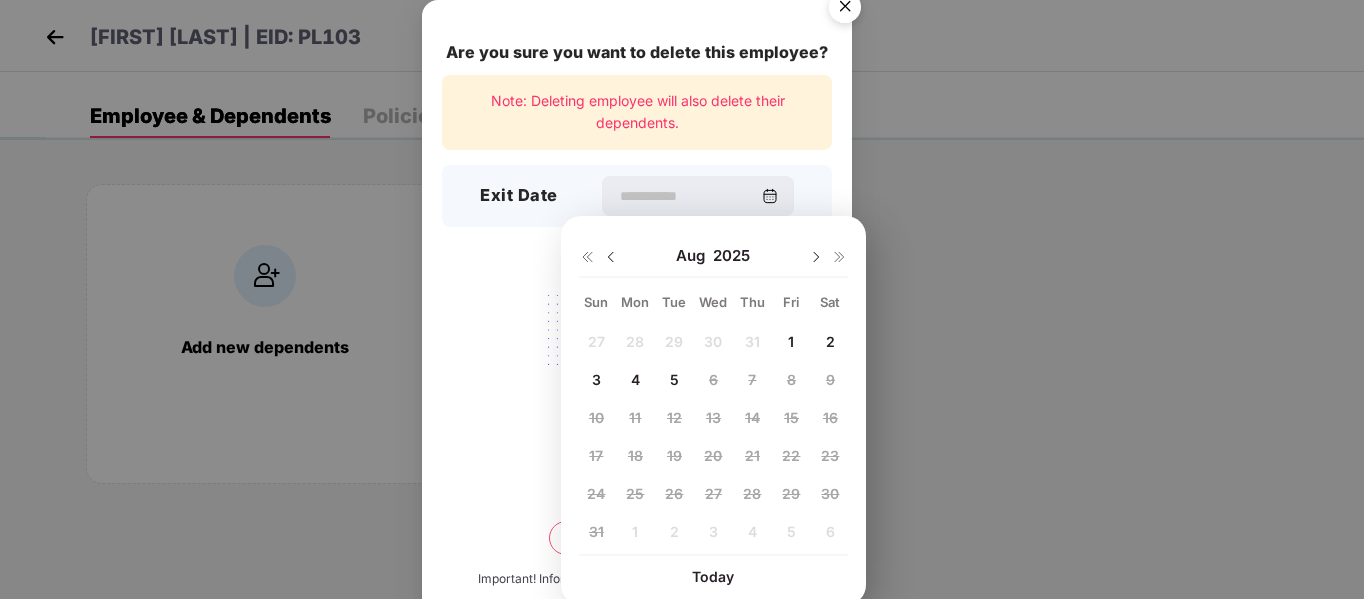 click at bounding box center [611, 257] 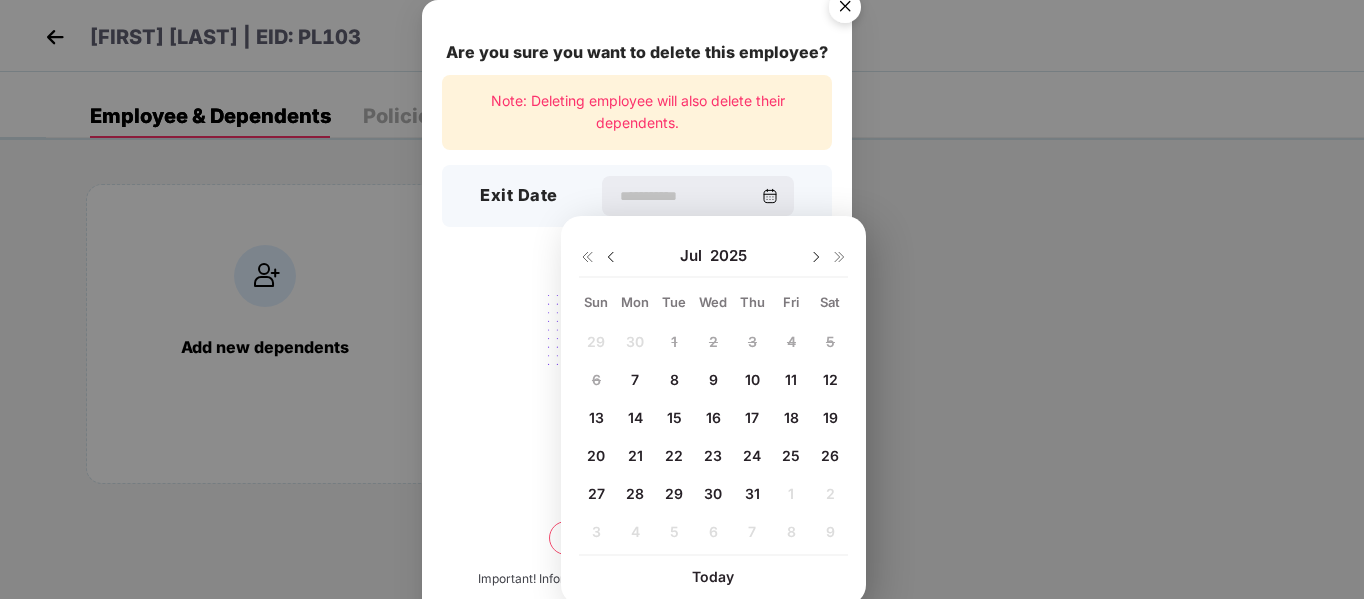 click on "10" at bounding box center (752, 379) 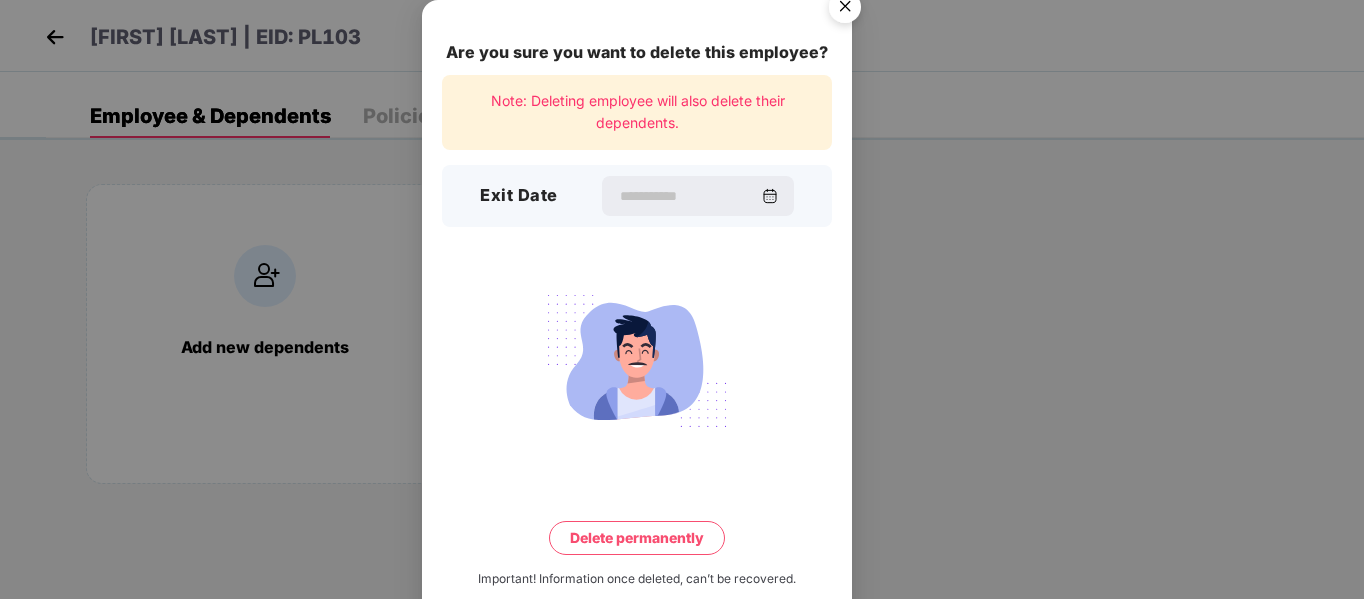 type on "**********" 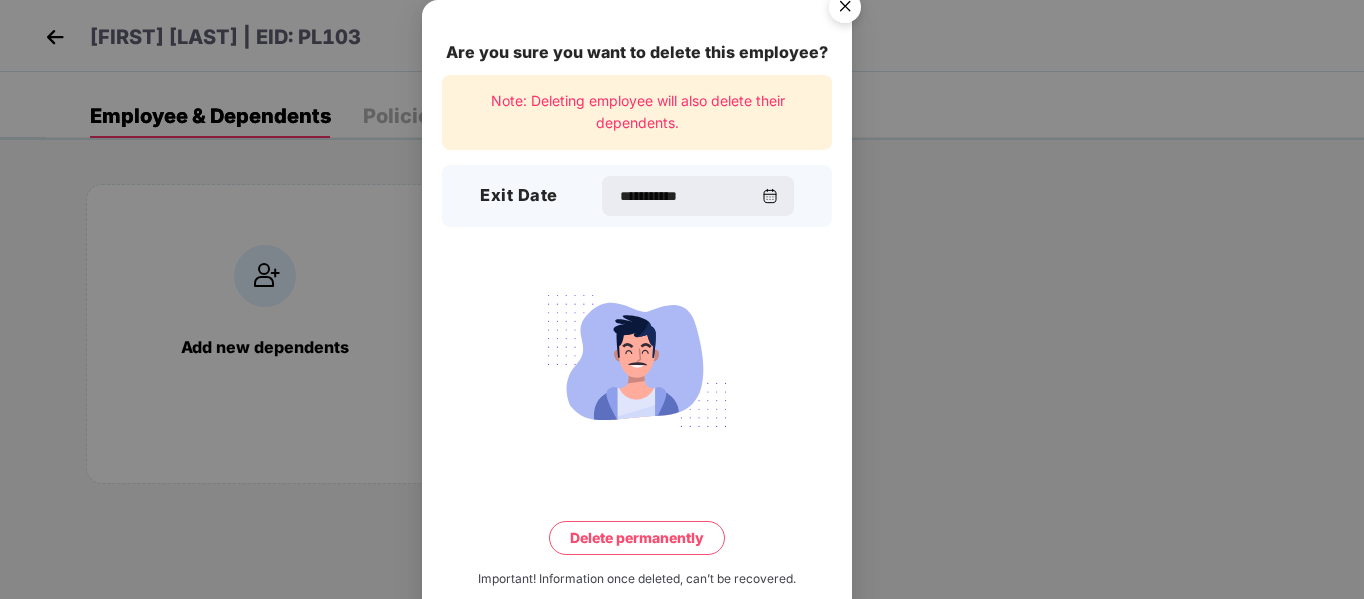 click on "Delete permanently" at bounding box center (637, 538) 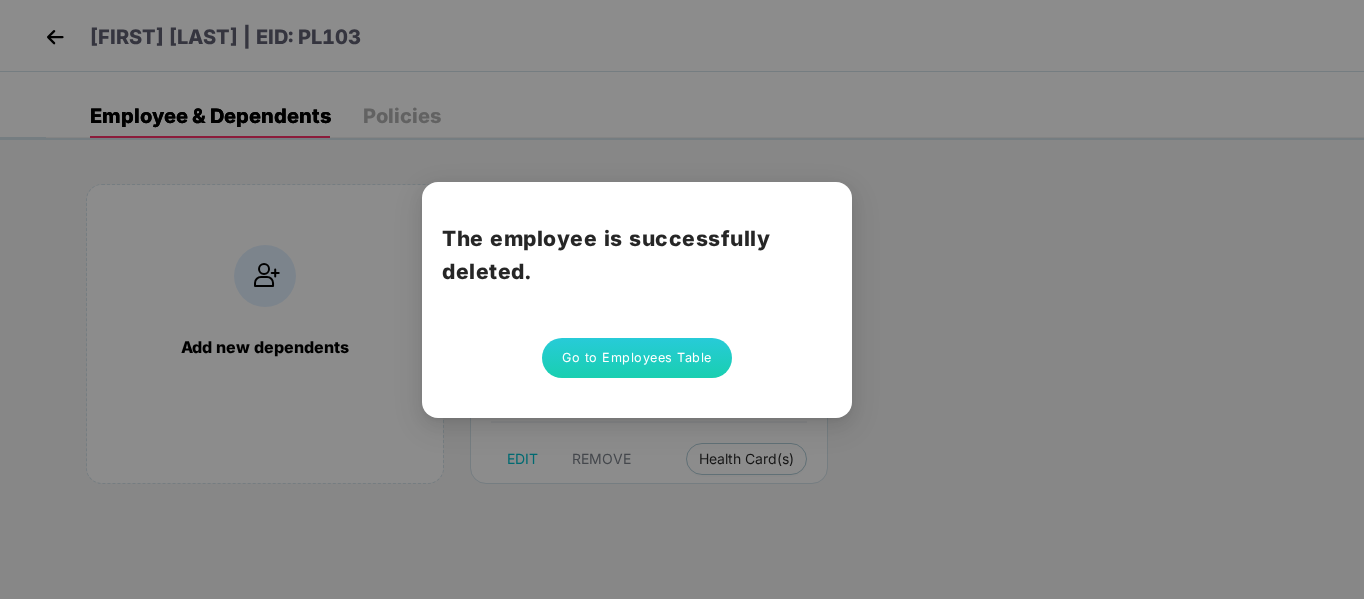 click on "Go to Employees Table" at bounding box center (637, 358) 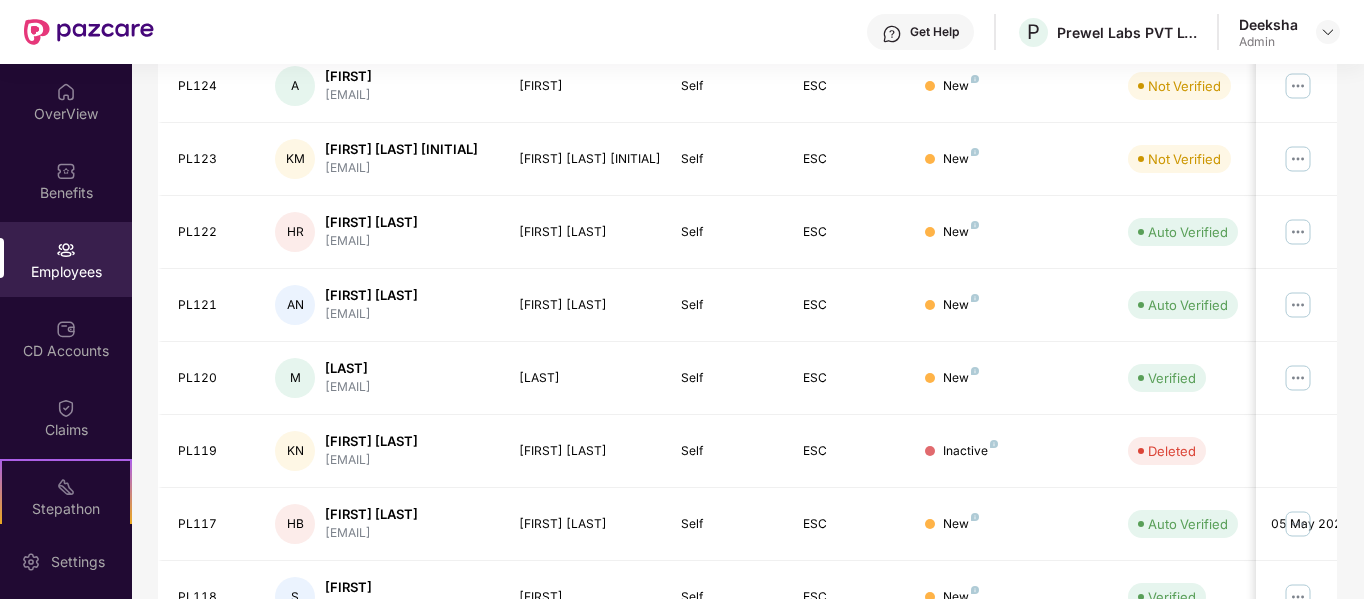 scroll, scrollTop: 630, scrollLeft: 0, axis: vertical 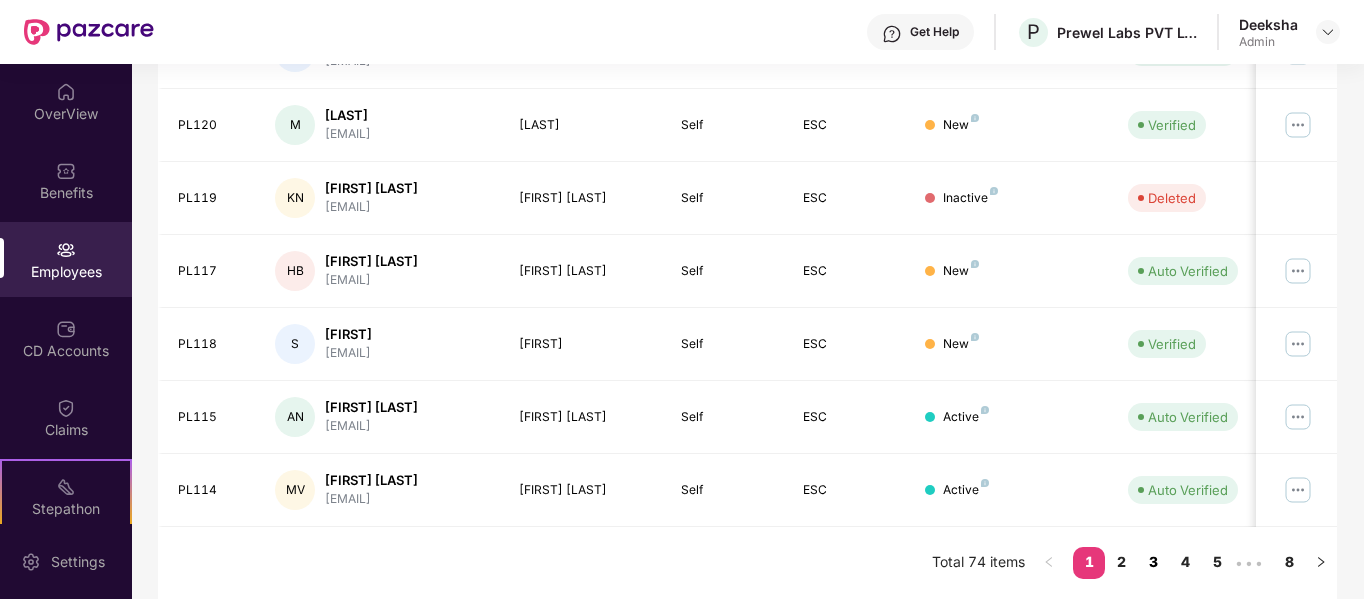 click on "3" at bounding box center (1153, 562) 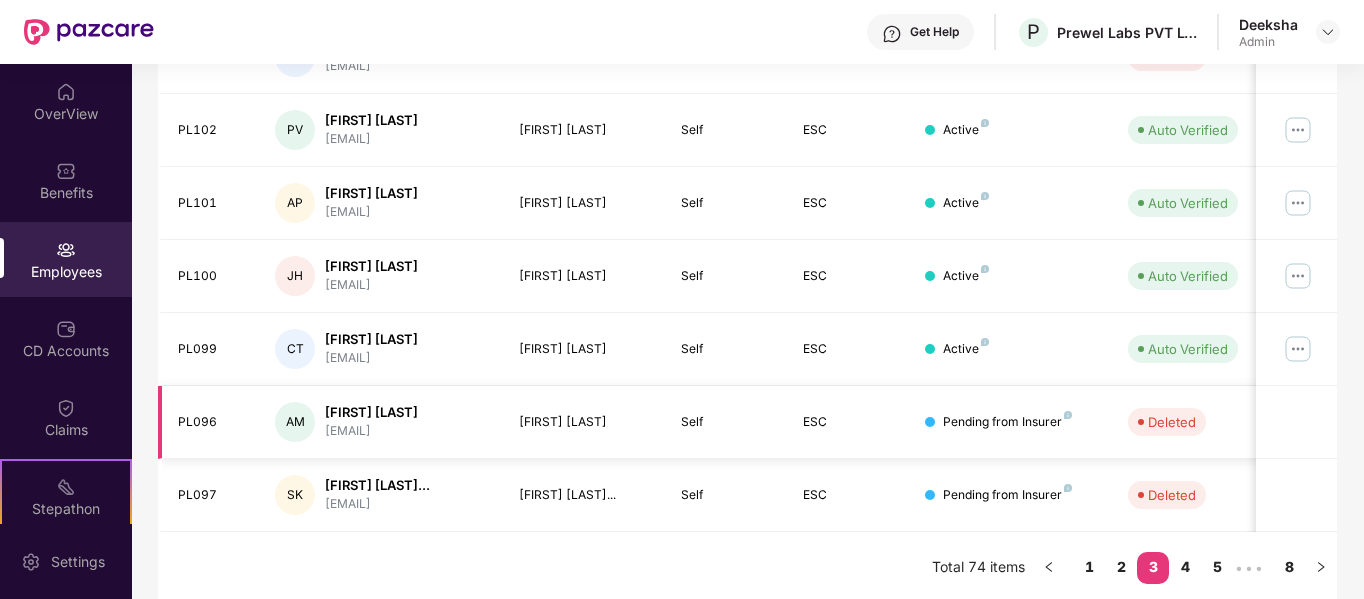 scroll, scrollTop: 630, scrollLeft: 0, axis: vertical 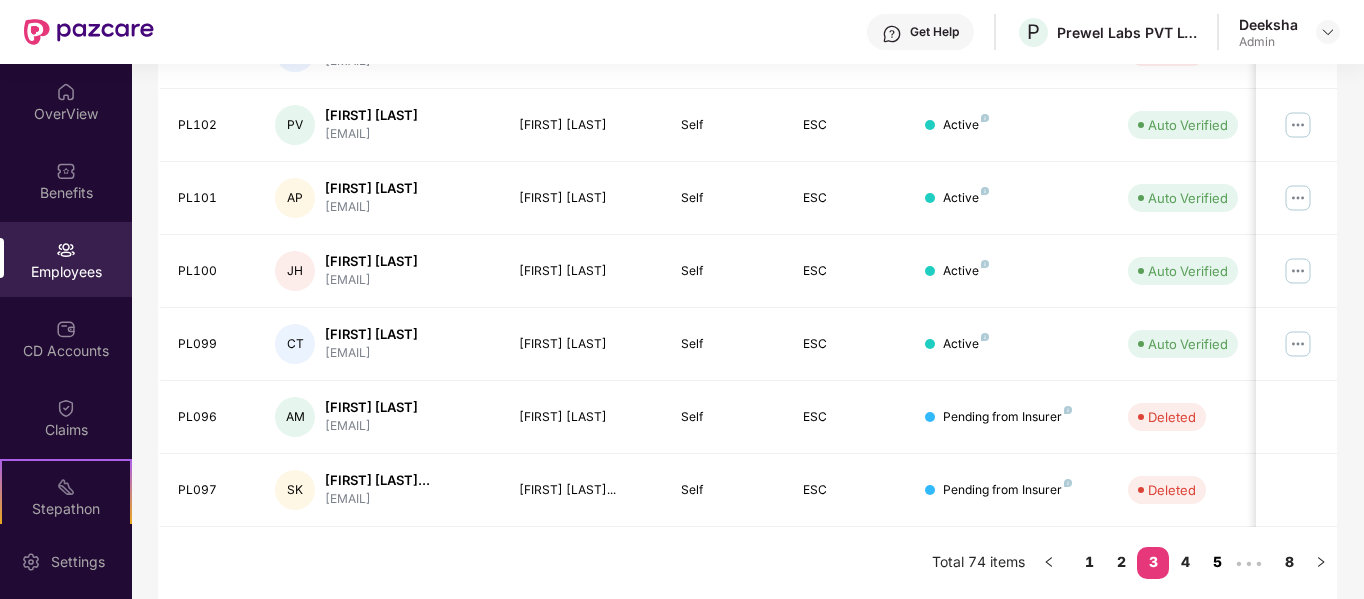 click on "4" at bounding box center (1185, 562) 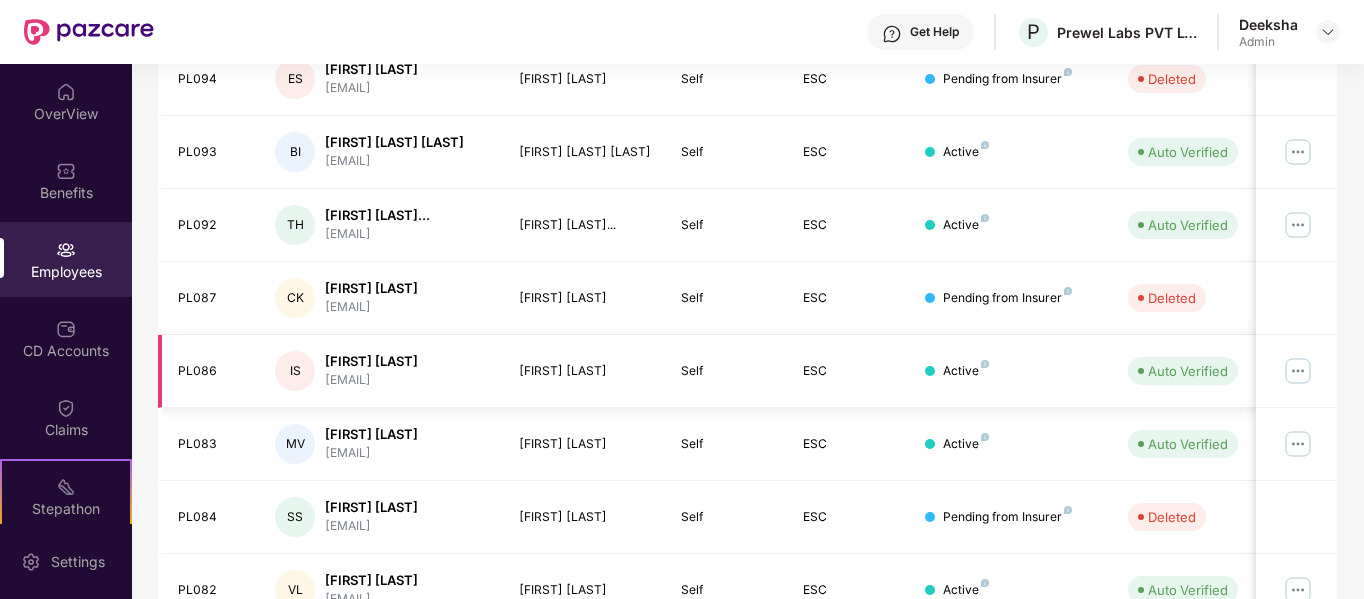 scroll, scrollTop: 630, scrollLeft: 0, axis: vertical 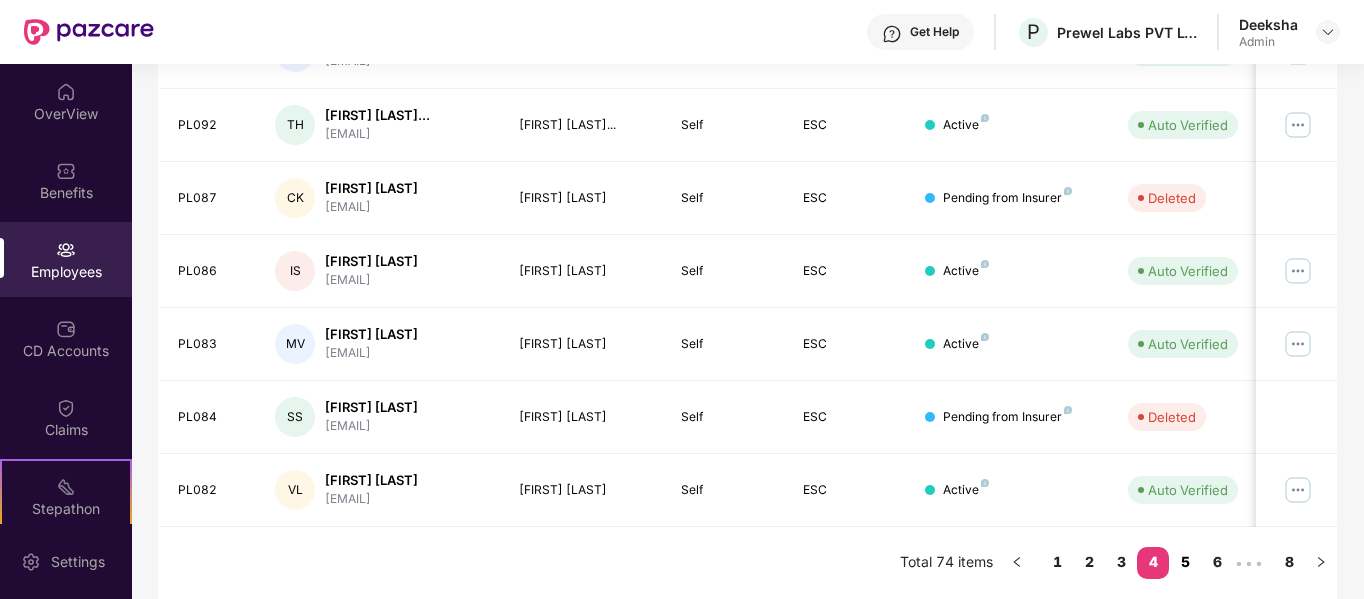 click on "5" at bounding box center (1185, 562) 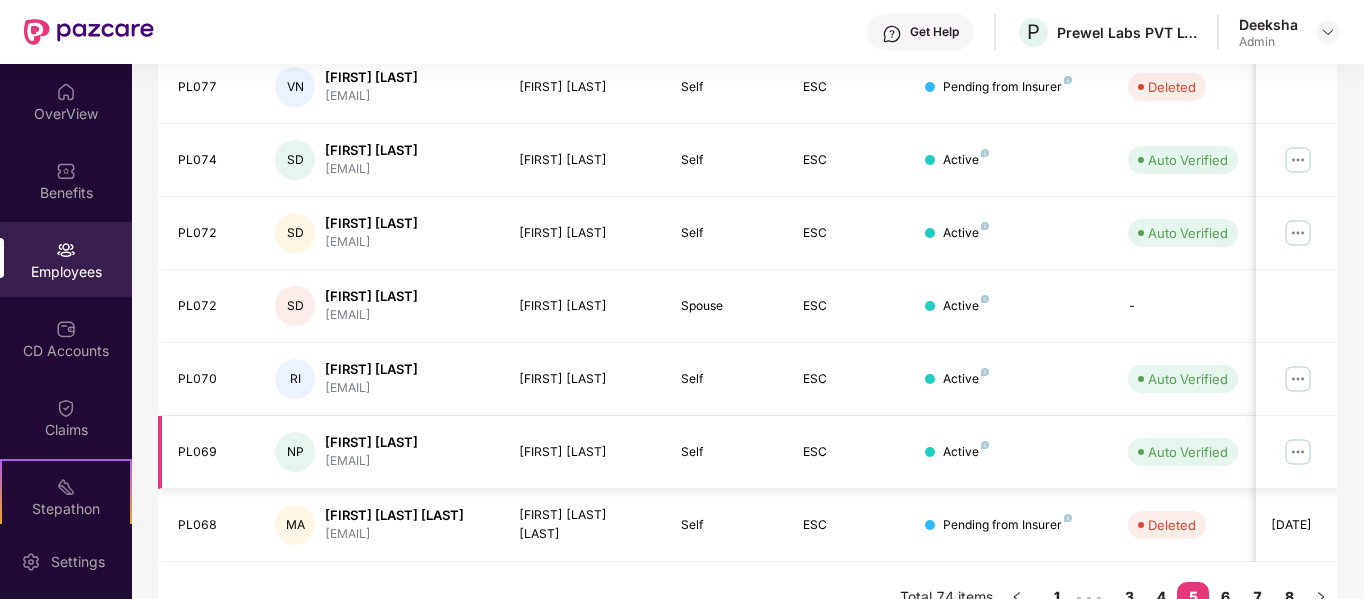 scroll, scrollTop: 630, scrollLeft: 0, axis: vertical 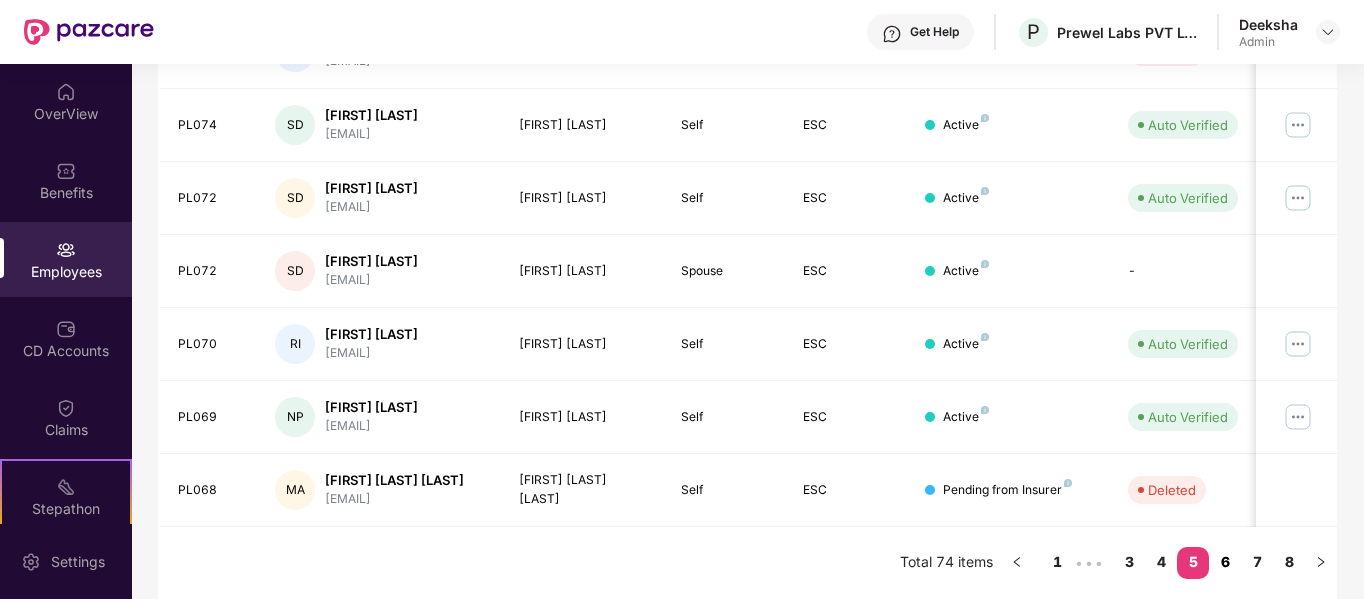click on "6" at bounding box center [1225, 562] 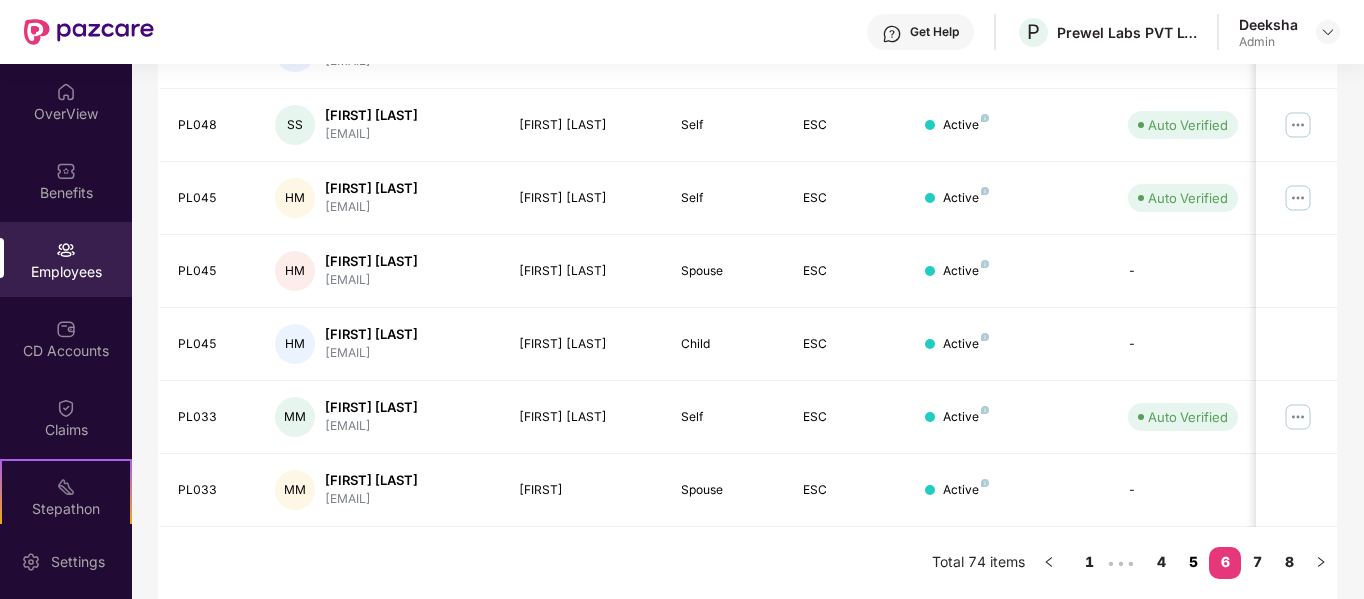 click on "5" at bounding box center (1193, 562) 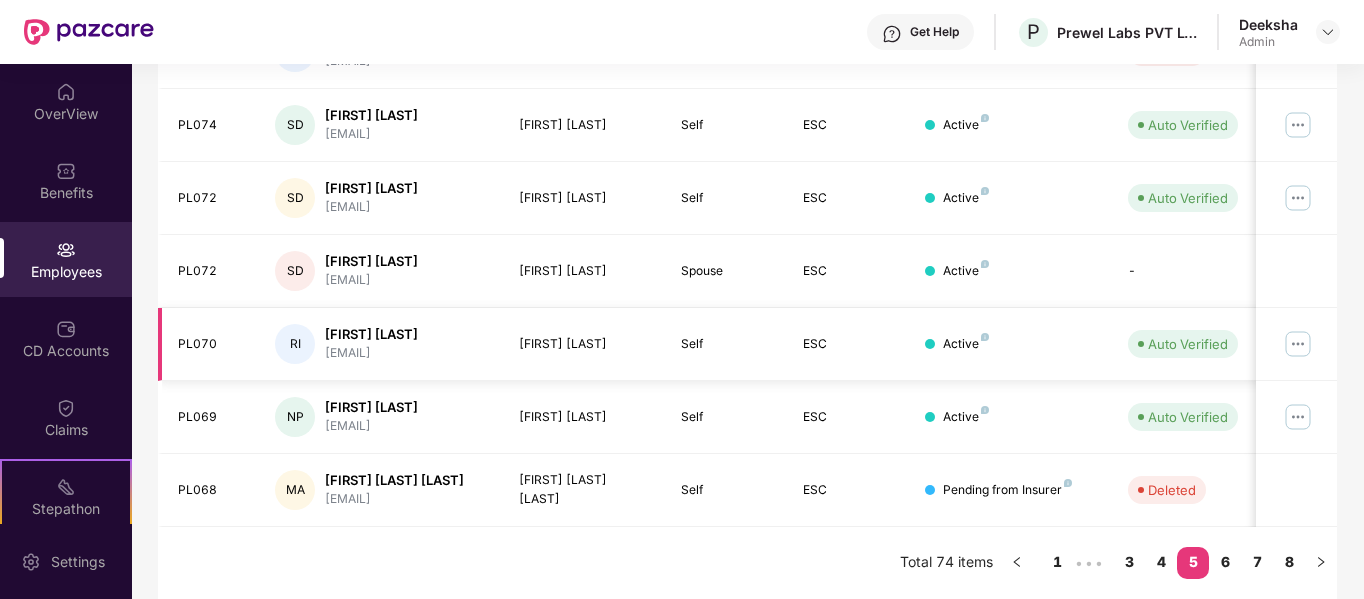 click at bounding box center (1298, 344) 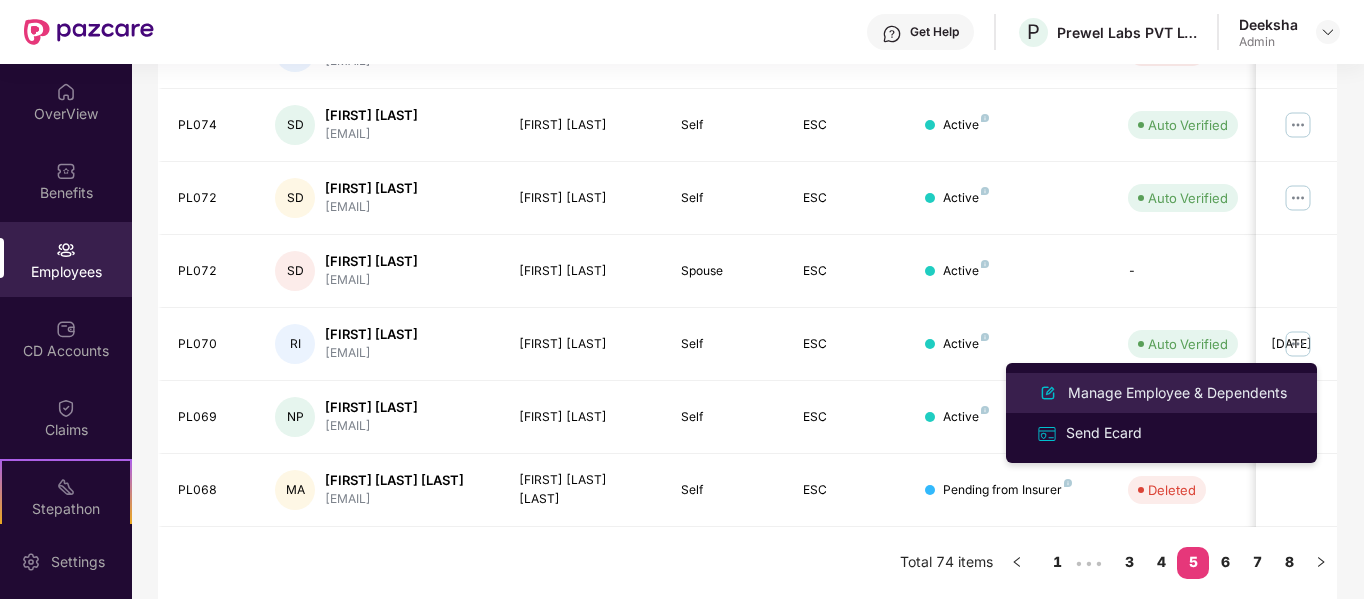 click on "Manage Employee & Dependents" at bounding box center [1177, 393] 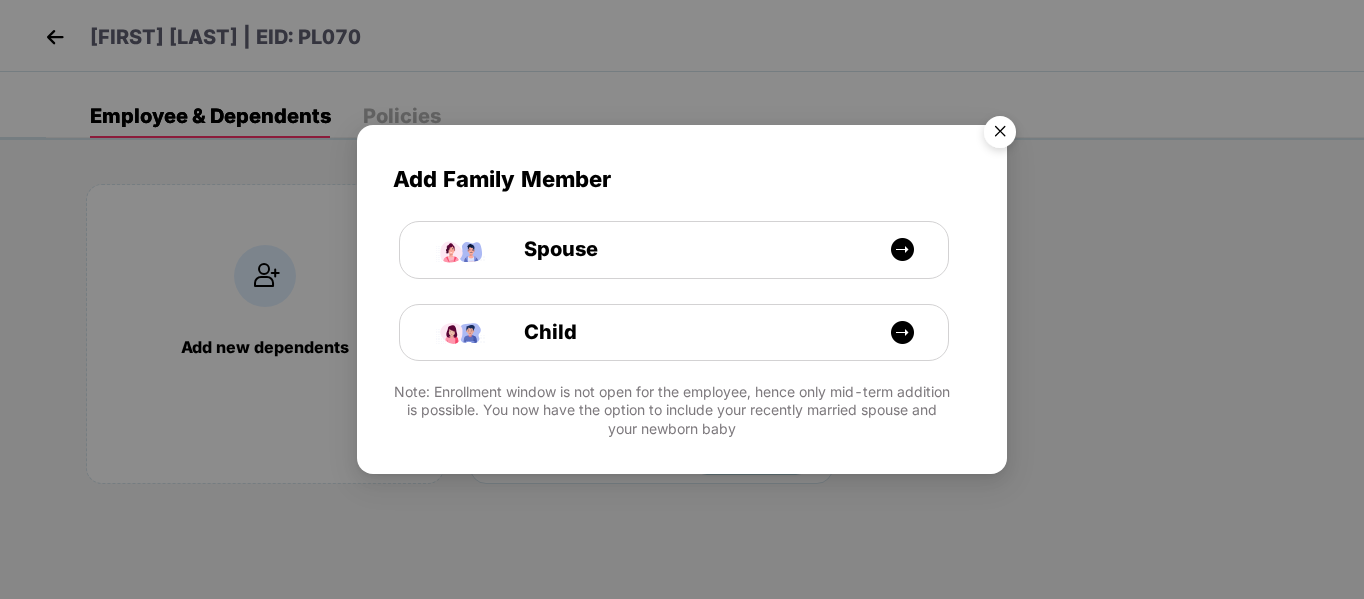 click at bounding box center [1000, 135] 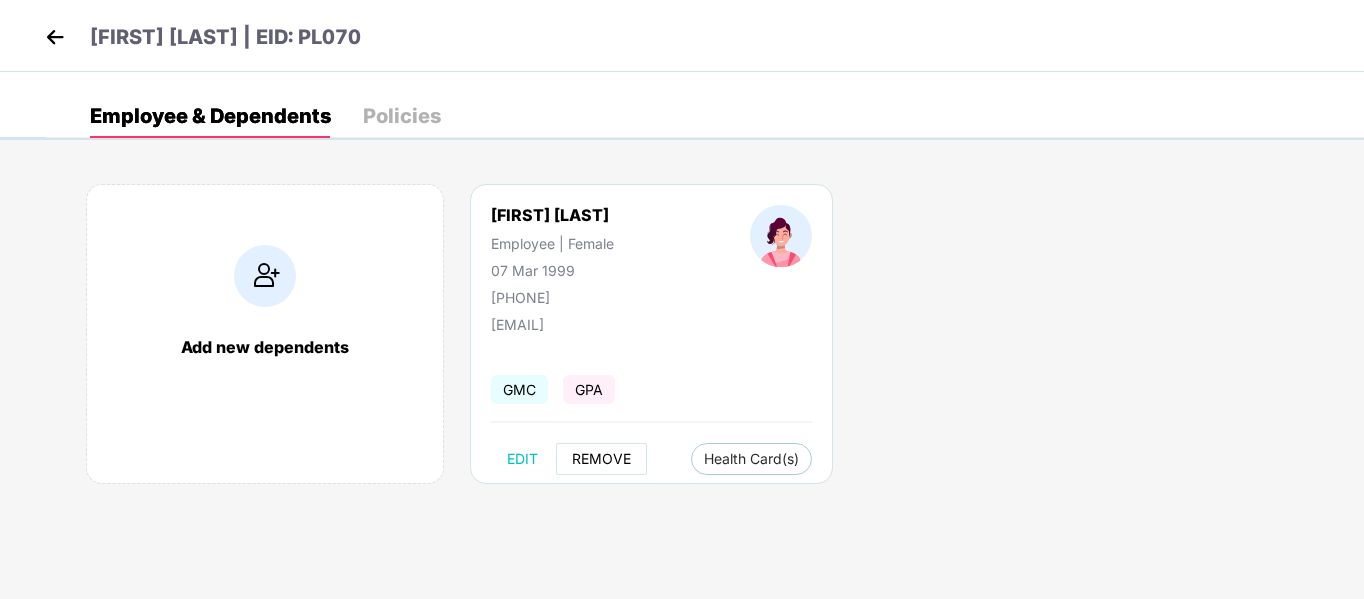 click on "REMOVE" at bounding box center (601, 459) 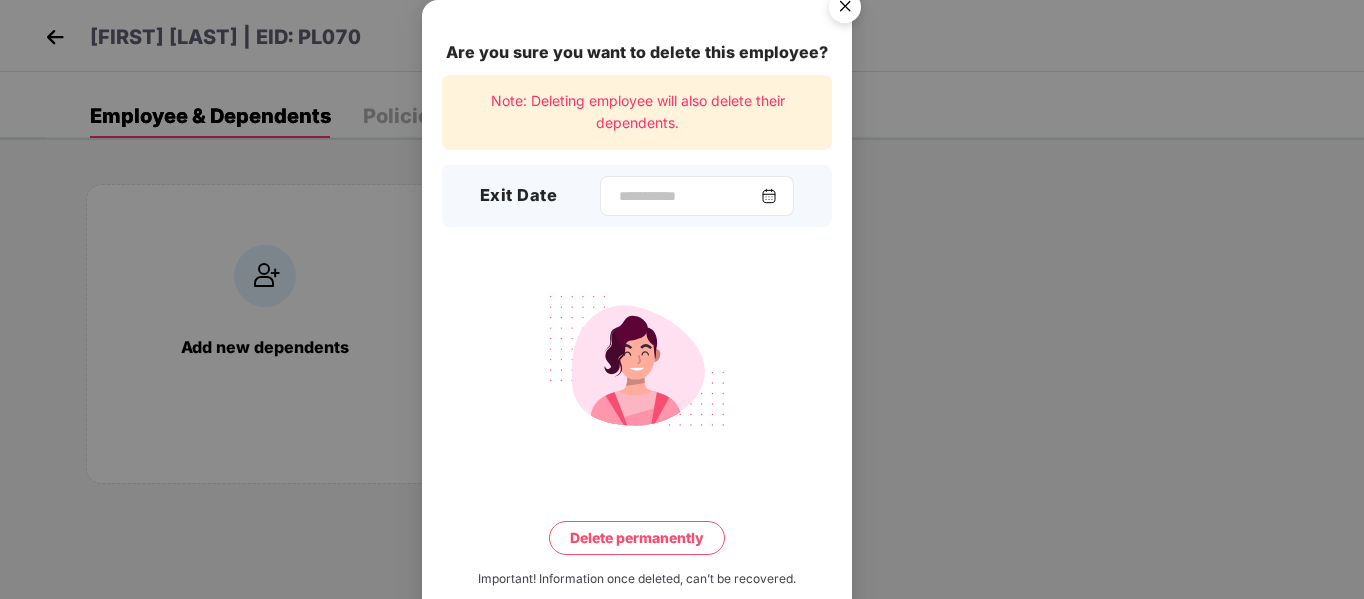 click at bounding box center [769, 196] 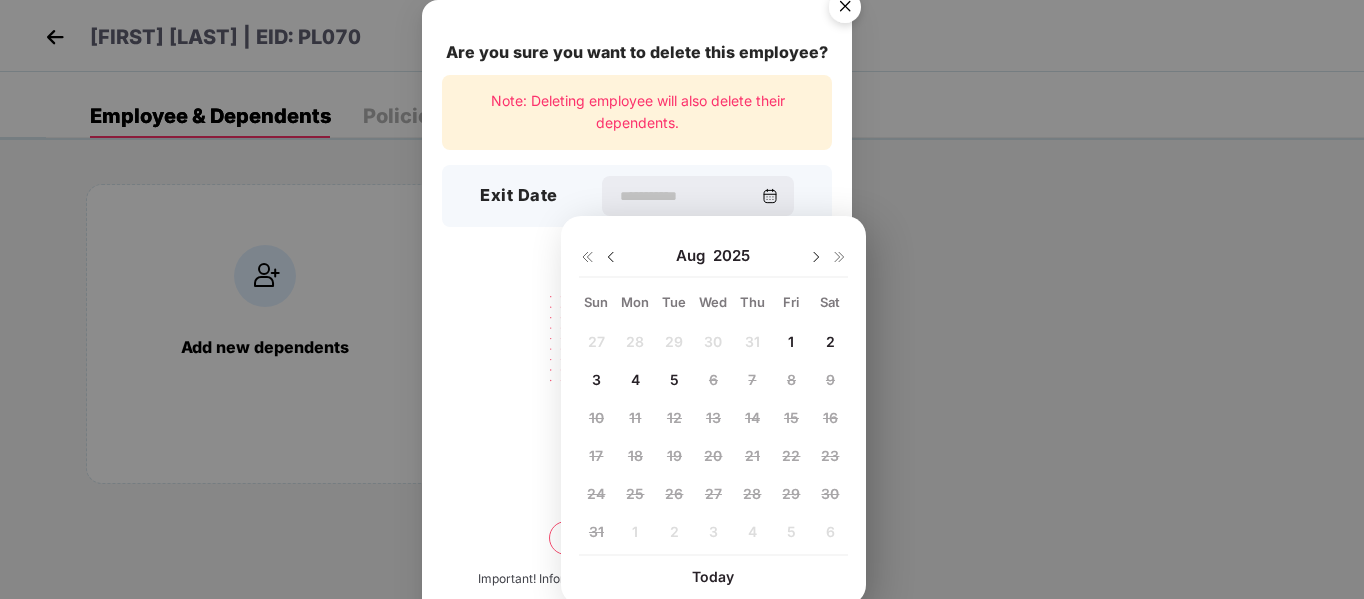 click at bounding box center (611, 257) 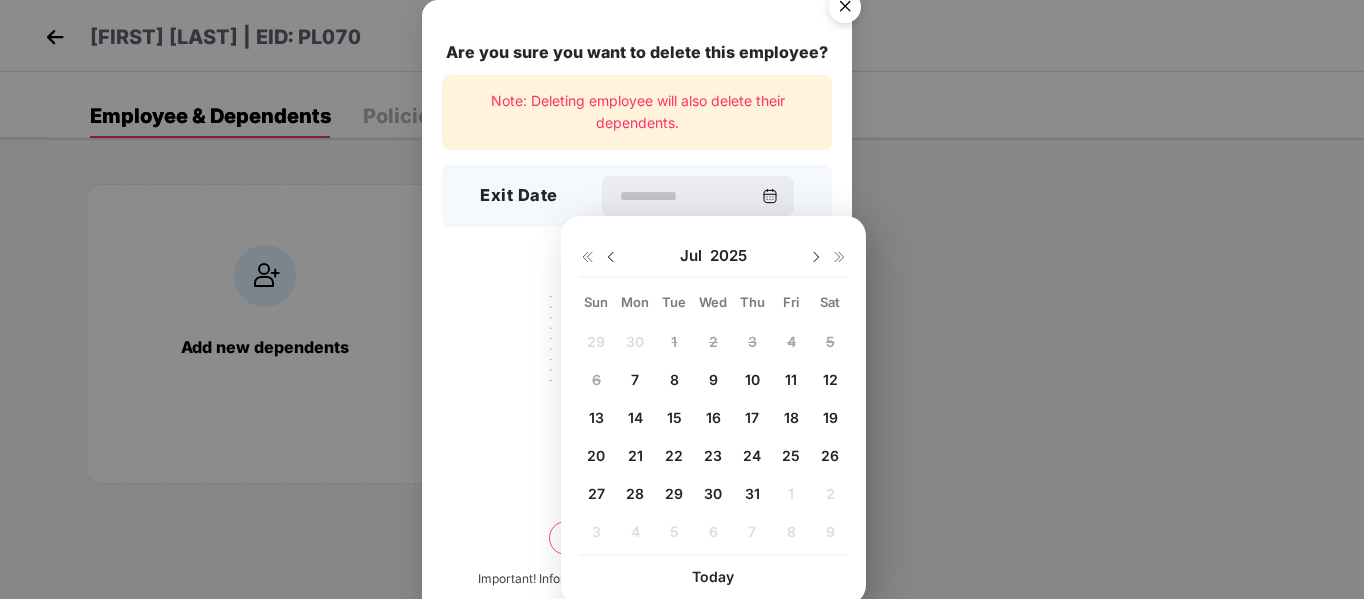 click on "31" at bounding box center [752, 493] 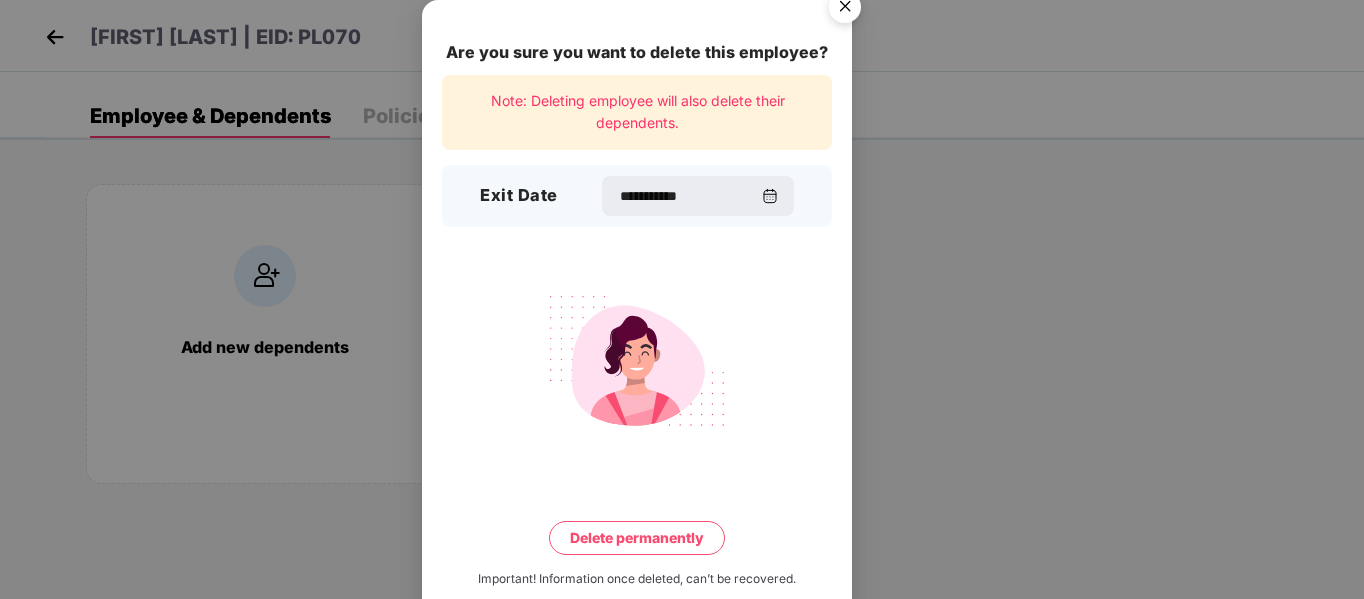 click on "Delete permanently" at bounding box center (637, 538) 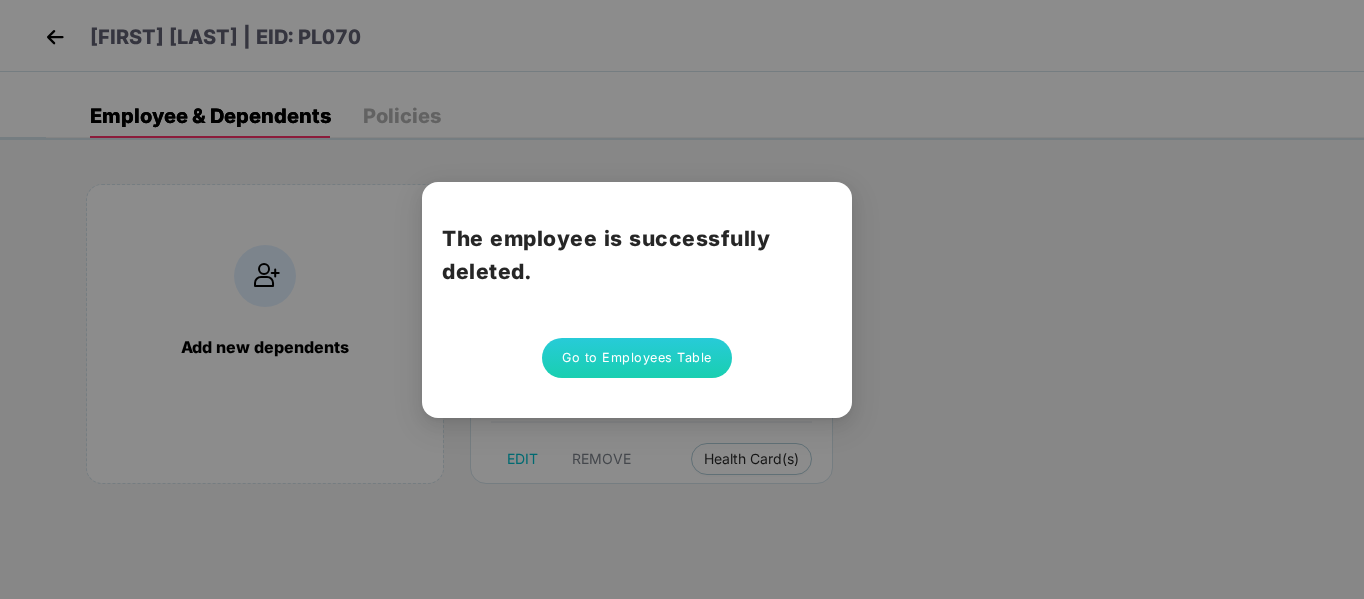 click on "Go to Employees Table" at bounding box center (637, 358) 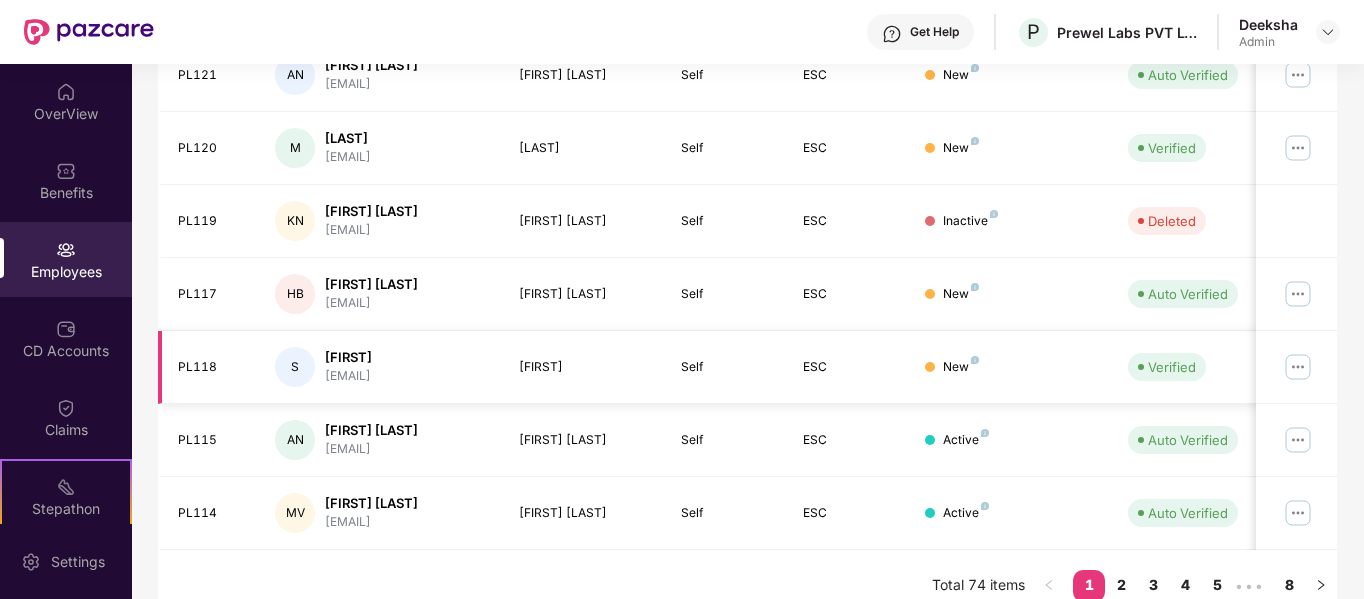 scroll, scrollTop: 630, scrollLeft: 0, axis: vertical 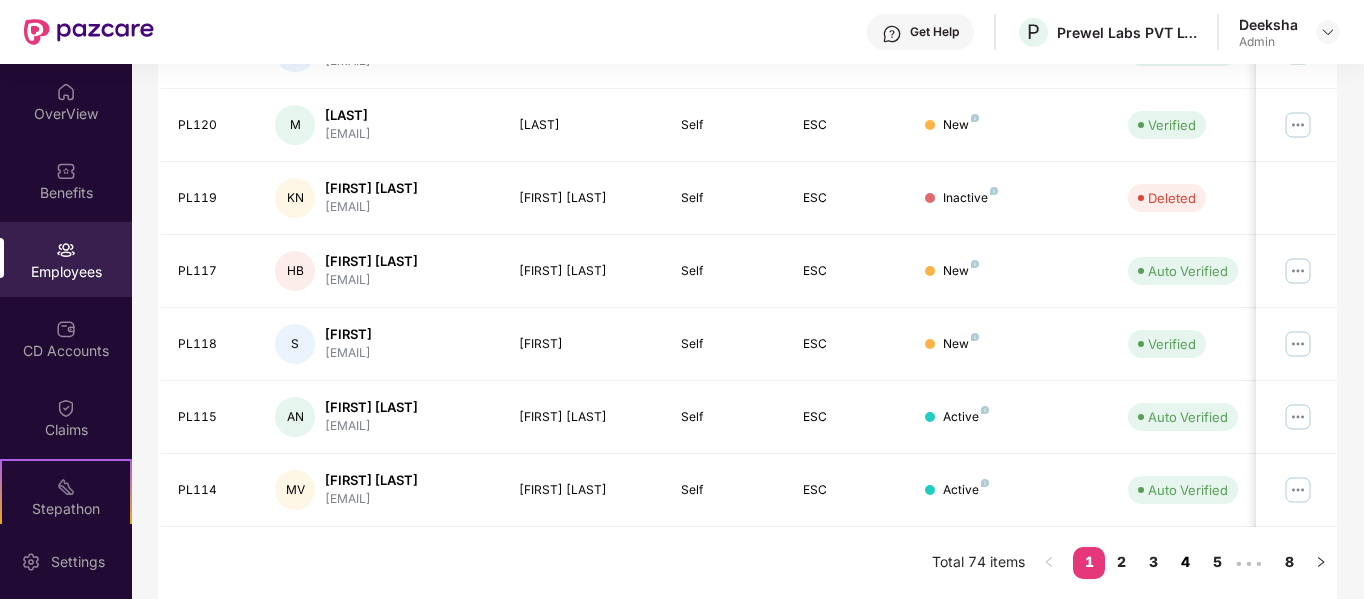click on "4" at bounding box center (1185, 562) 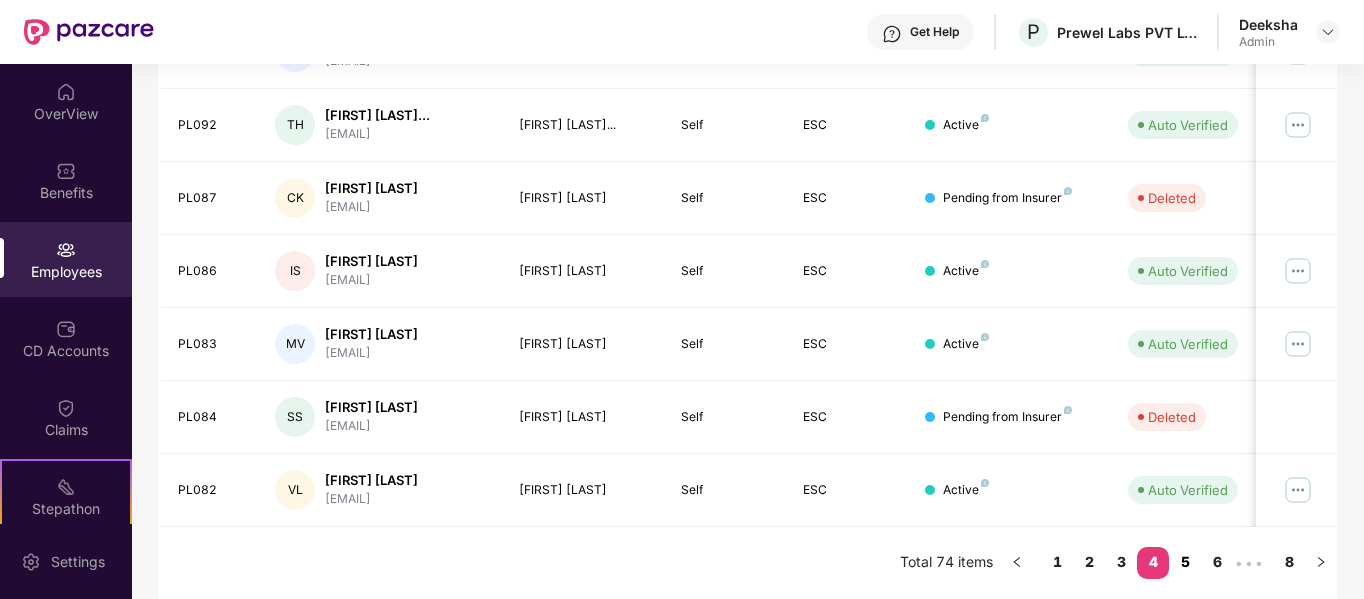 click on "5" at bounding box center (1185, 562) 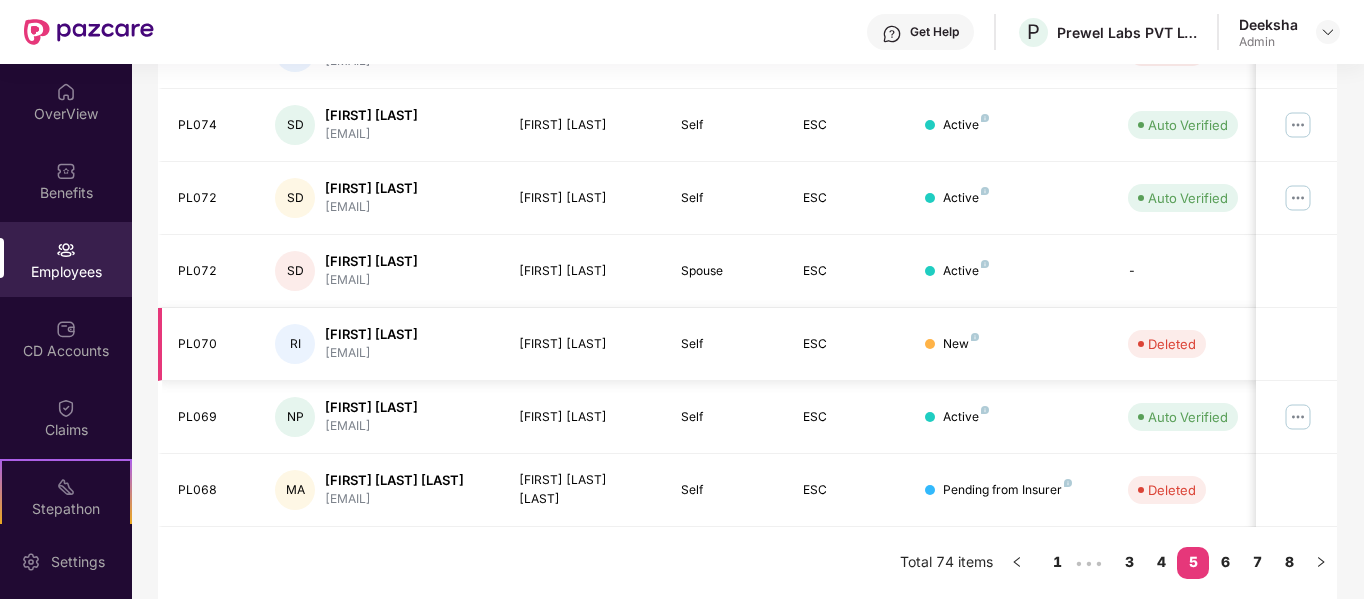 scroll, scrollTop: 647, scrollLeft: 0, axis: vertical 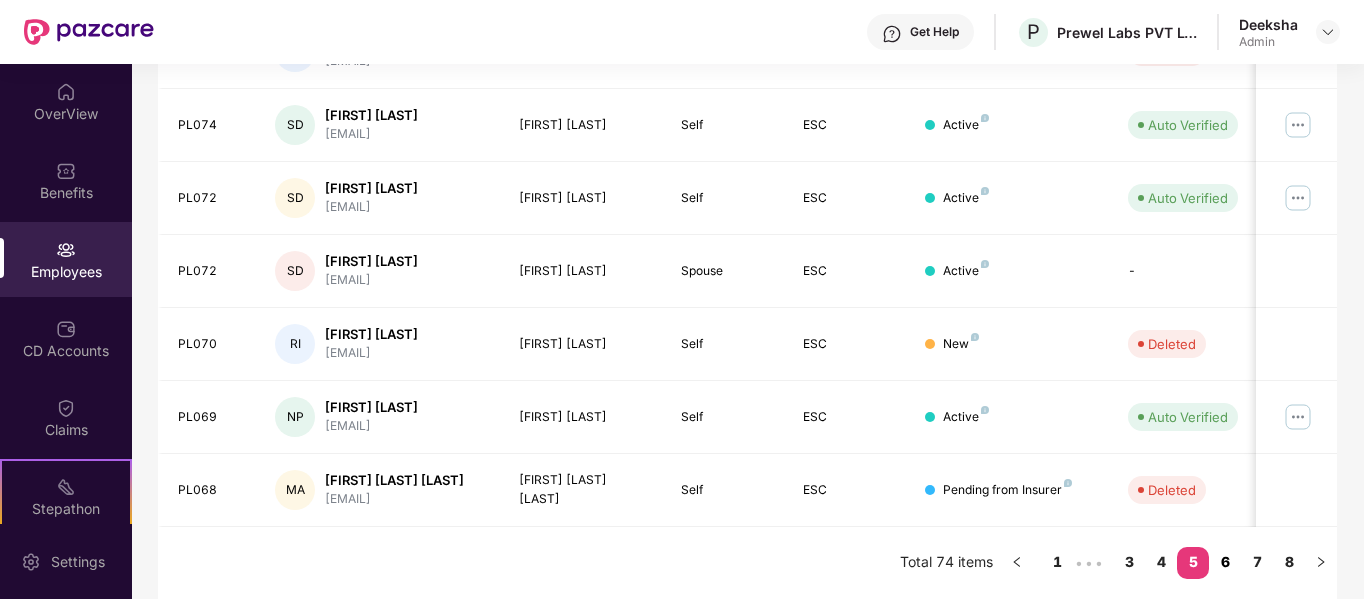 click on "6" at bounding box center [1225, 562] 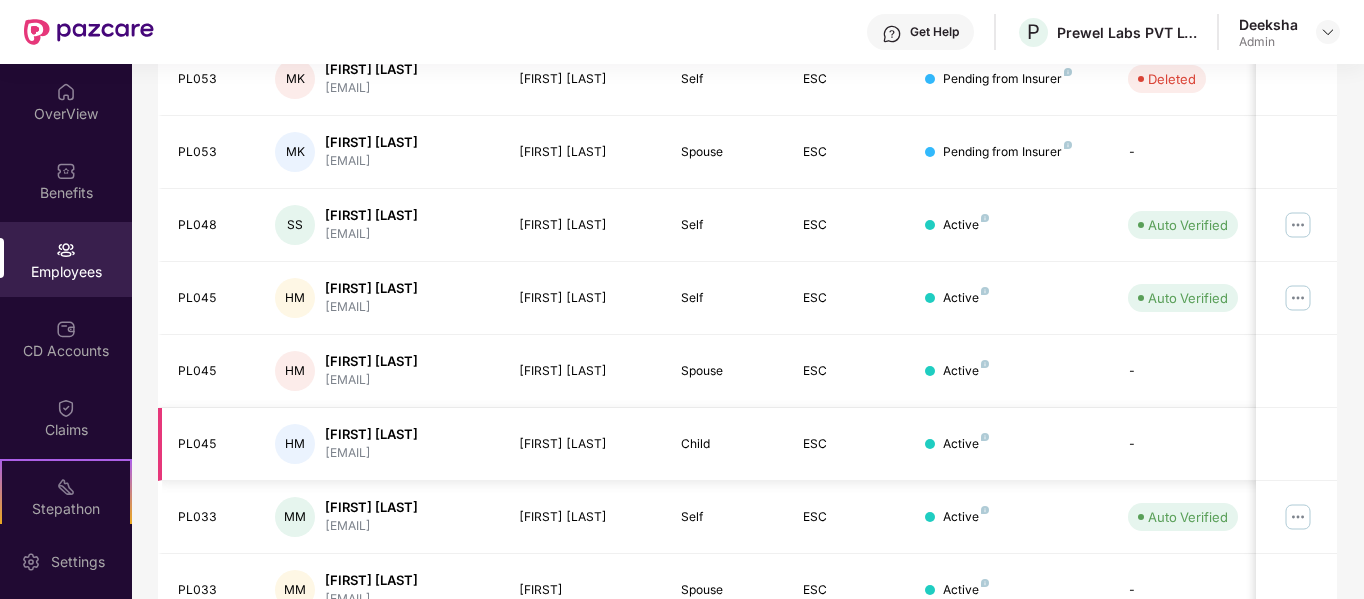 scroll, scrollTop: 630, scrollLeft: 0, axis: vertical 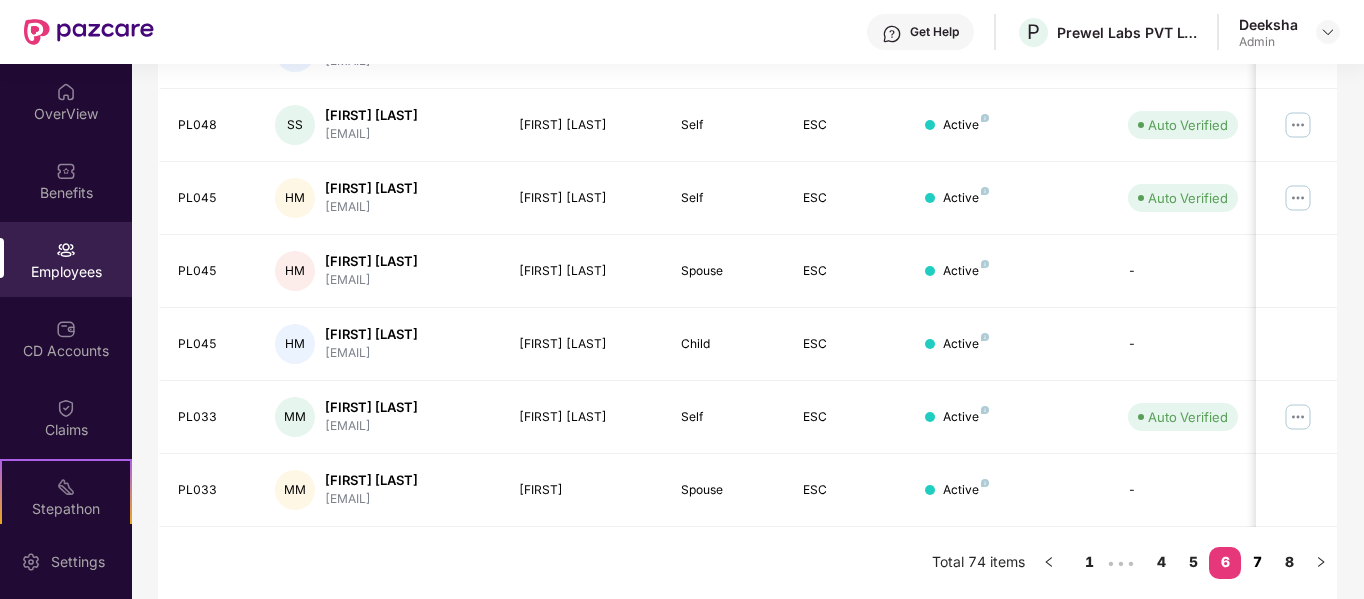 click on "7" at bounding box center [1257, 562] 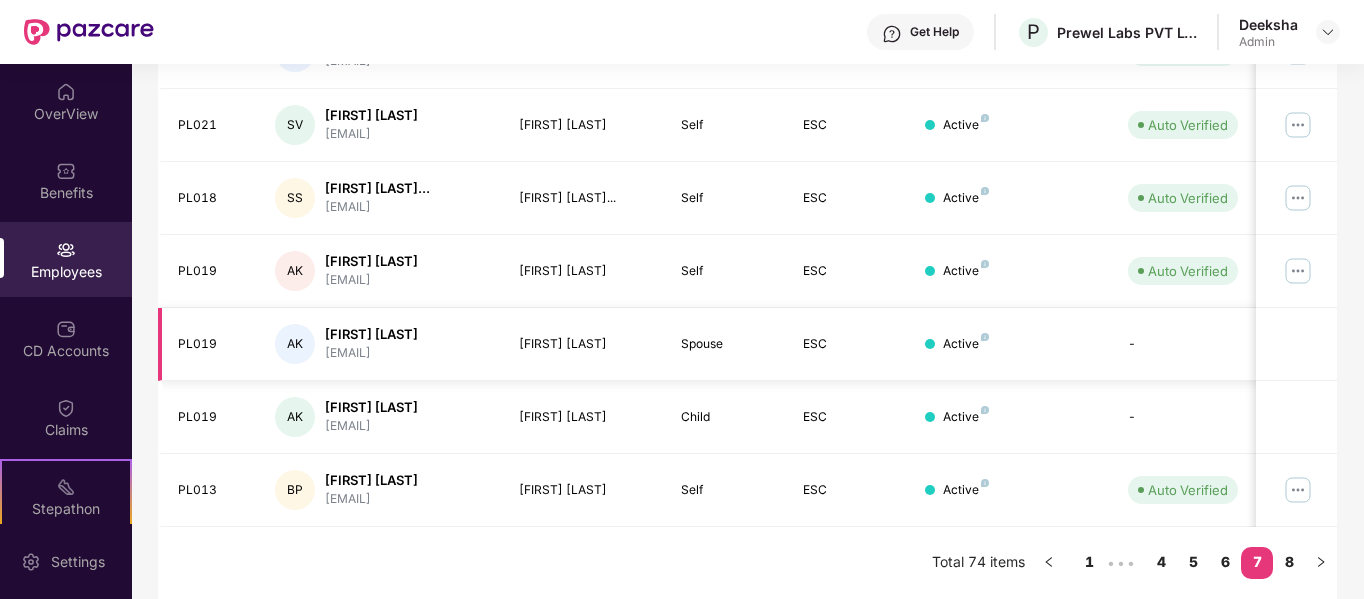 scroll, scrollTop: 647, scrollLeft: 0, axis: vertical 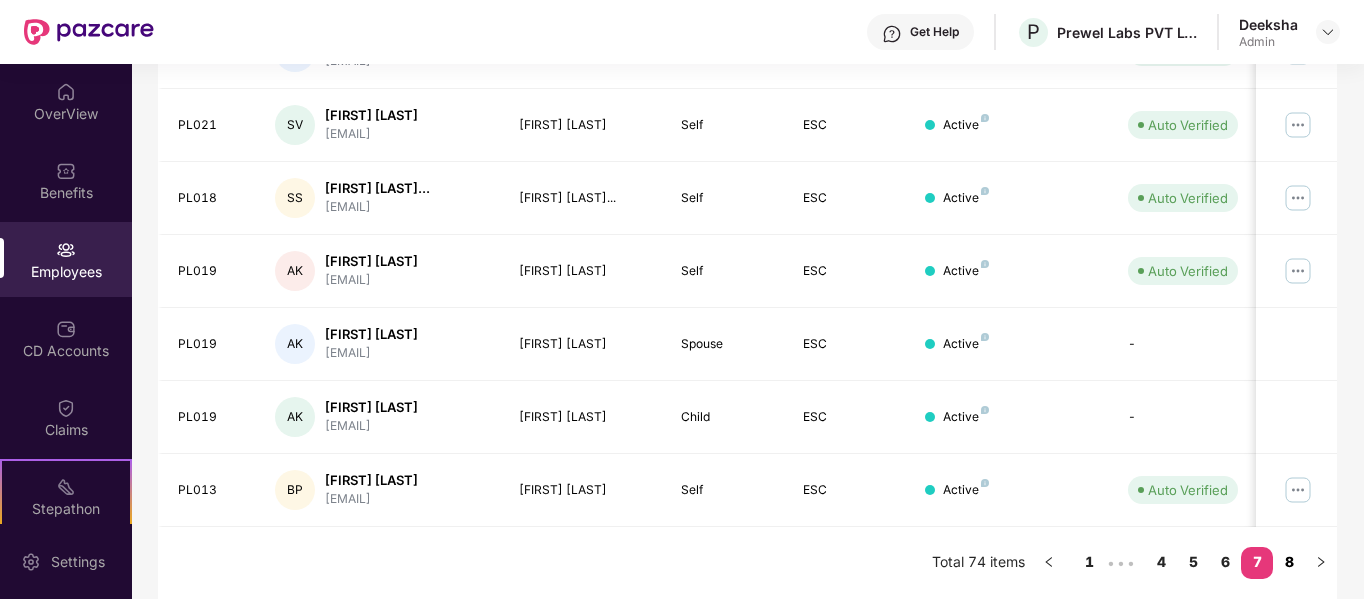 click on "8" at bounding box center (1289, 562) 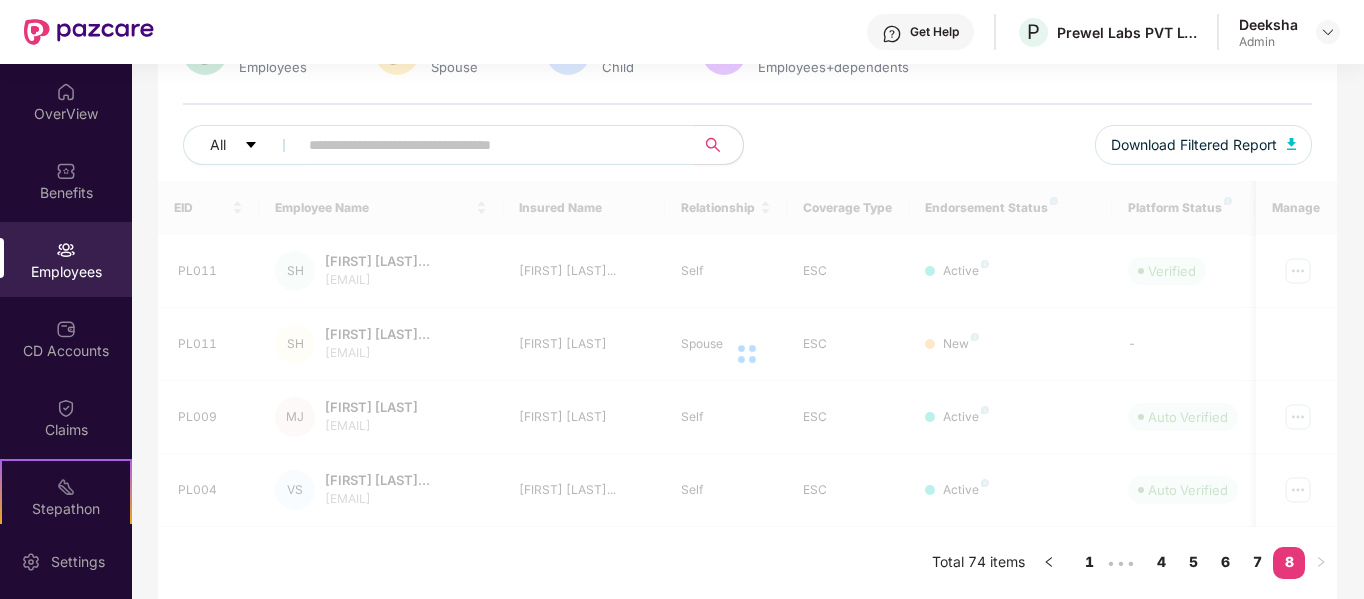 scroll, scrollTop: 209, scrollLeft: 0, axis: vertical 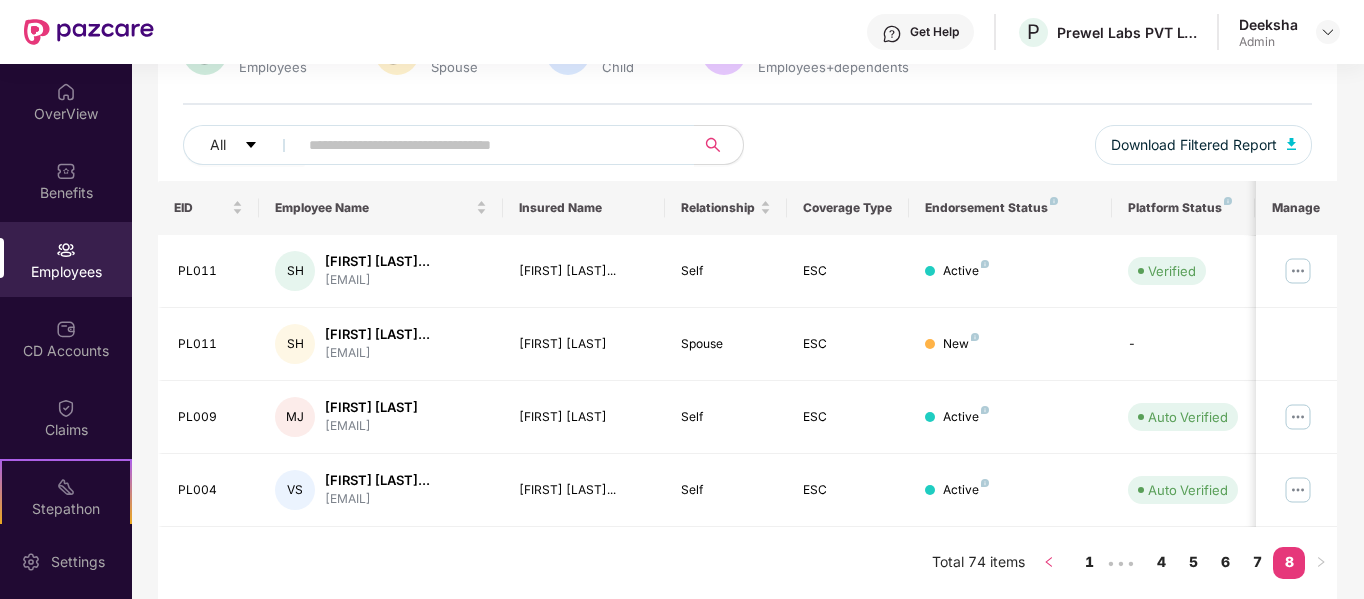 click 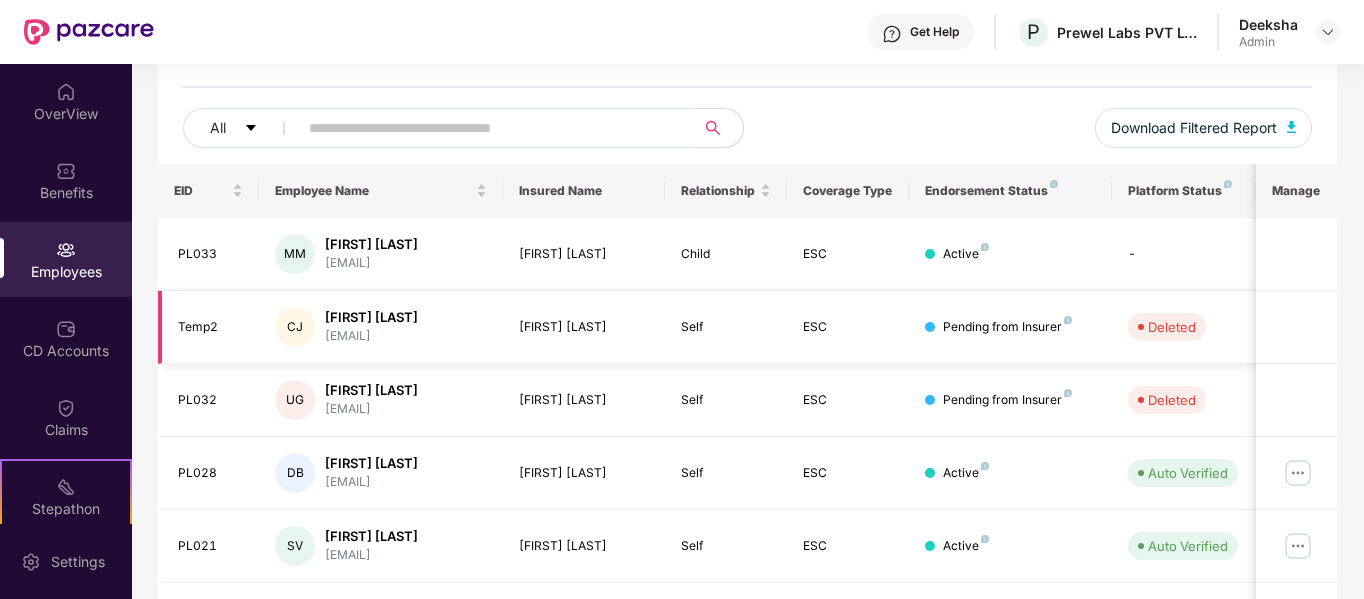 scroll, scrollTop: 0, scrollLeft: 0, axis: both 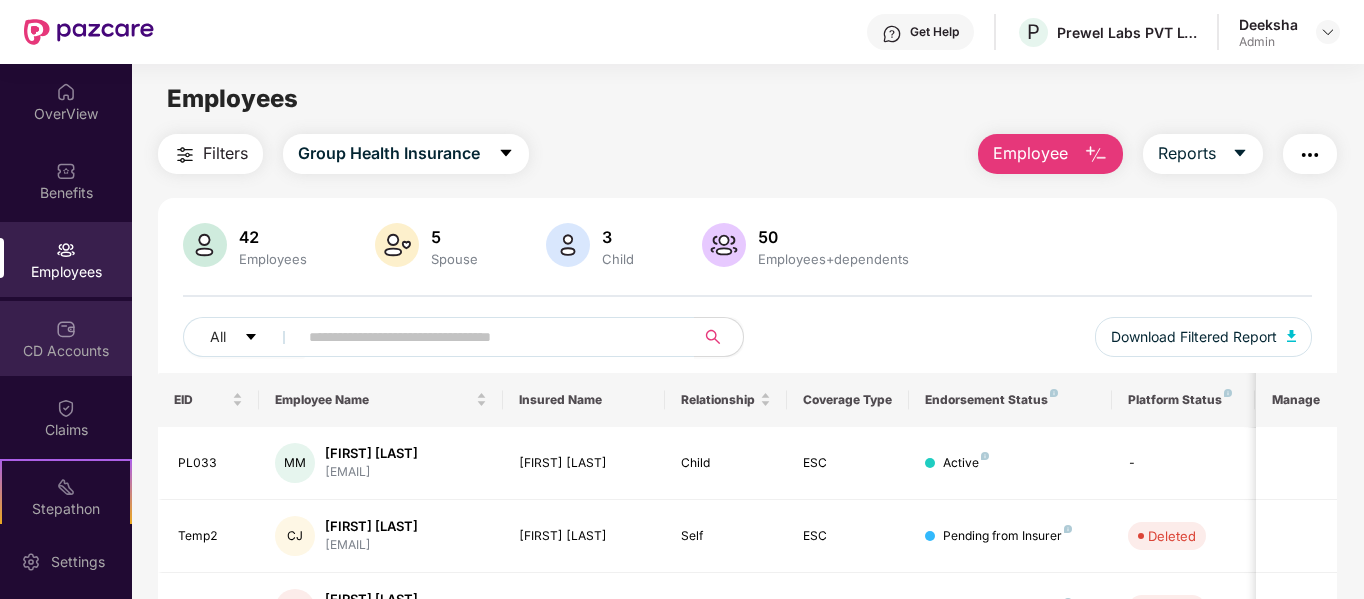 click at bounding box center [66, 329] 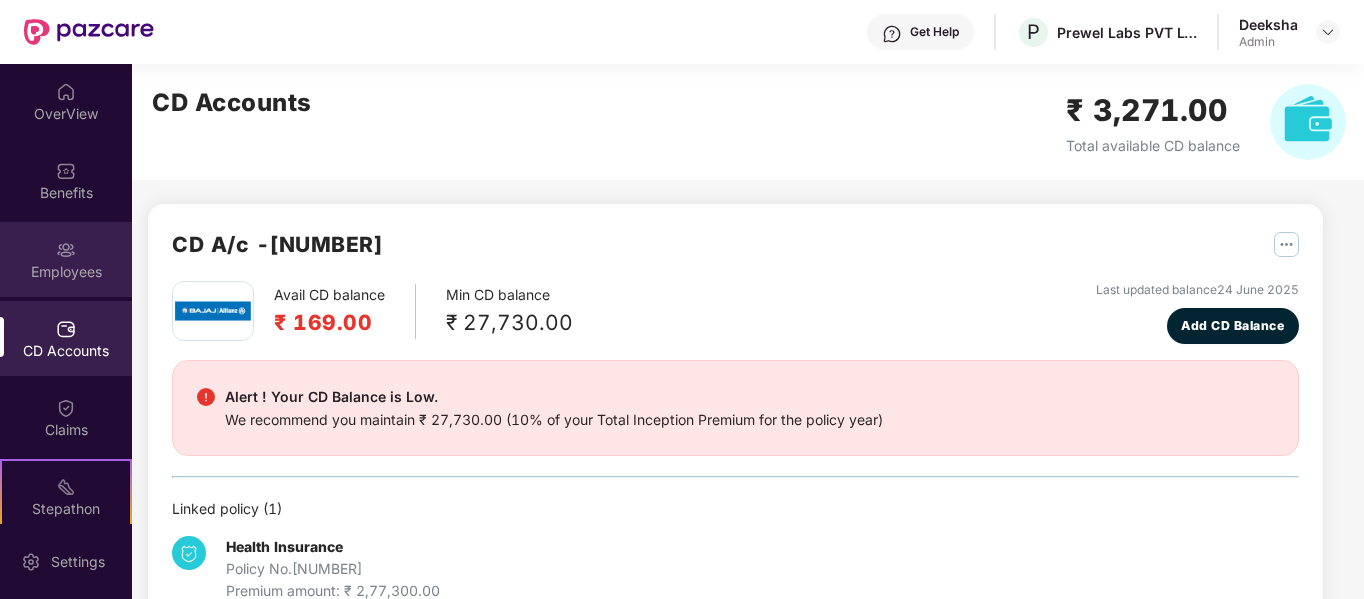 click on "Employees" at bounding box center (66, 259) 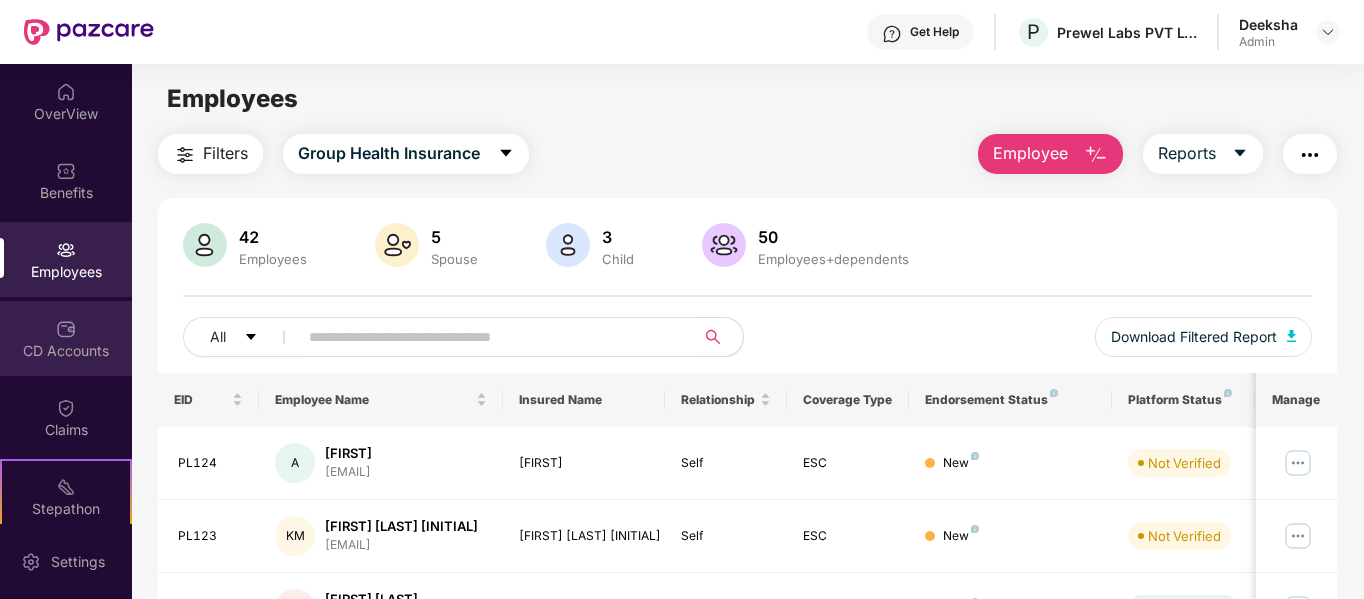 click on "CD Accounts" at bounding box center (66, 338) 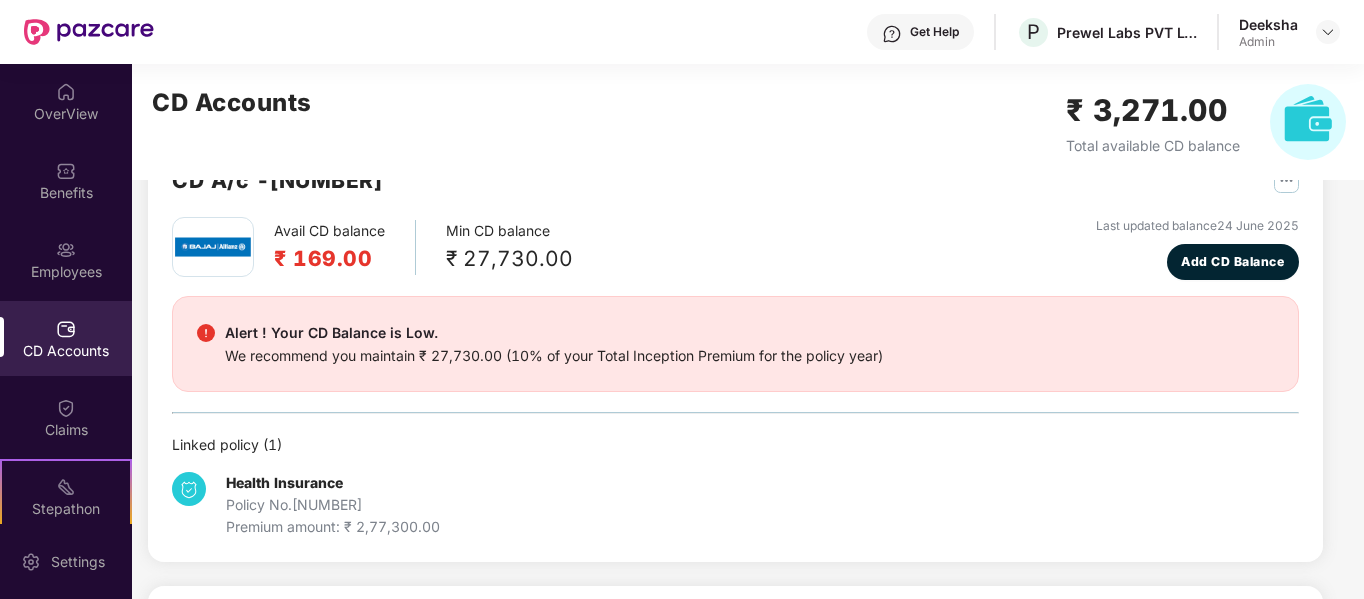 scroll, scrollTop: 0, scrollLeft: 0, axis: both 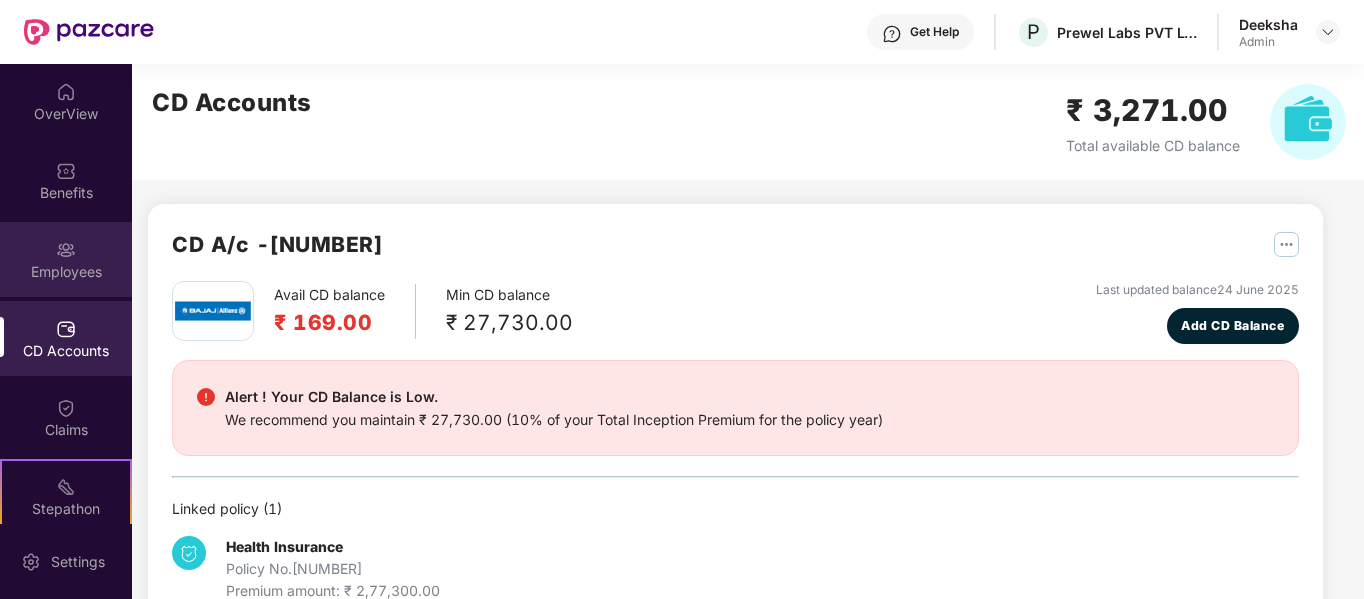 click at bounding box center [66, 250] 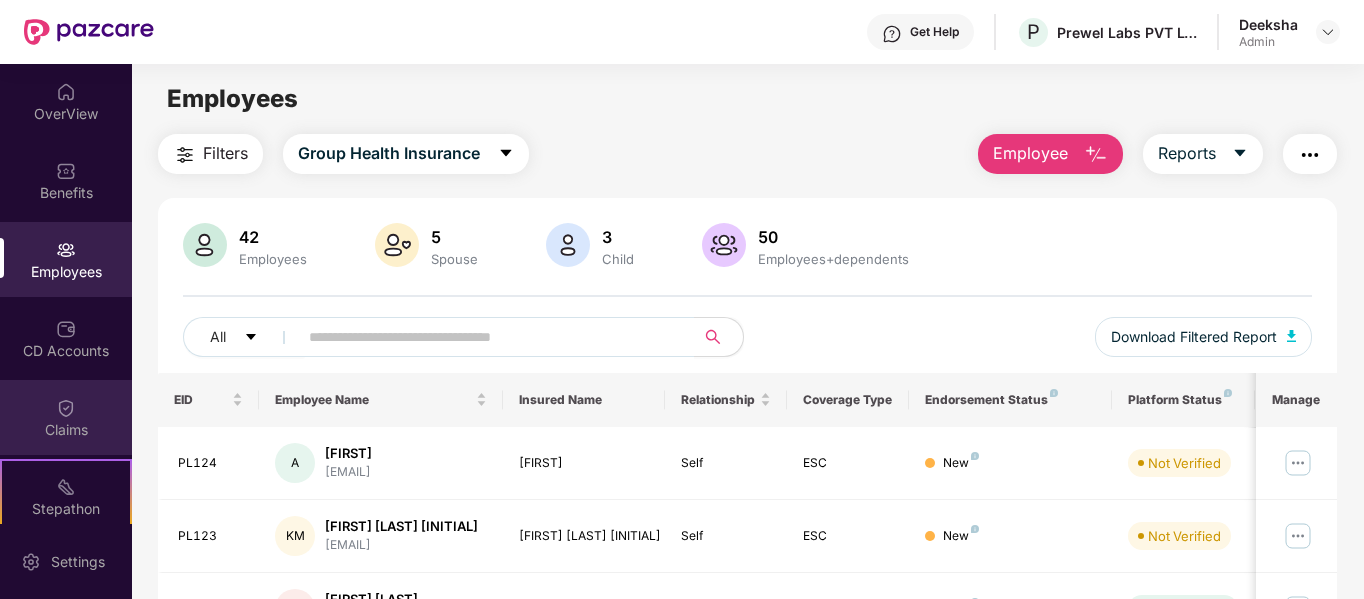 click on "Claims" at bounding box center (66, 430) 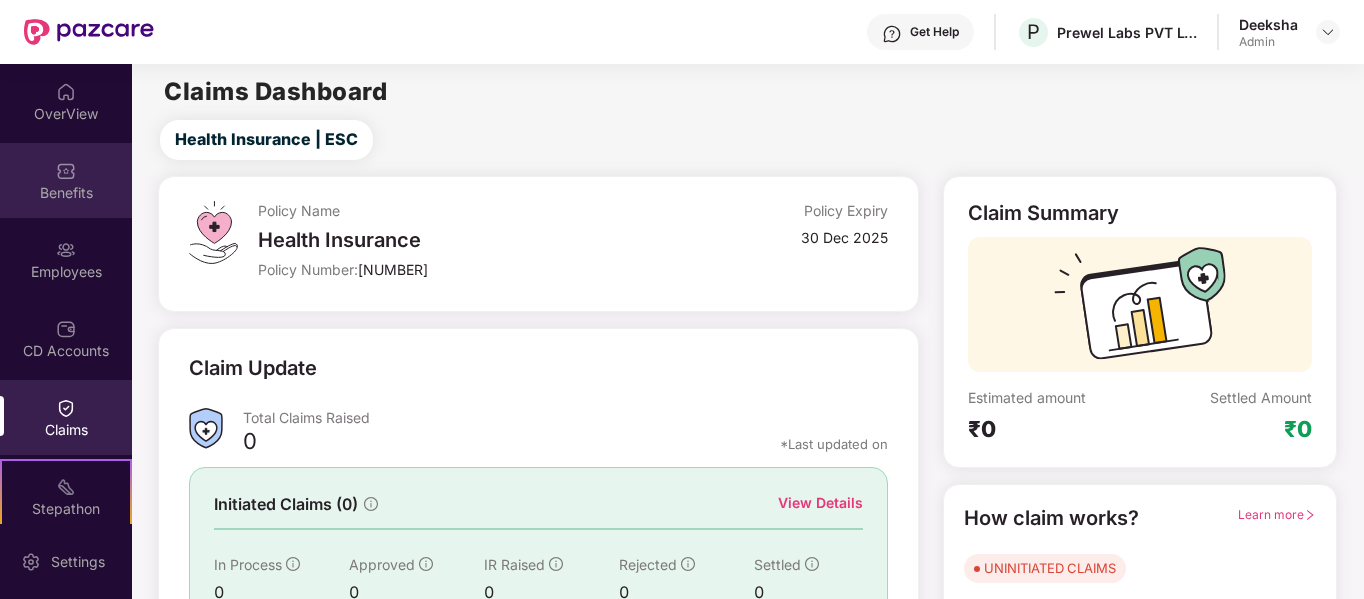 click at bounding box center [66, 171] 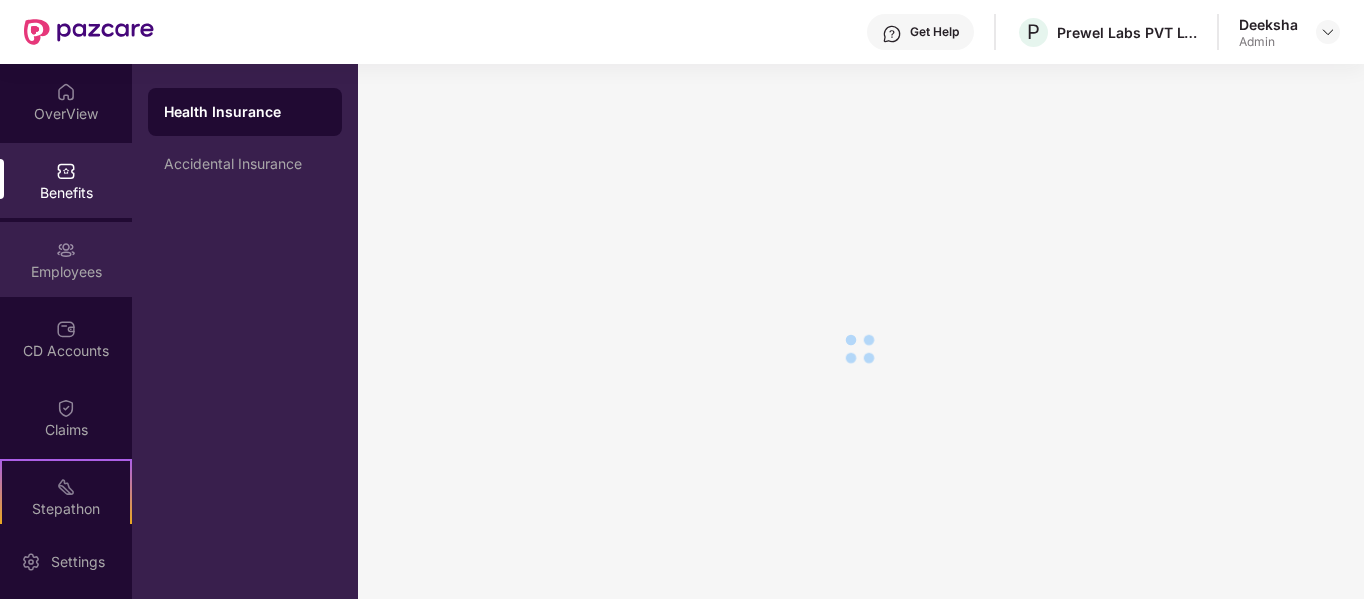 click on "Employees" at bounding box center (66, 272) 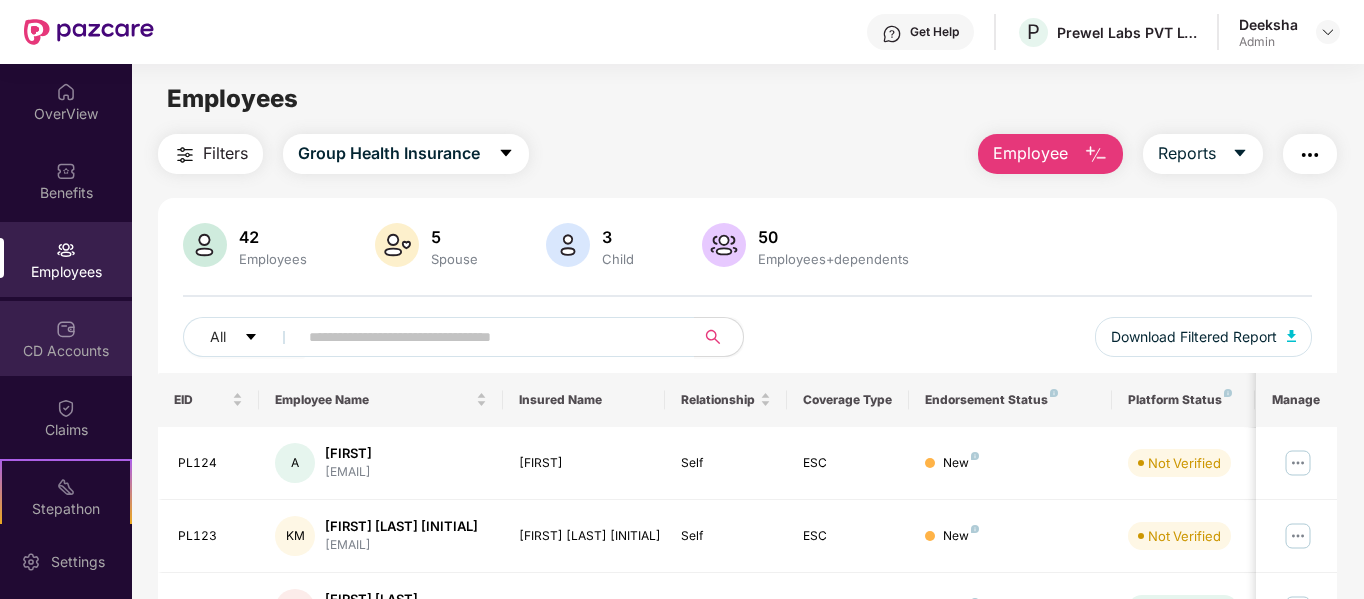 click at bounding box center (66, 329) 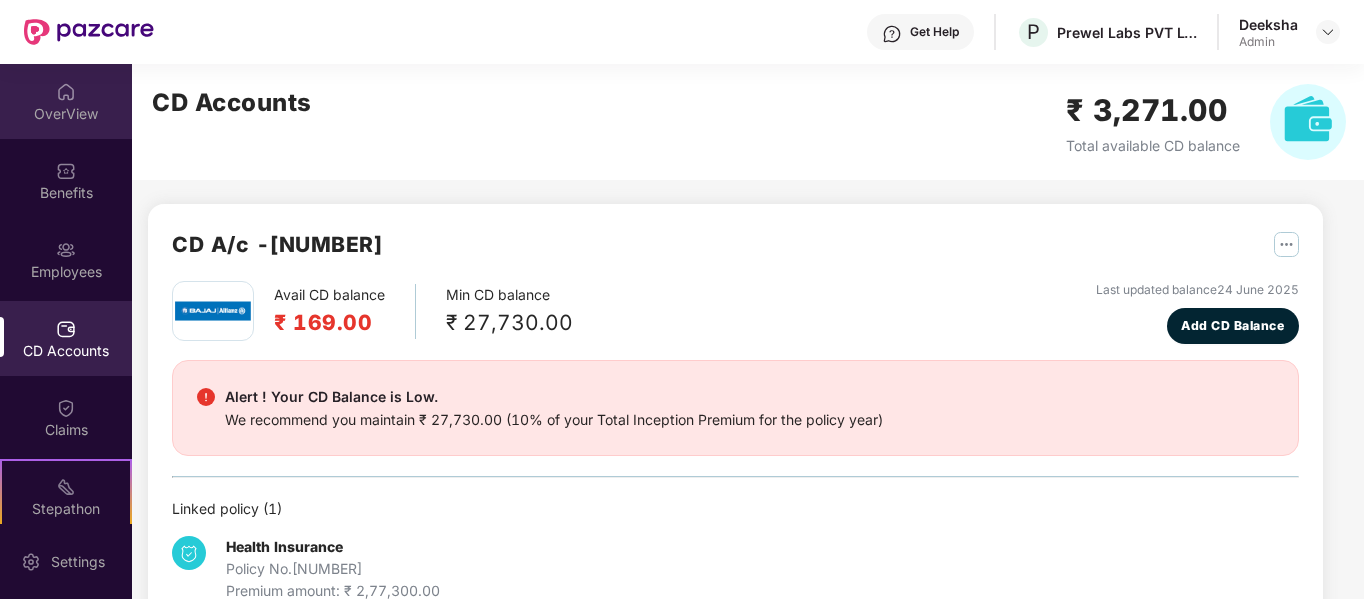 click at bounding box center (66, 92) 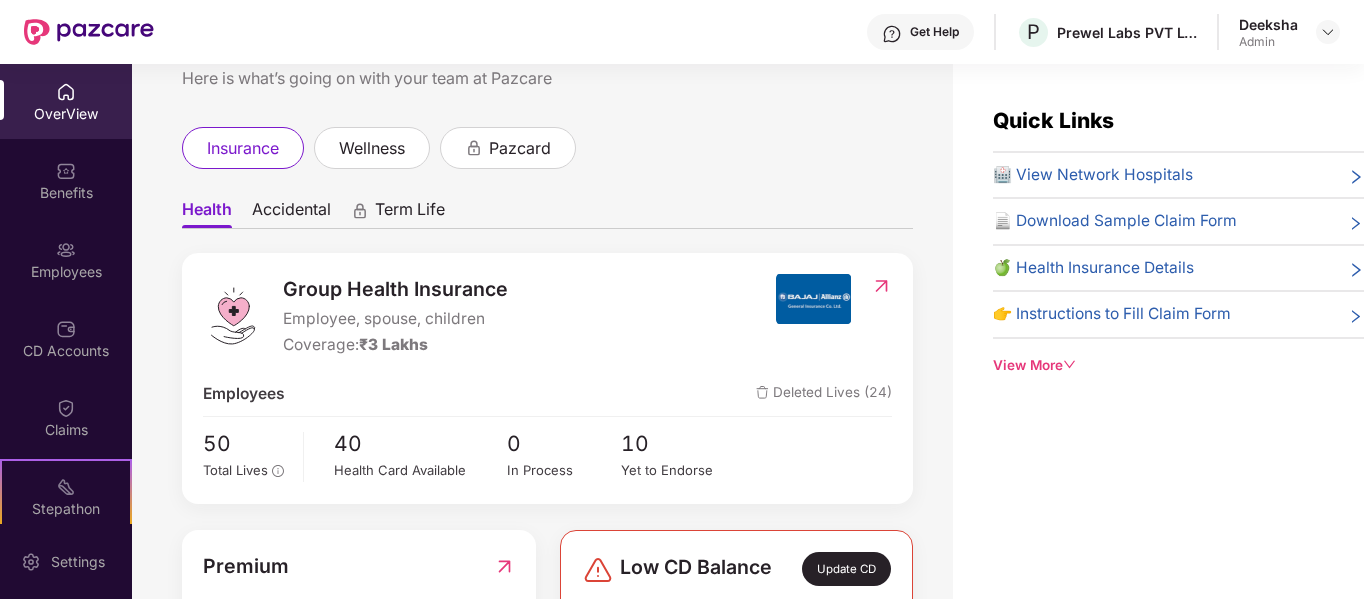 scroll, scrollTop: 200, scrollLeft: 0, axis: vertical 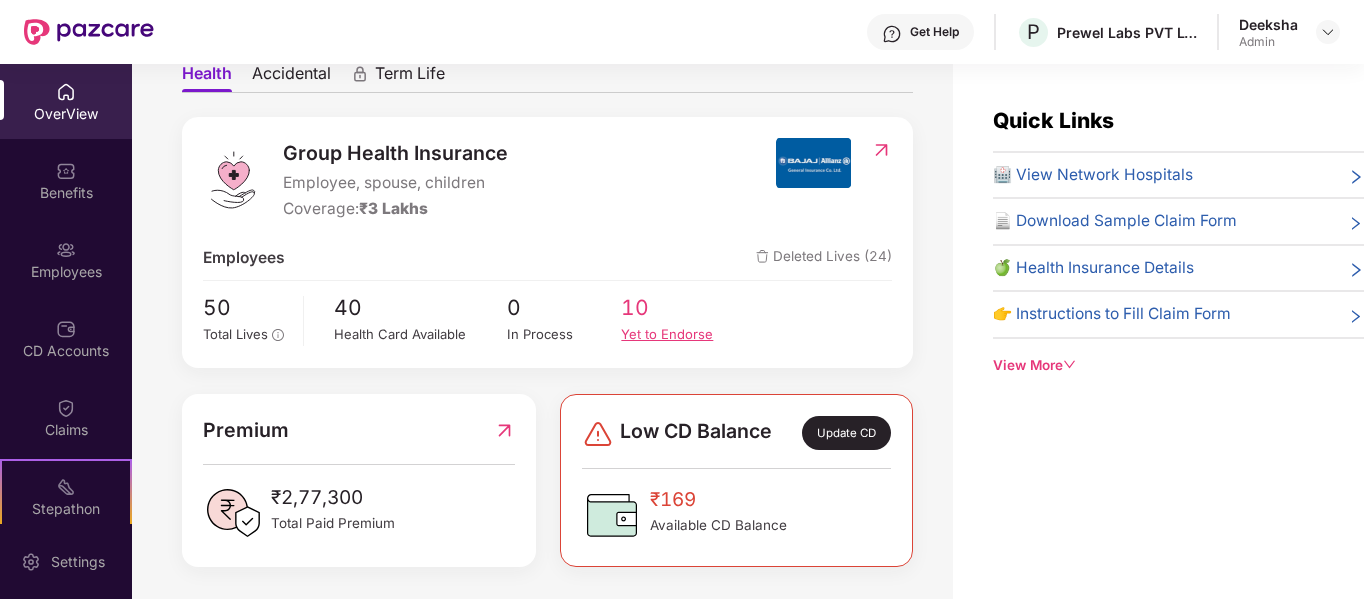 click on "Yet to Endorse" at bounding box center (678, 334) 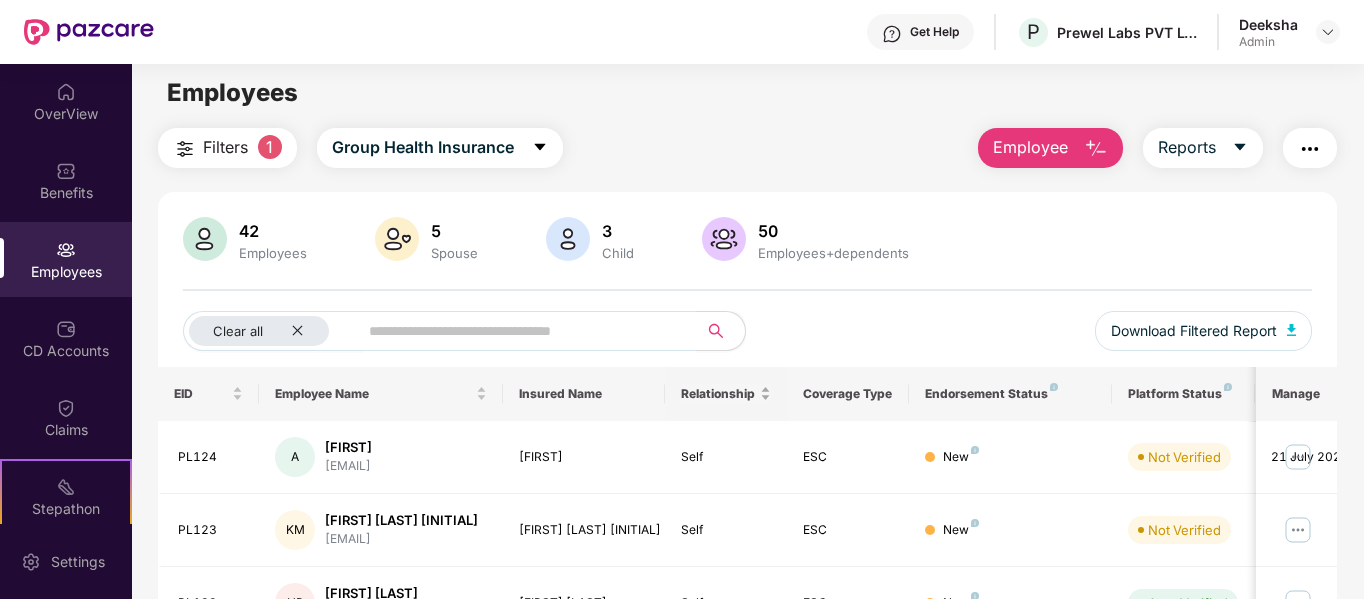 scroll, scrollTop: 0, scrollLeft: 0, axis: both 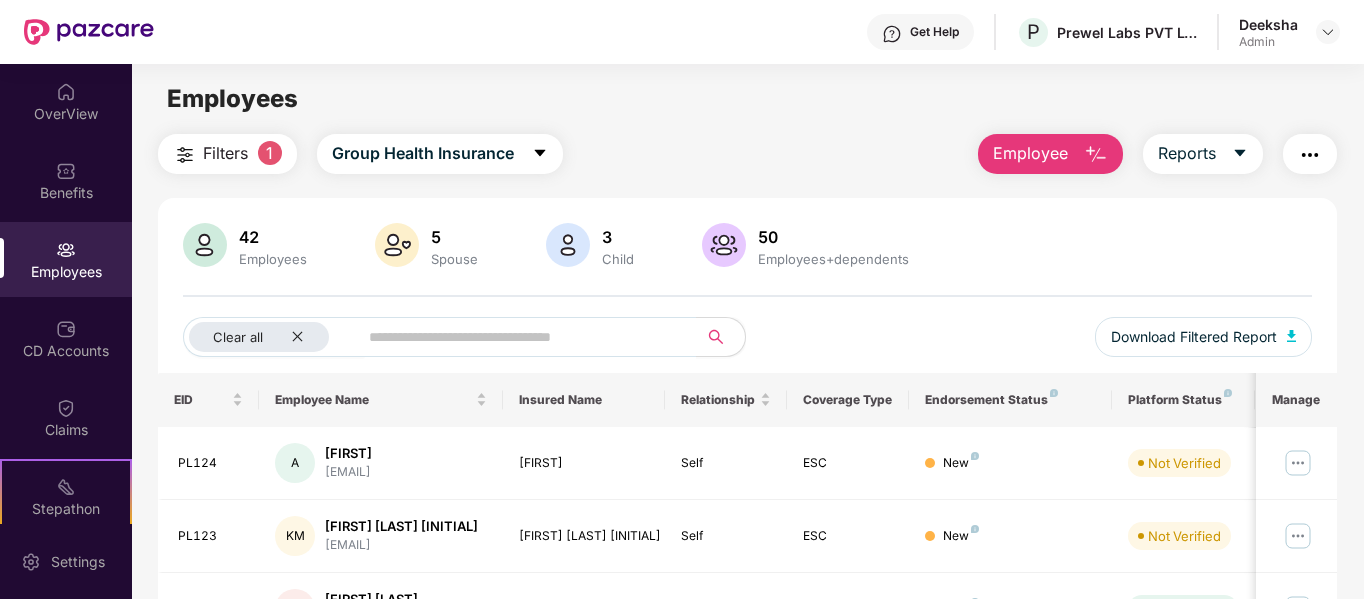 click on "Filters" at bounding box center (225, 153) 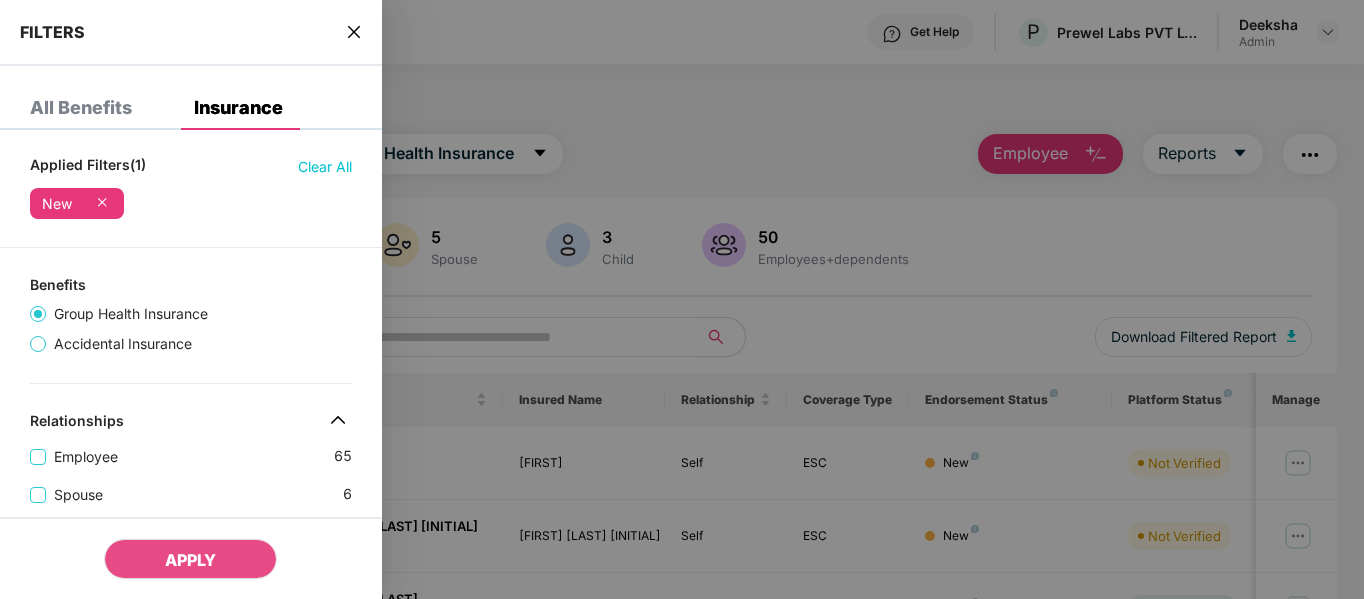 click 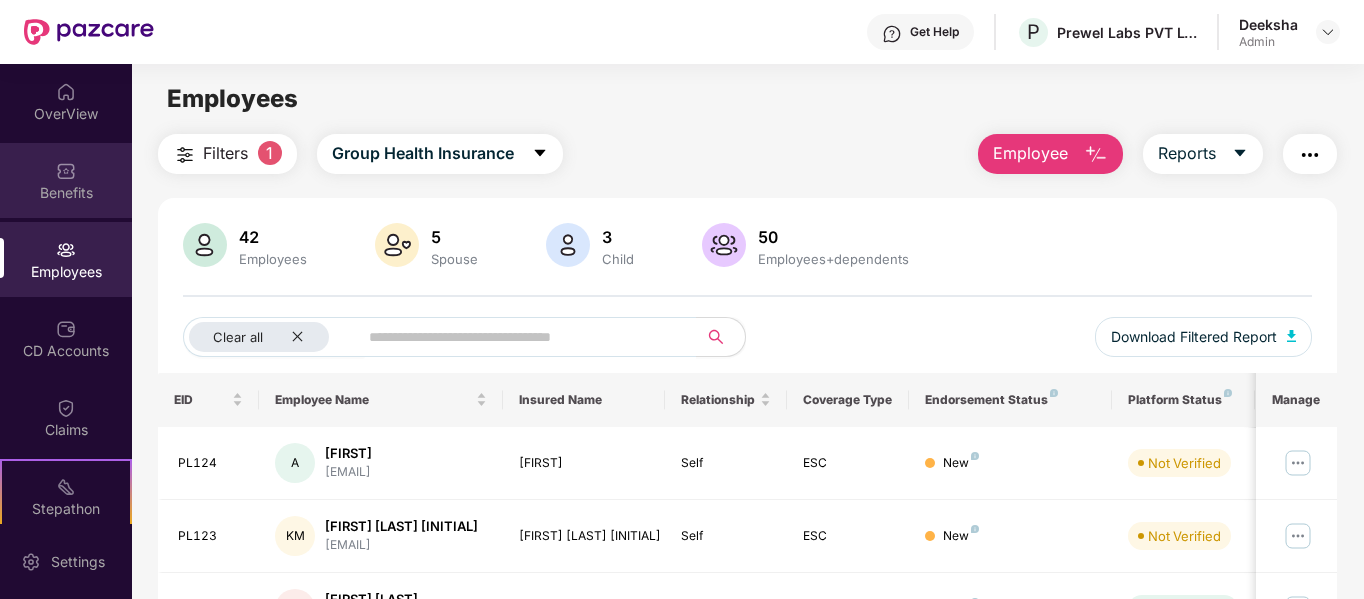 click on "Benefits" at bounding box center [66, 193] 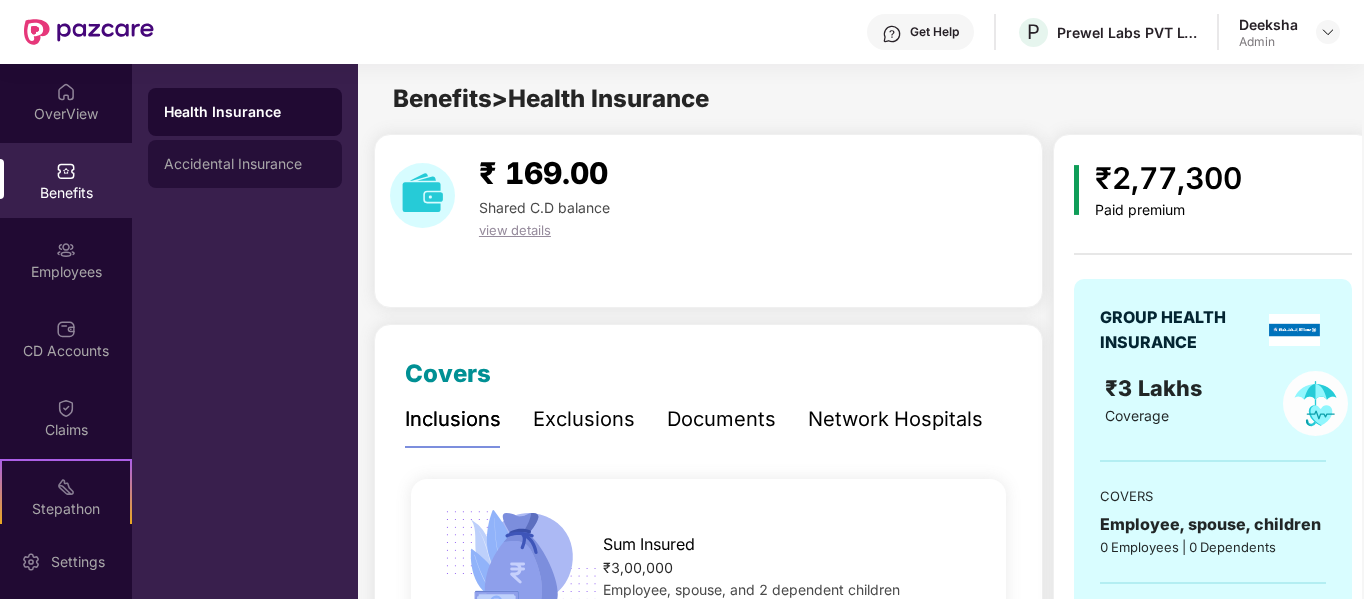 click on "Accidental Insurance" at bounding box center [245, 164] 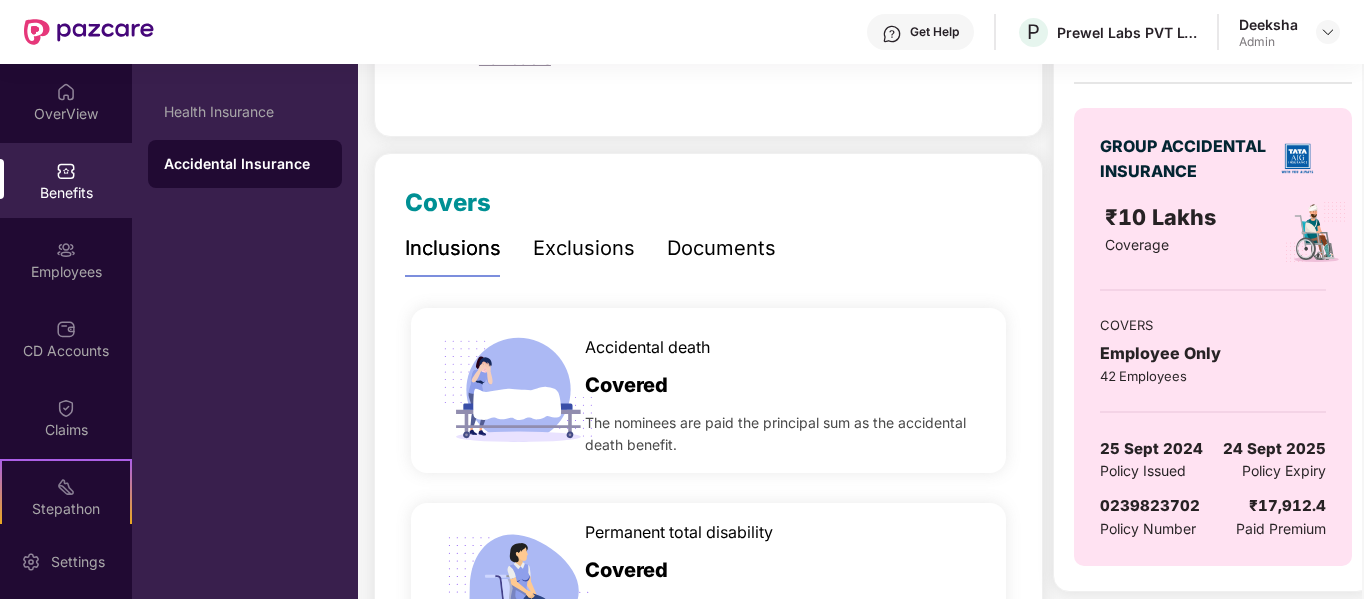 scroll, scrollTop: 0, scrollLeft: 0, axis: both 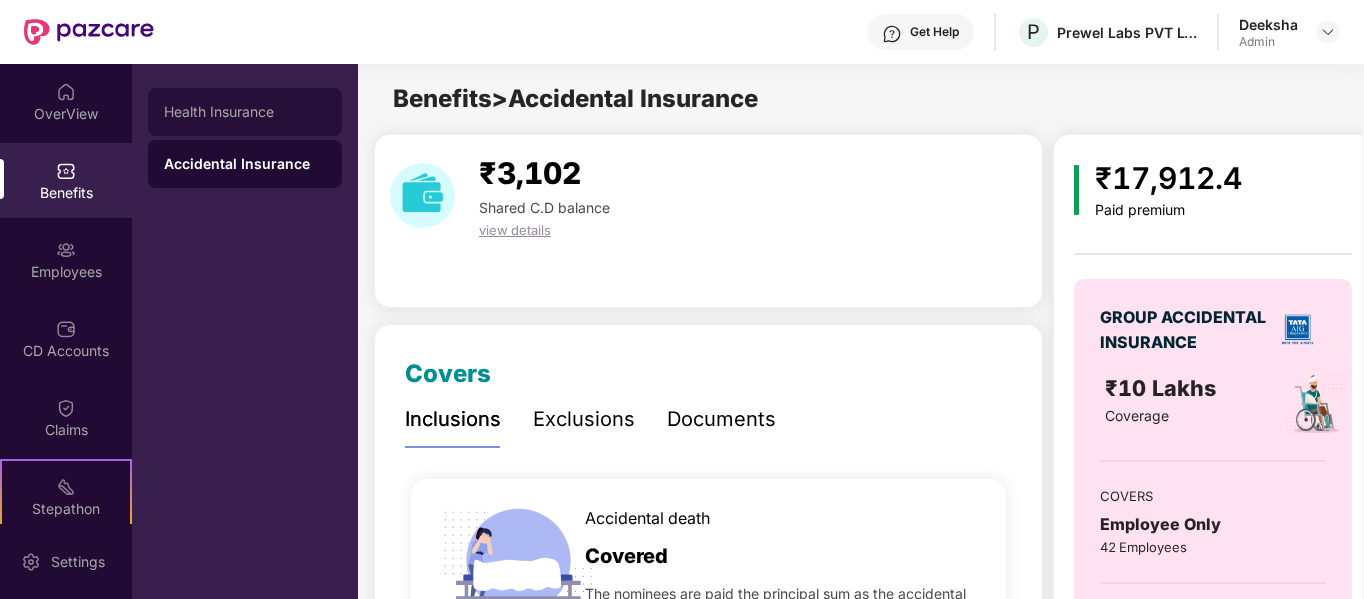 click on "Health Insurance" at bounding box center [245, 112] 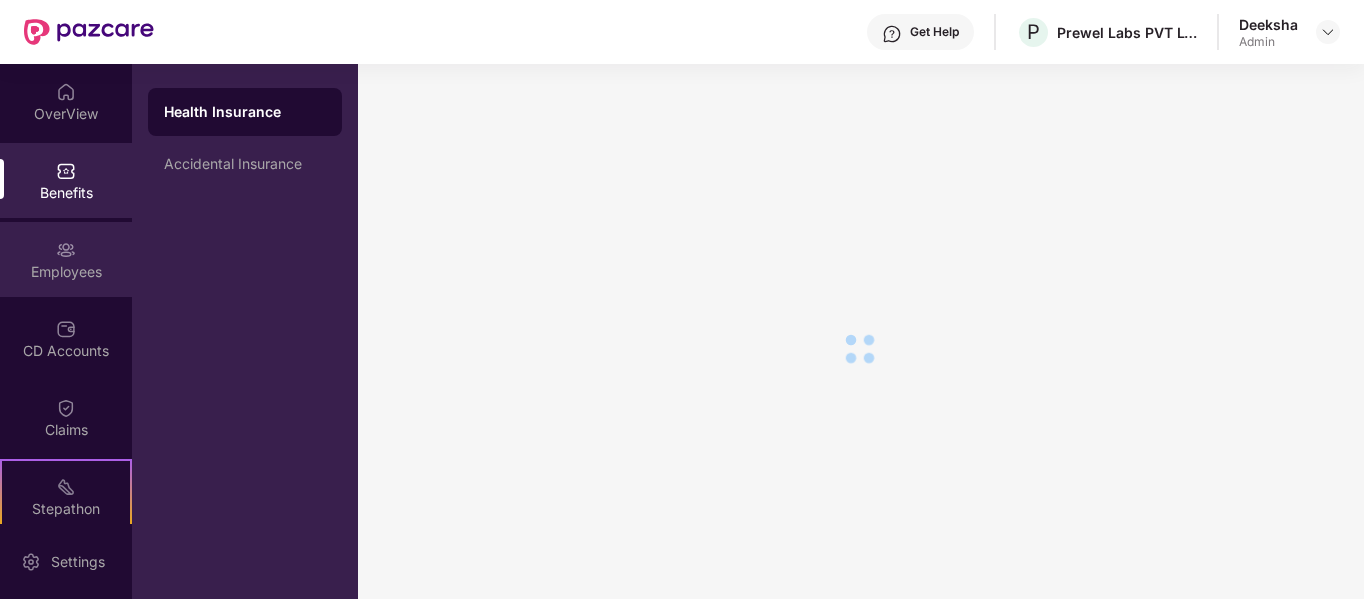 click on "Employees" at bounding box center [66, 272] 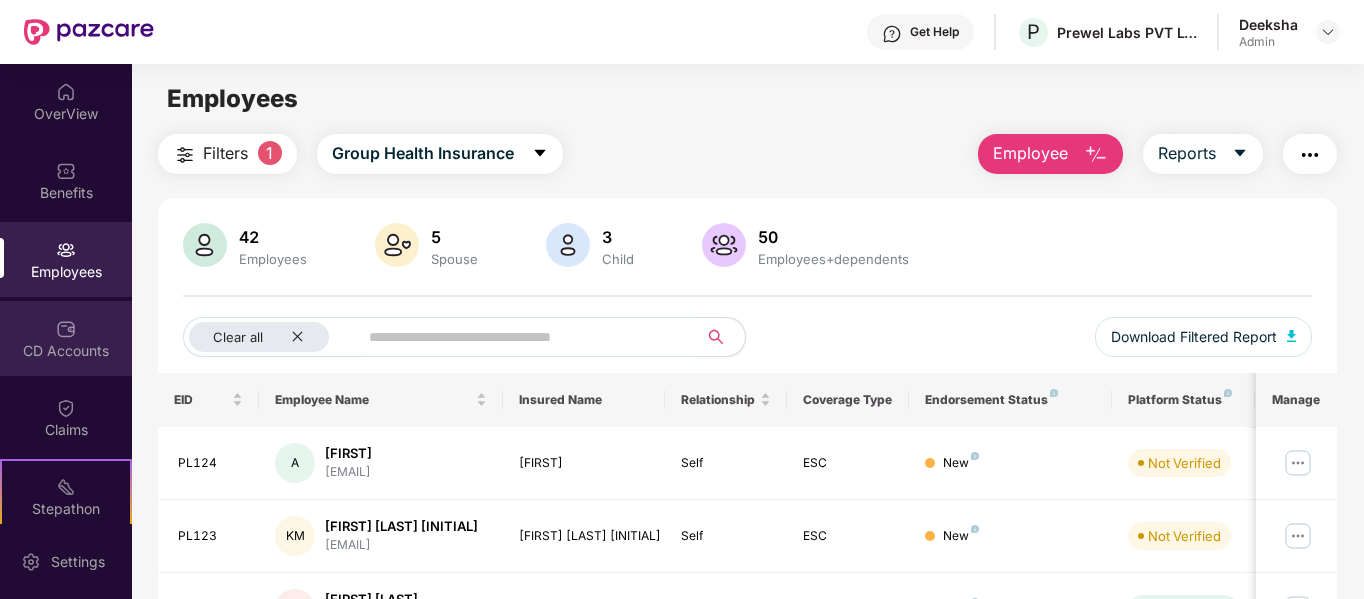 click on "CD Accounts" at bounding box center [66, 338] 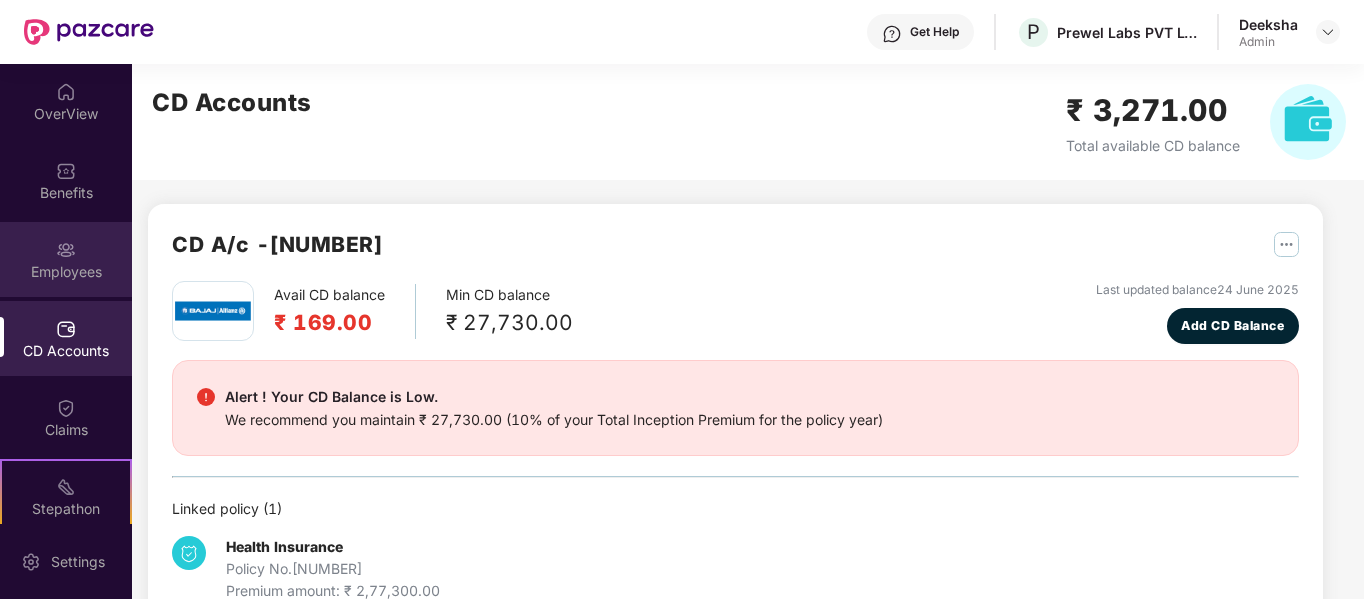 click on "Employees" at bounding box center [66, 272] 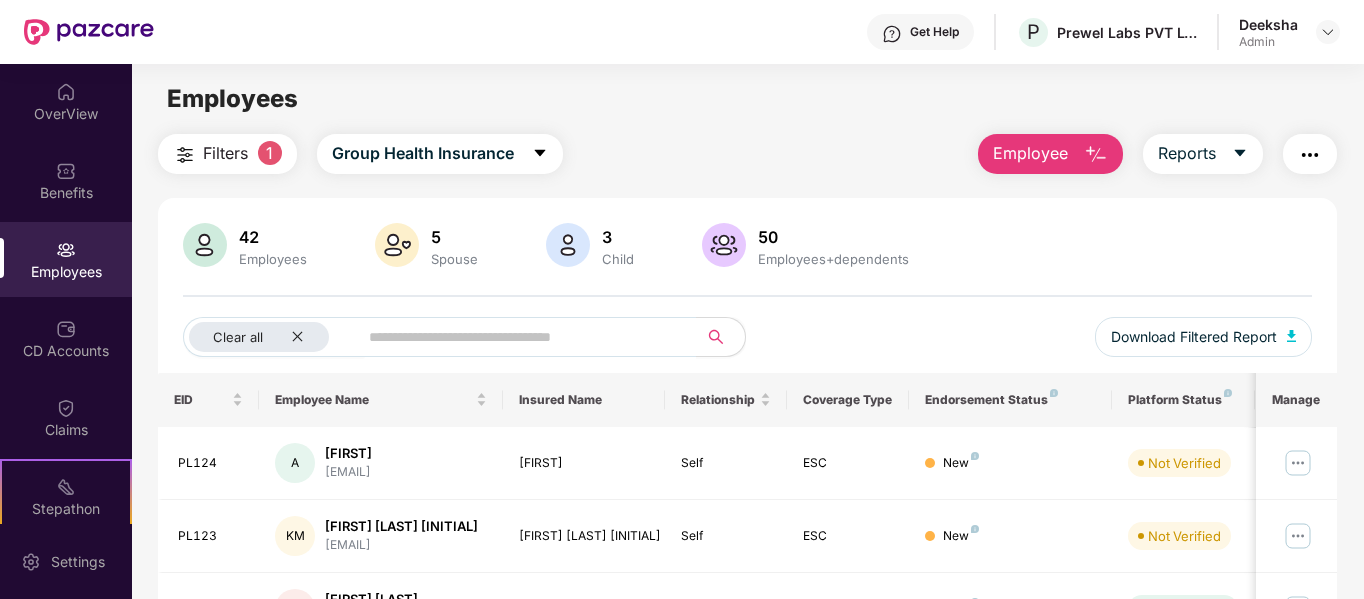 click on "Employees Filters 1 Group Health Insurance Employee  Reports 42 Employees 5 Spouse 3 Child 50 Employees+dependents Clear all Download Filtered Report EID Employee Name Insured Name Relationship Coverage Type Endorsement Status Platform Status Joining Date Manage                   PL124 A Ashwini   ashwini@prewellabs.com Ashwini  Self ESC New Not Verified 21 July 2025 PL123 KM Kiran Kumar B M   kiran@prewellabs.com Kiran Kumar B M Self ESC New Not Verified 21 July 2025 PL122 HR Harshitha R   harshitha@prewellabs.c... Harshitha R Self ESC New Auto Verified 04 June 2025 PL121 AN Akash H N   akash@prewellabs.com Akash H N Self ESC New Auto Verified 26 May 2025 PL120 M Muthuvel   muthuvel@prewellabs.co... Muthuvel  Self ESC New Verified 20 May 2025 PL117 HB Hizna Banu   hizna@prewellabs.com Hizna Banu Self ESC New Auto Verified 05 May 2025 PL118 S Sahana   sahana.s@prewellabs.co... Sahana  Self ESC New Verified 07 May 2025 PL109 BL Bhuvan L   bhuvan@prewellabs.com Bhuvan L Self ESC New Deleted 10 Apr 2025" at bounding box center [747, 363] 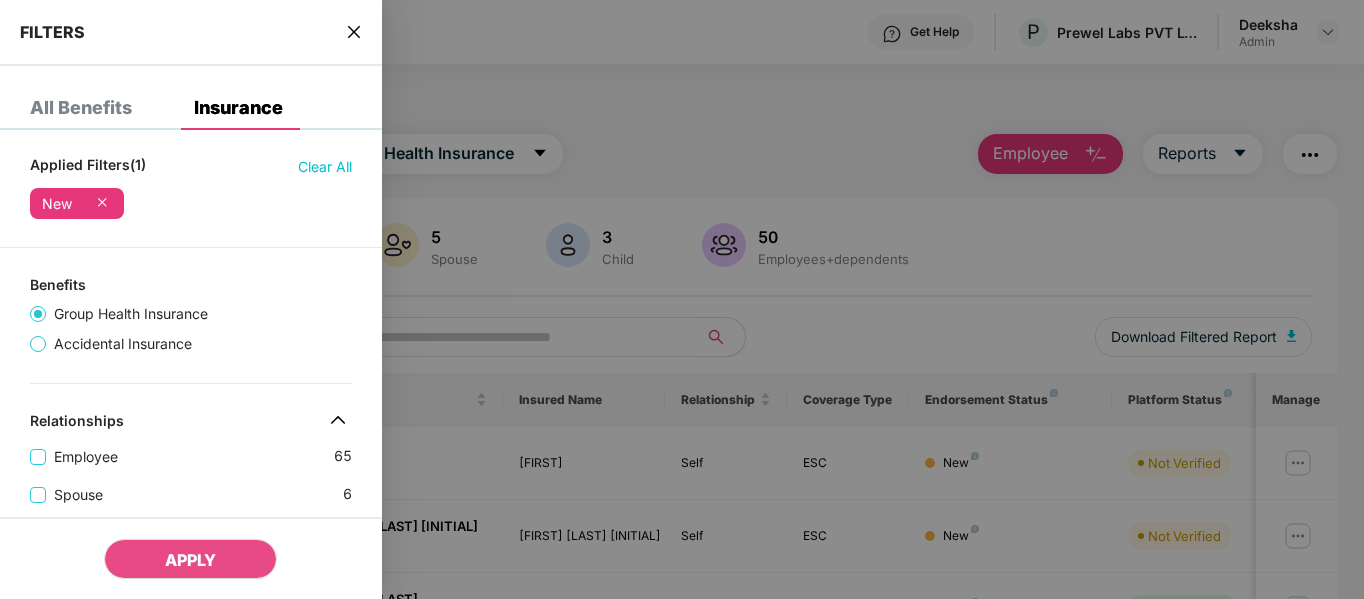 click 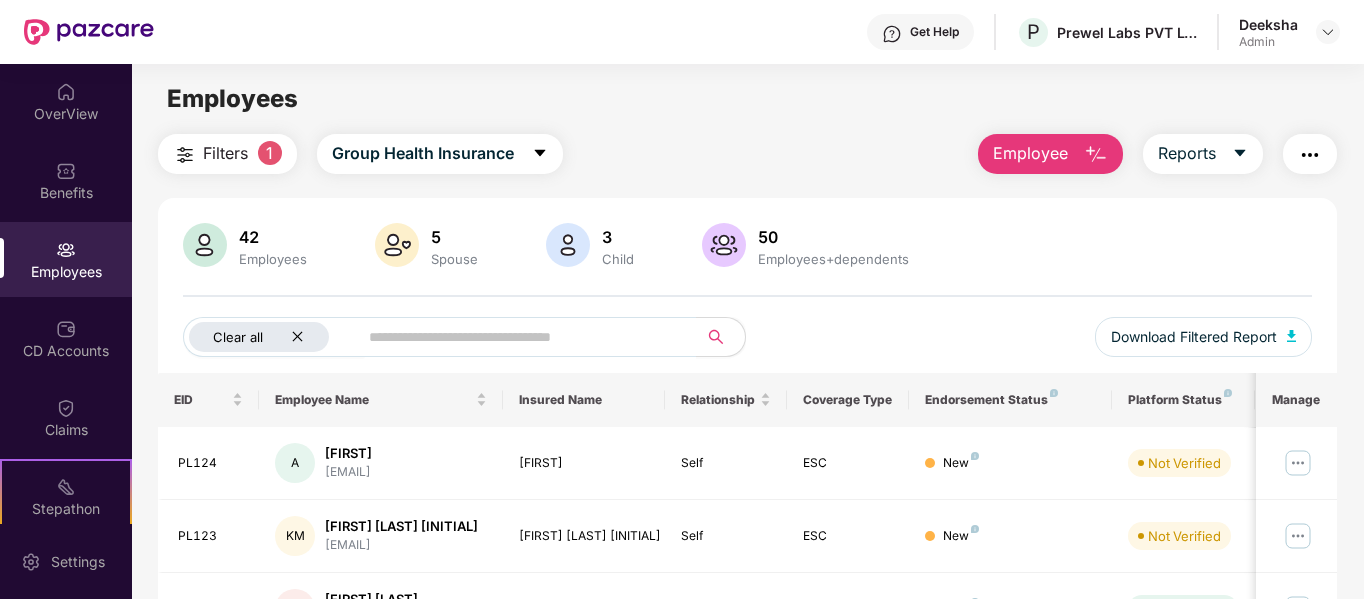 click on "Clear all" at bounding box center (259, 337) 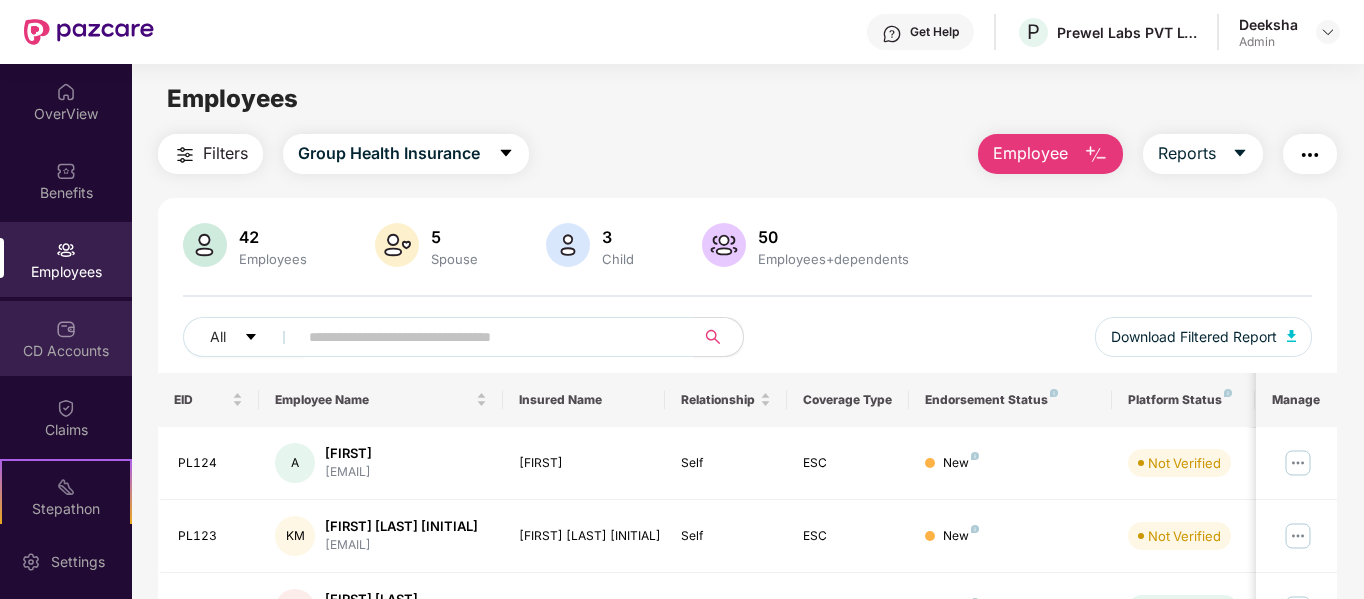 click on "CD Accounts" at bounding box center (66, 351) 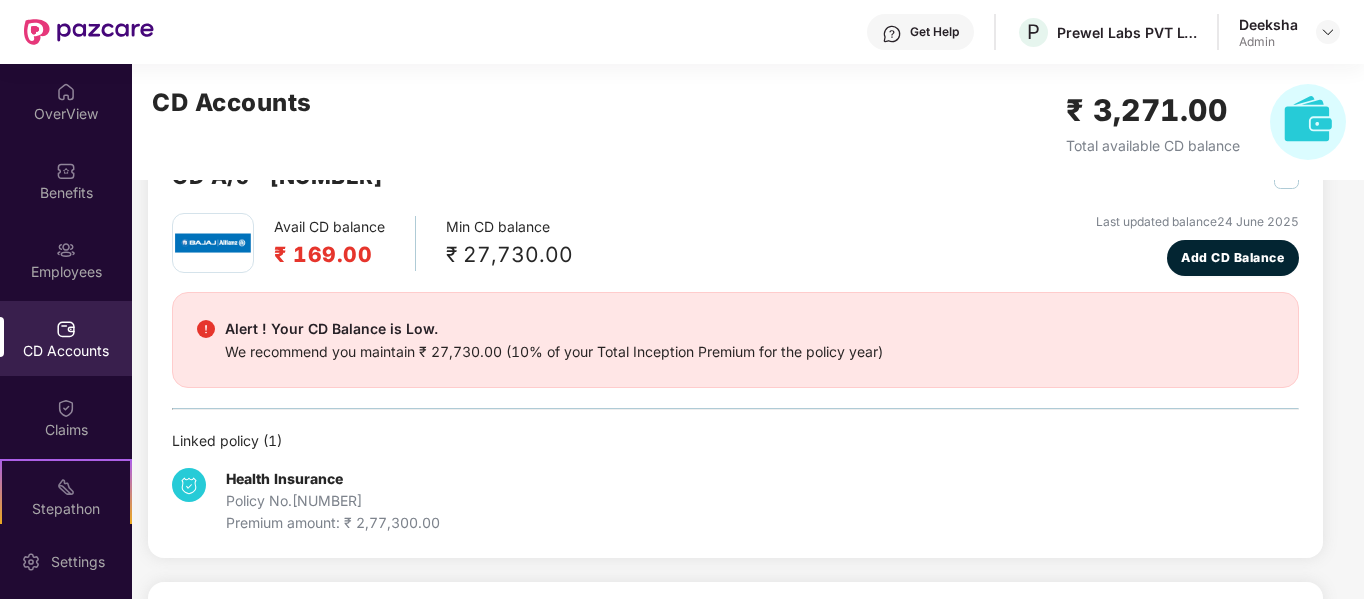 scroll, scrollTop: 0, scrollLeft: 0, axis: both 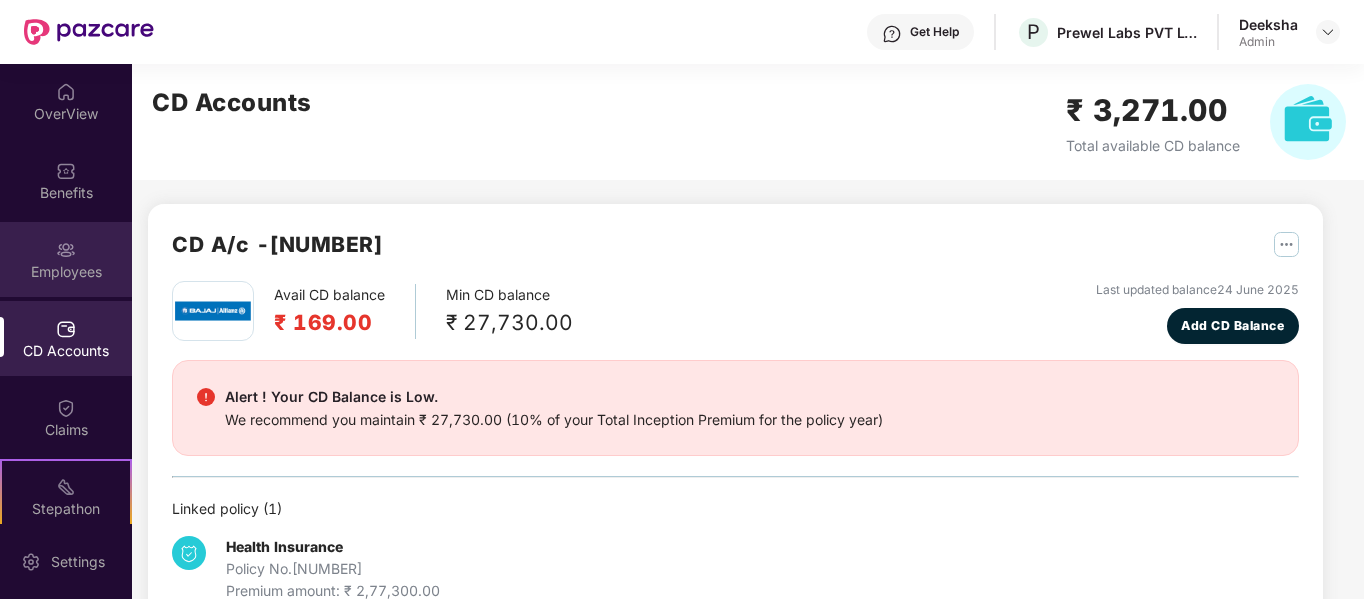 click on "Employees" at bounding box center (66, 272) 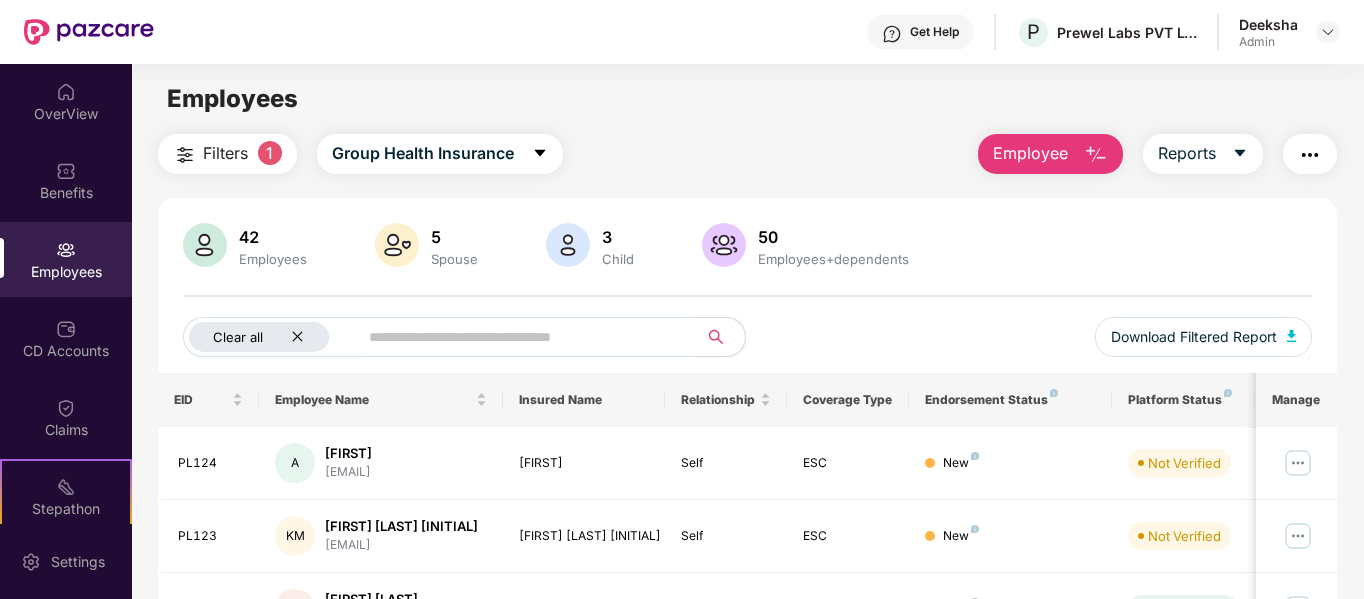 click on "Clear all" at bounding box center (259, 337) 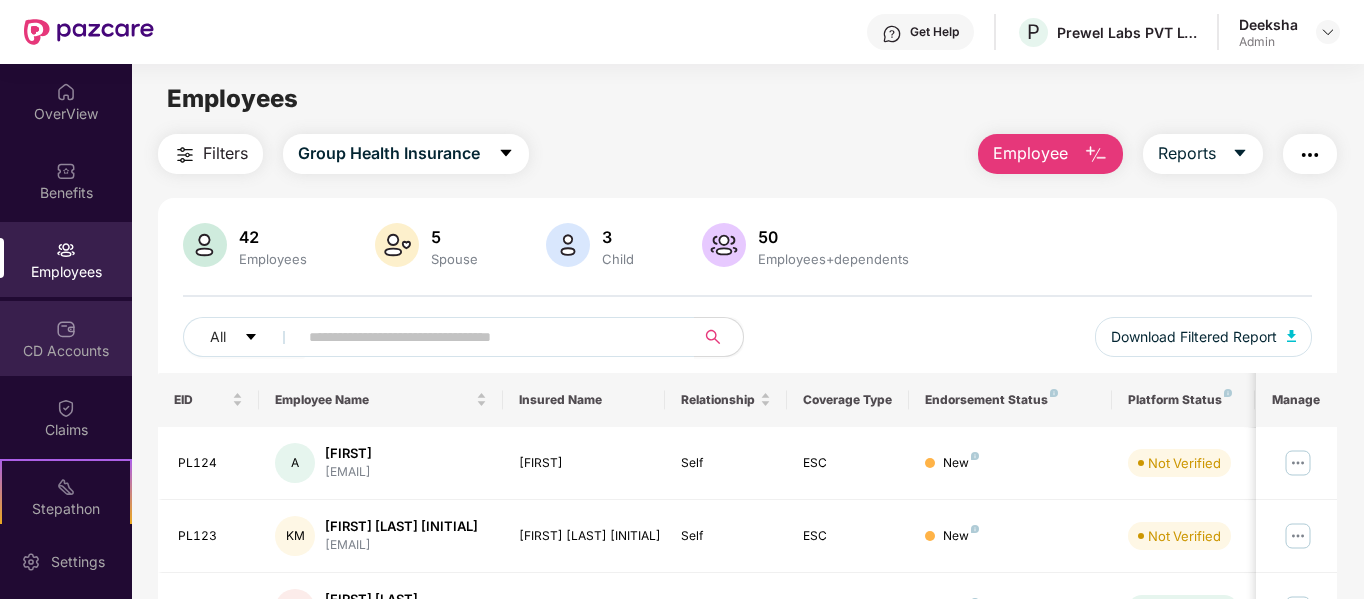click on "CD Accounts" at bounding box center (66, 351) 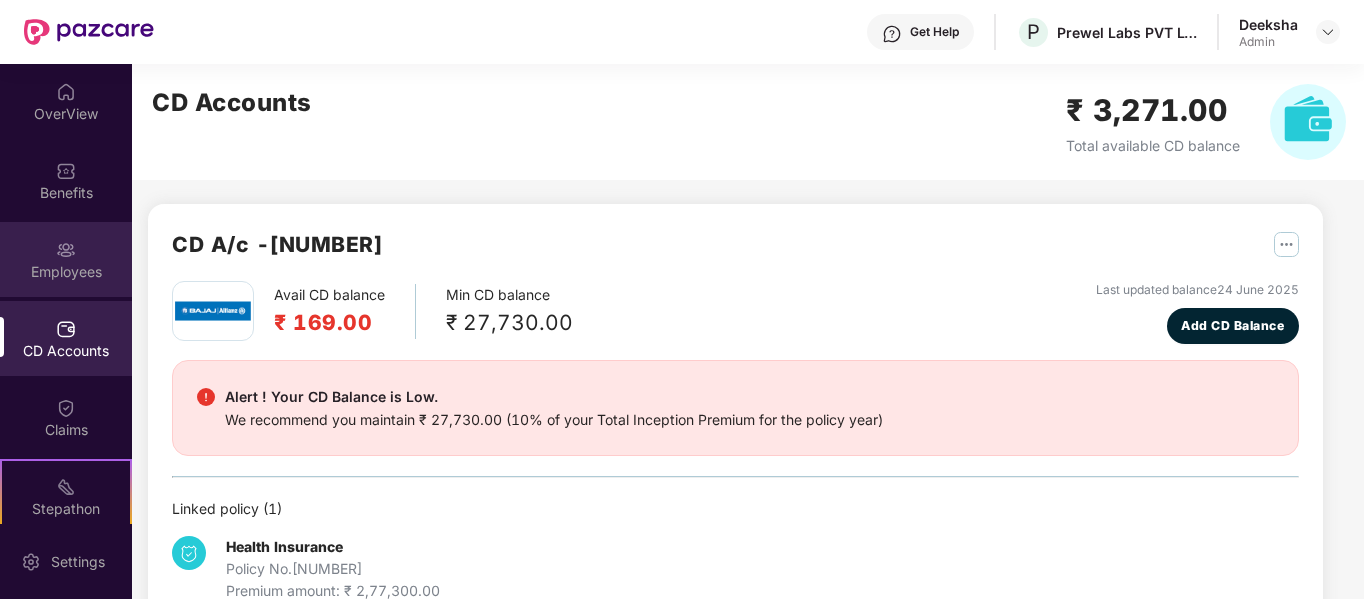 click on "Employees" at bounding box center [66, 272] 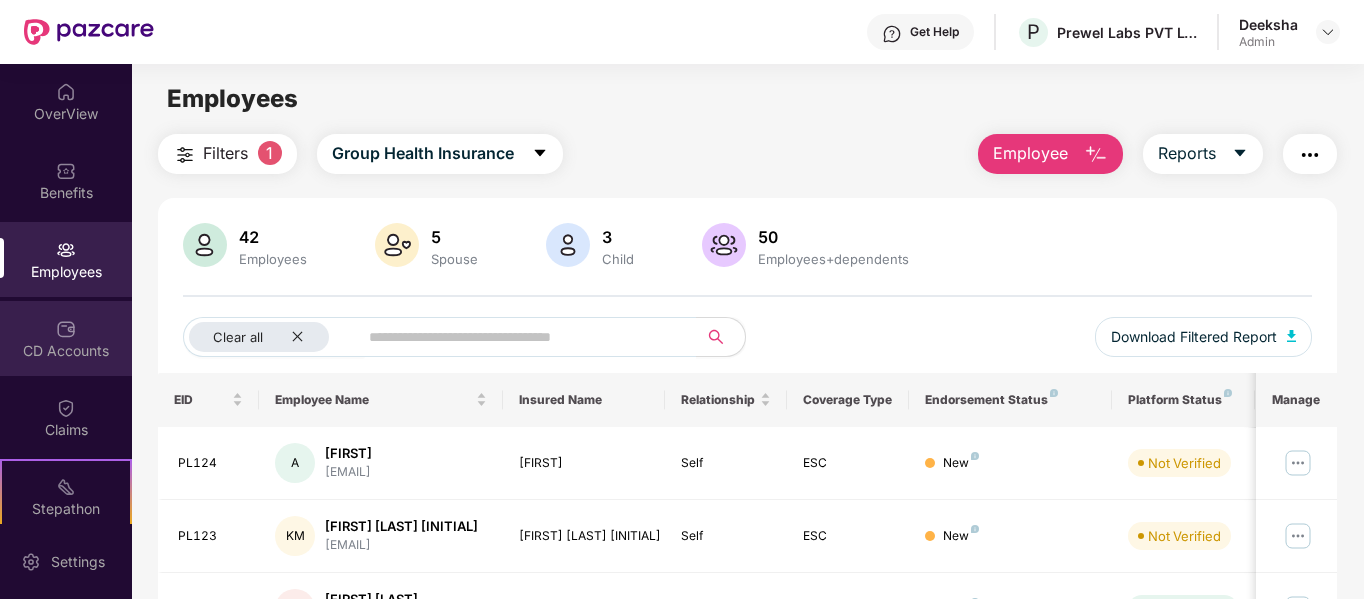 click on "CD Accounts" at bounding box center (66, 338) 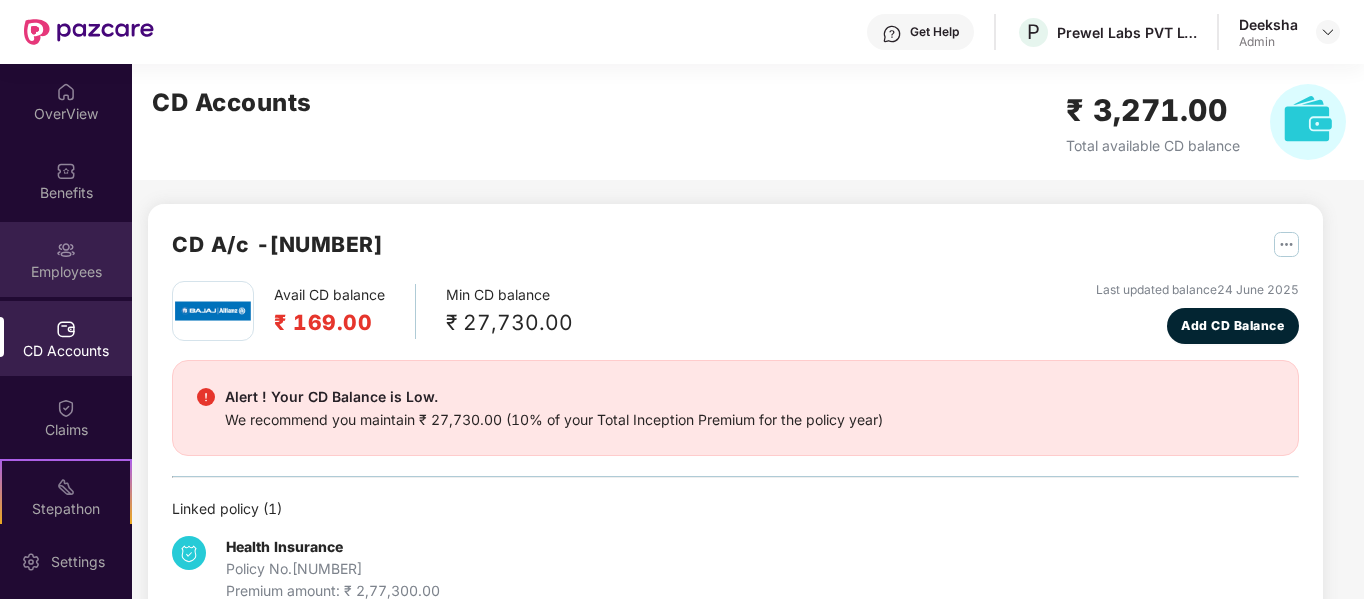 click on "Employees" at bounding box center (66, 272) 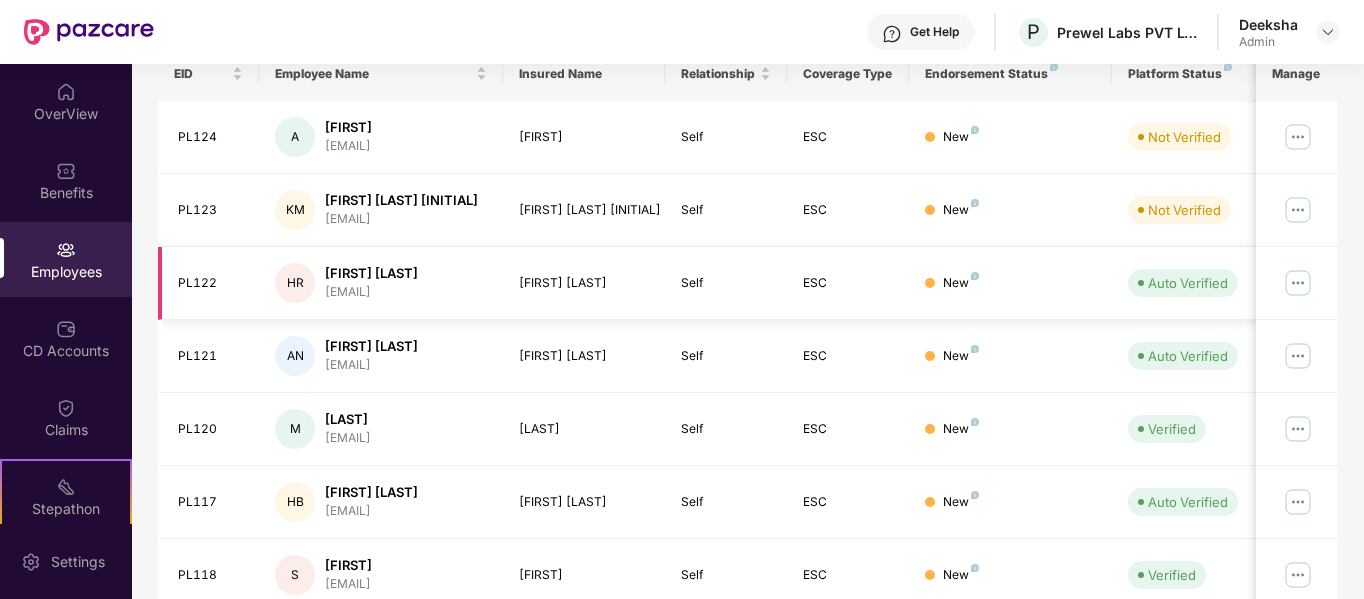scroll, scrollTop: 630, scrollLeft: 0, axis: vertical 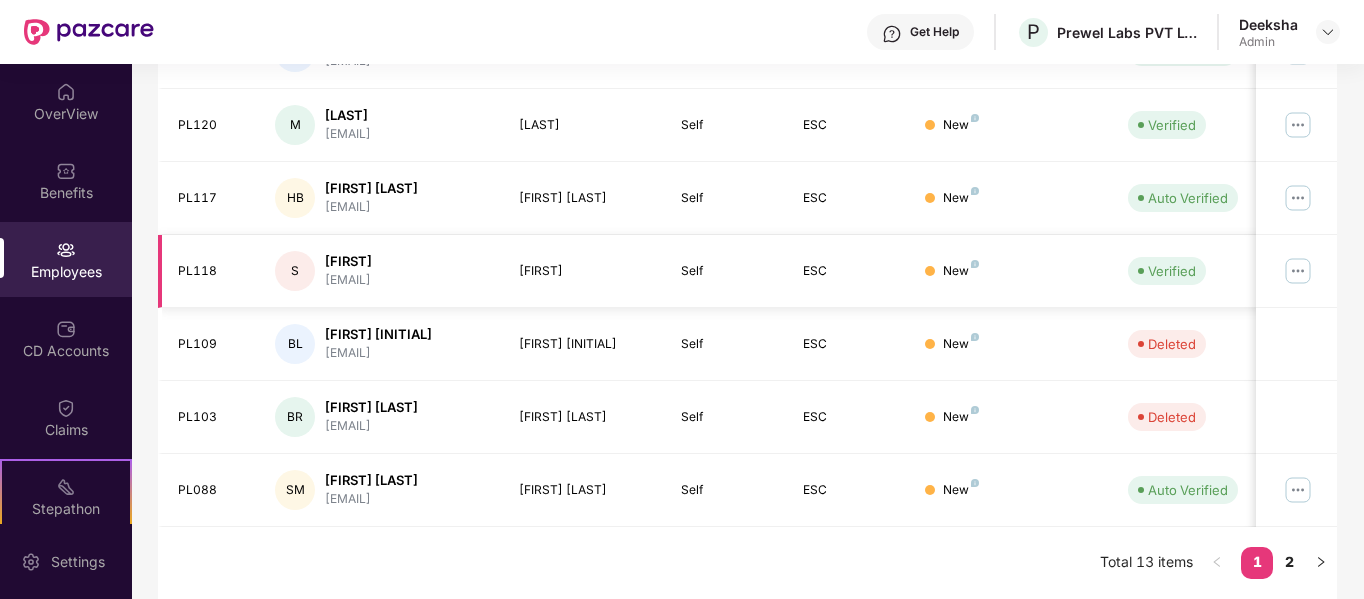 click at bounding box center [1298, 271] 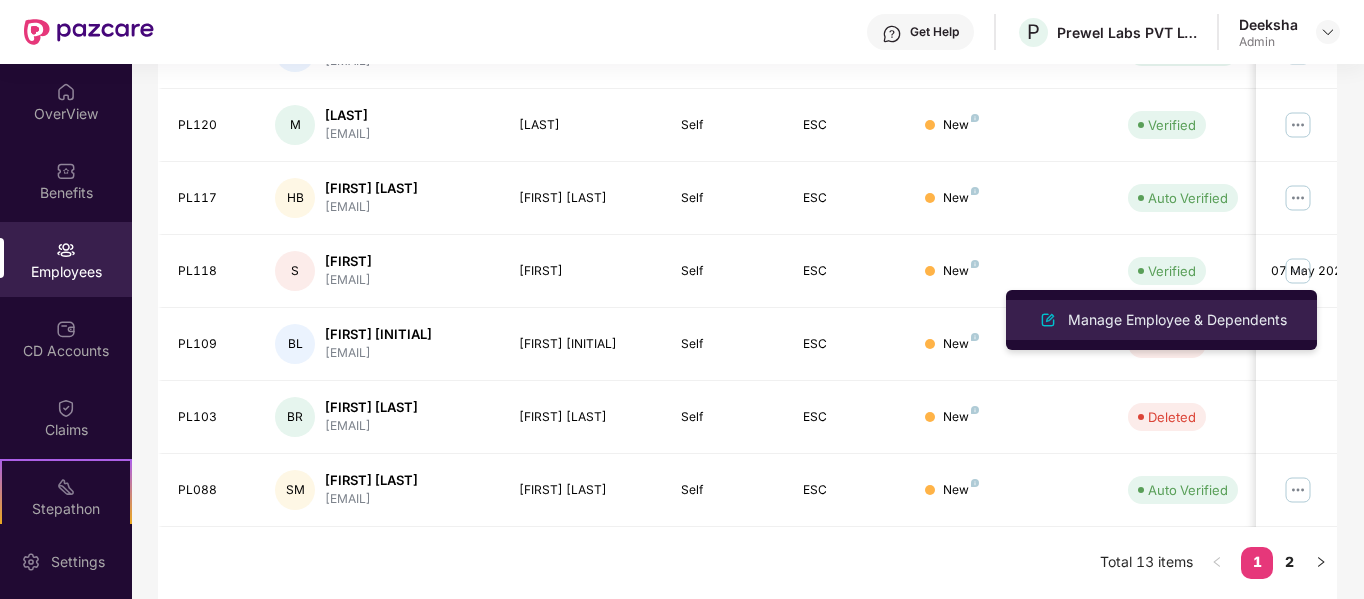click on "Manage Employee & Dependents" at bounding box center [1177, 320] 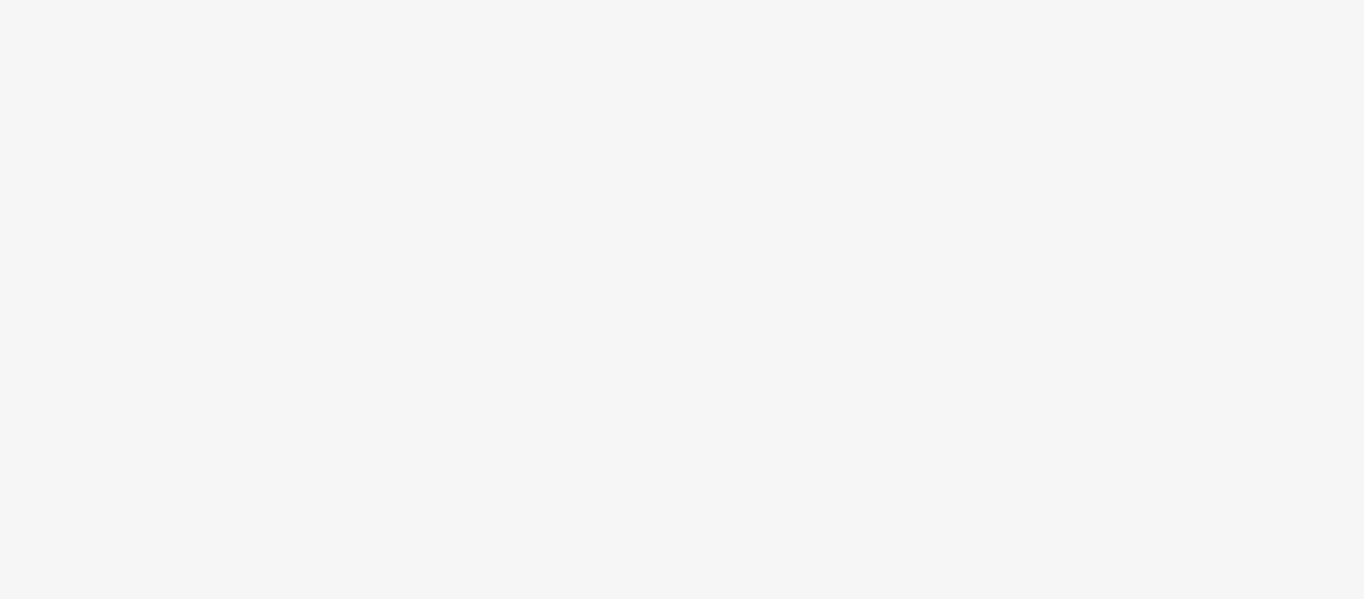 scroll, scrollTop: 0, scrollLeft: 0, axis: both 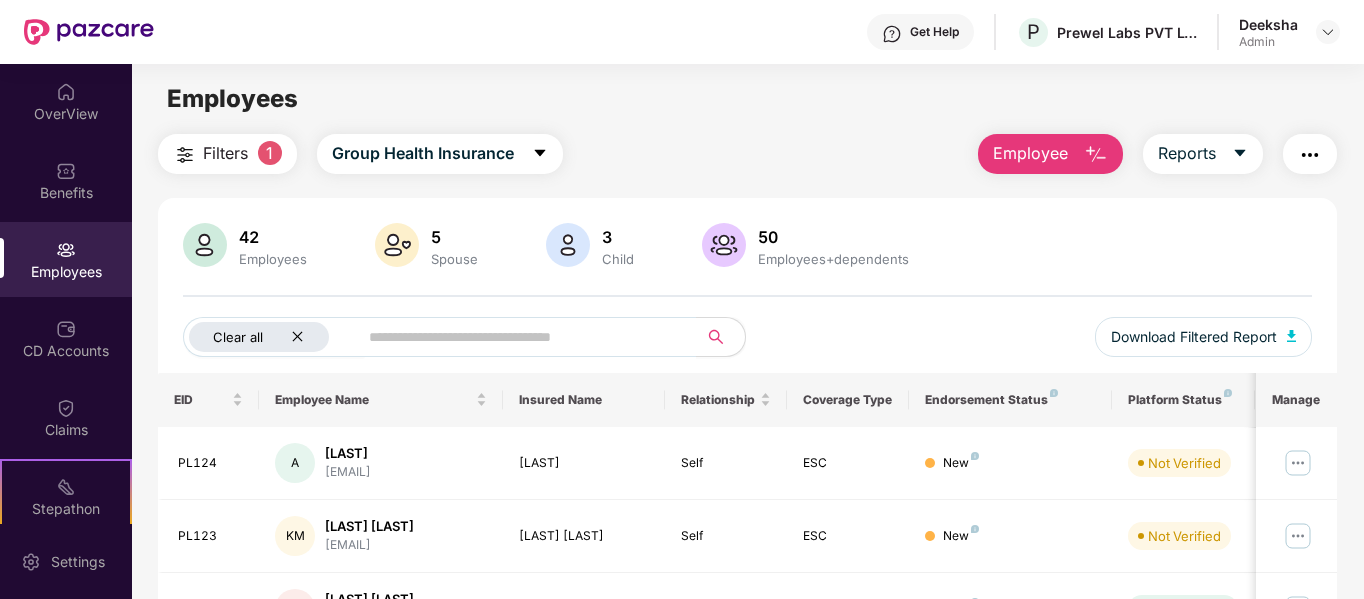 click 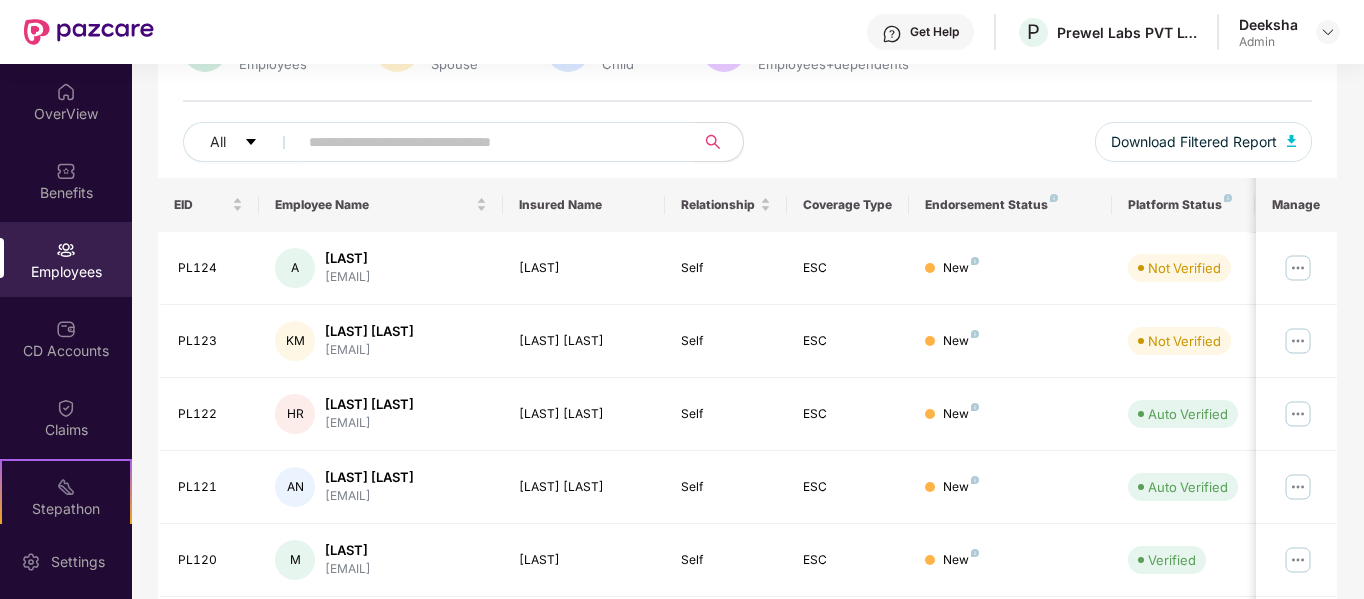 scroll, scrollTop: 300, scrollLeft: 0, axis: vertical 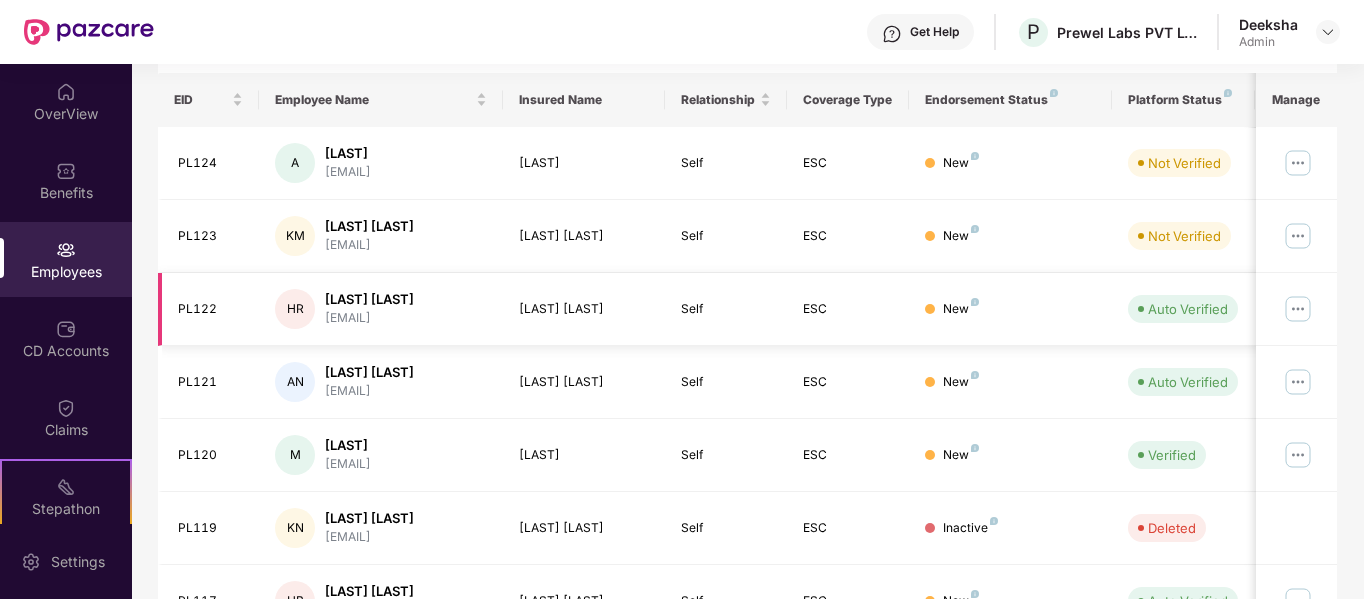 click at bounding box center (1298, 309) 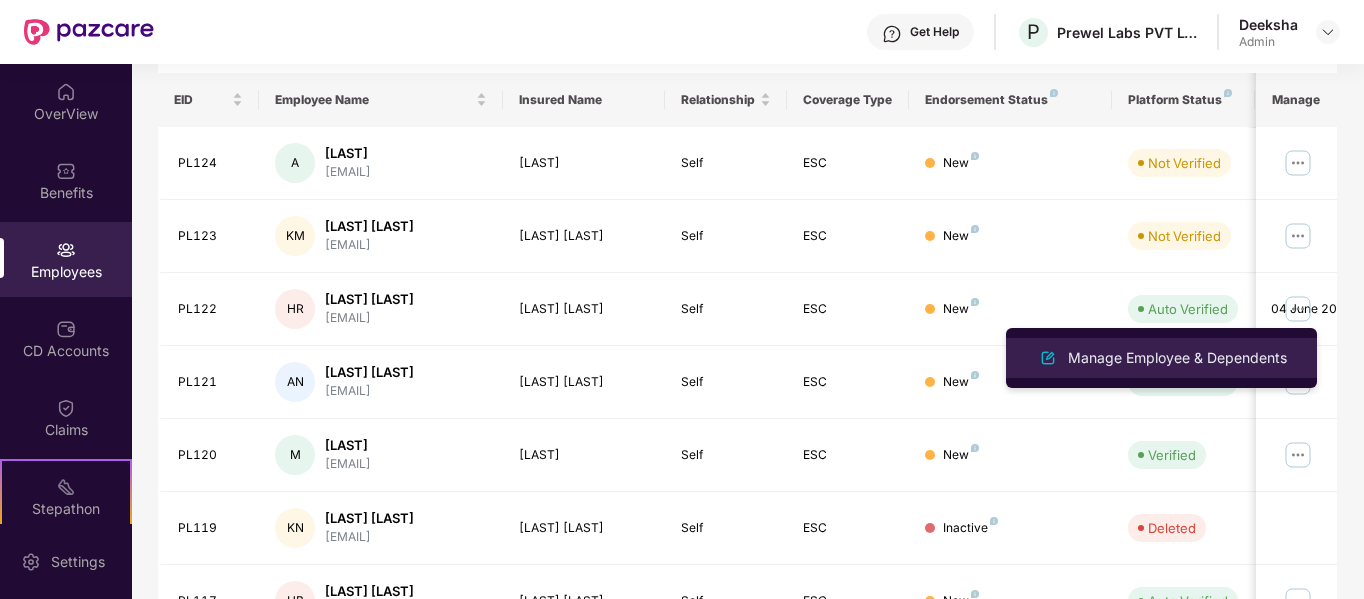 click on "Manage Employee & Dependents" at bounding box center (1177, 358) 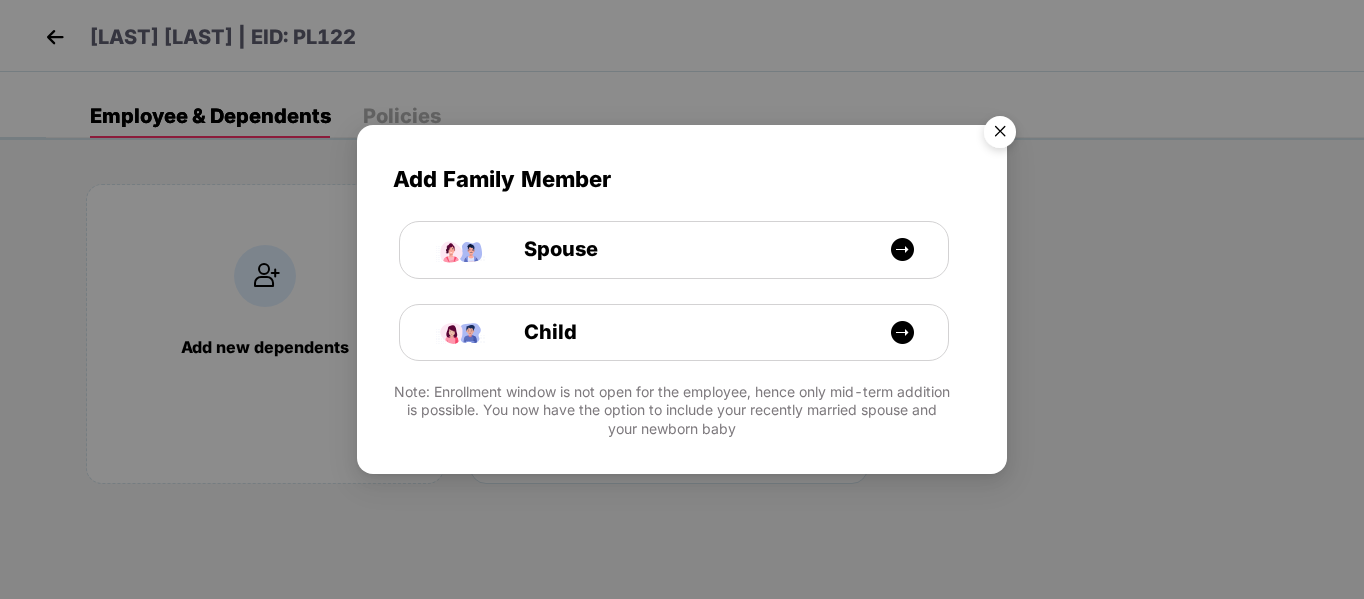 click at bounding box center [1000, 135] 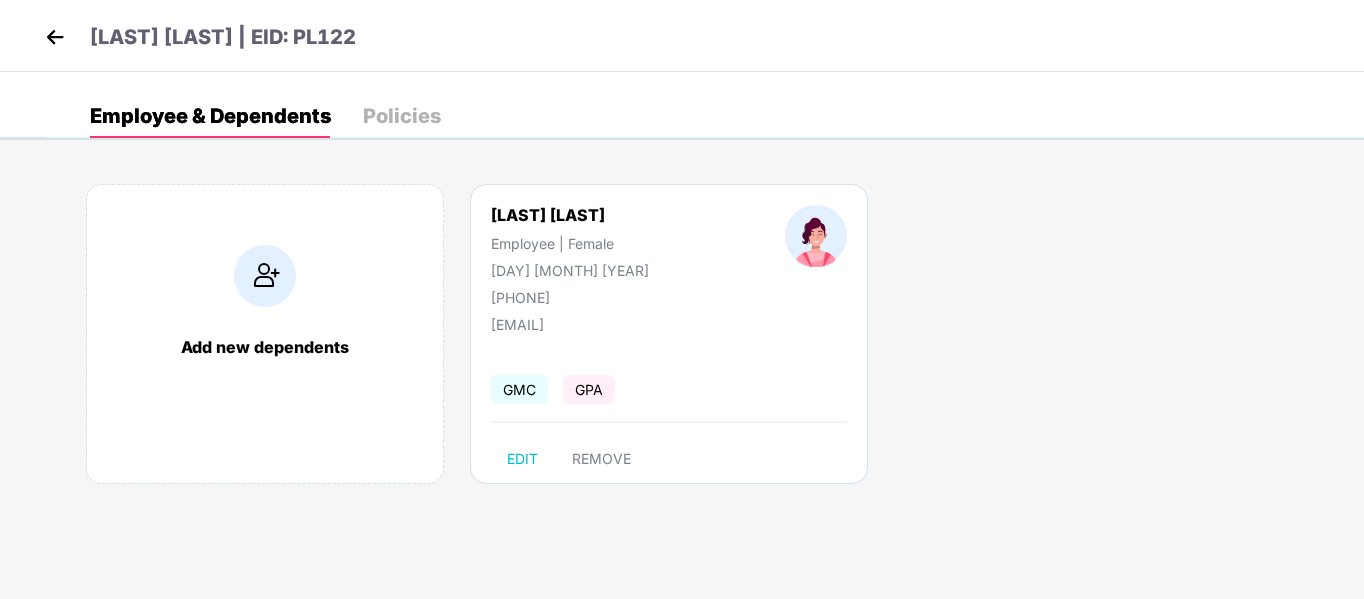click at bounding box center [55, 37] 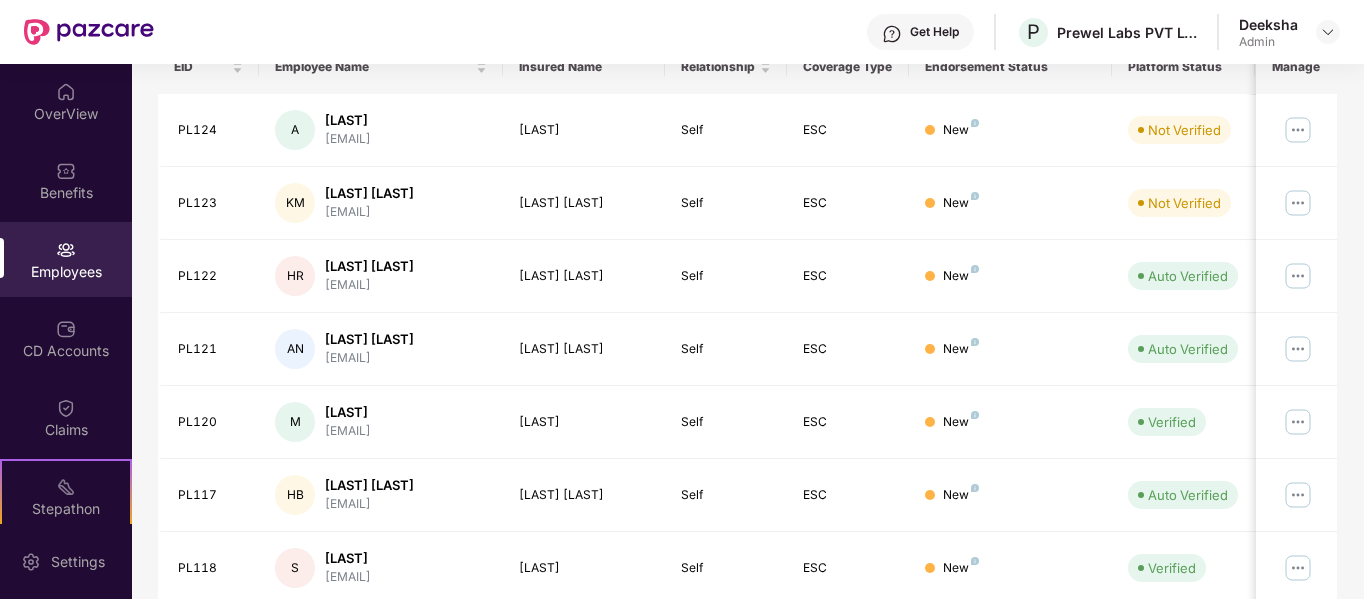 scroll, scrollTop: 130, scrollLeft: 0, axis: vertical 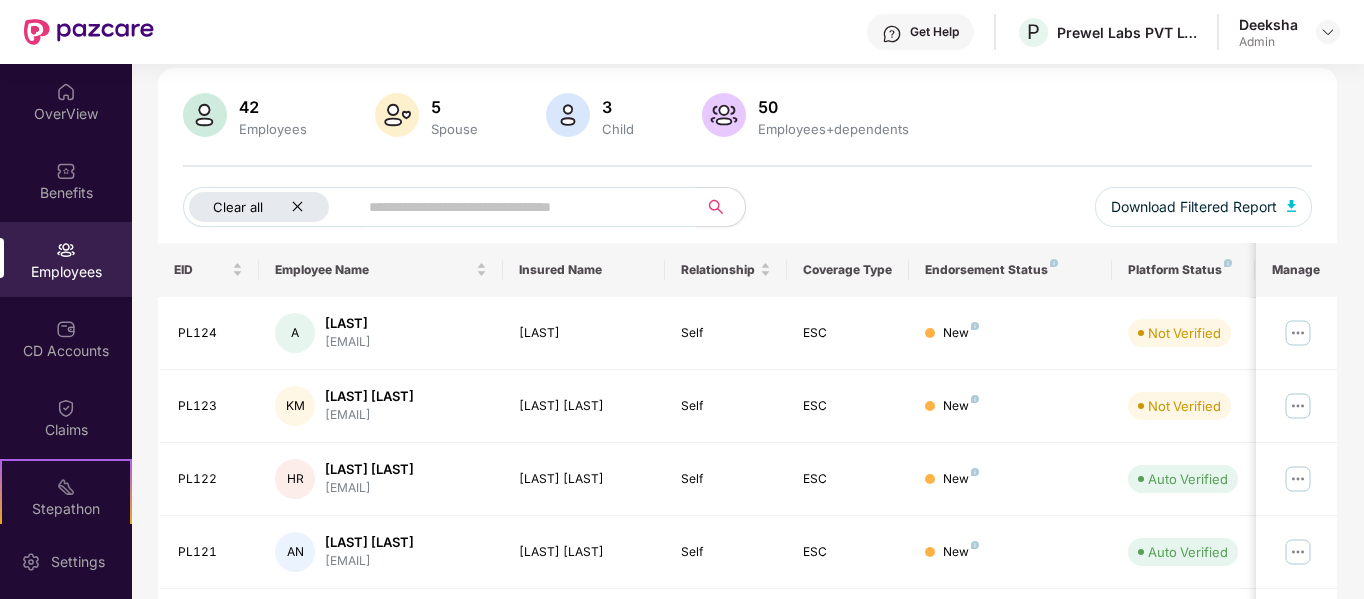 click 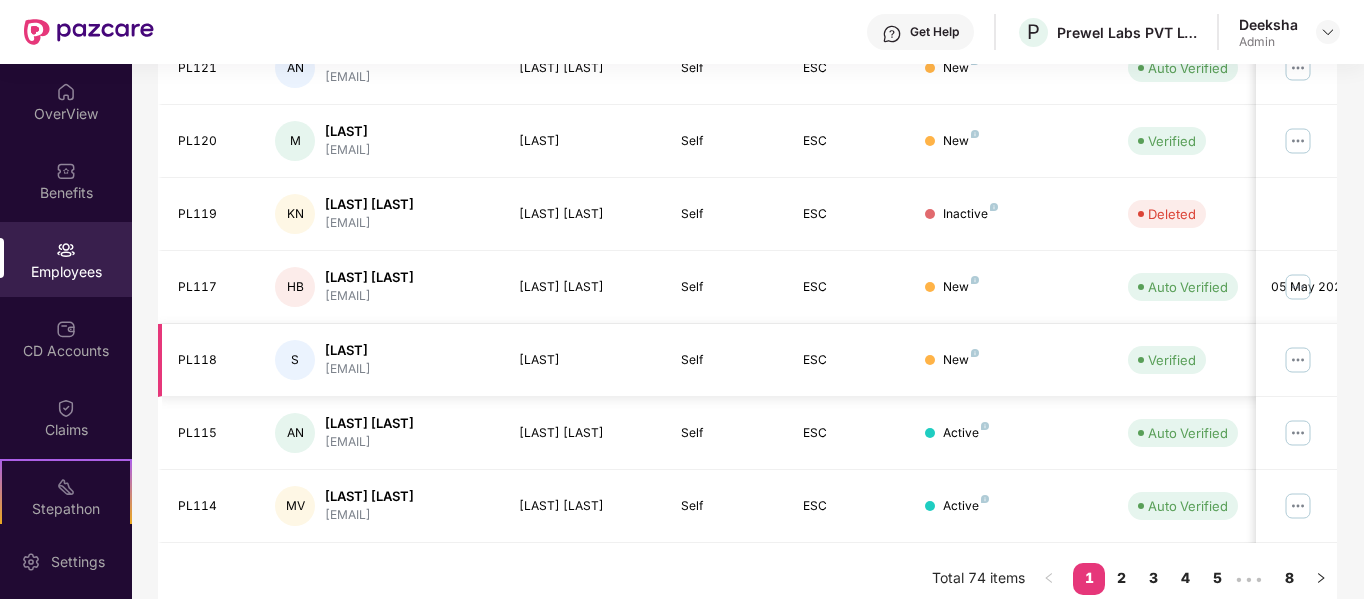 scroll, scrollTop: 630, scrollLeft: 0, axis: vertical 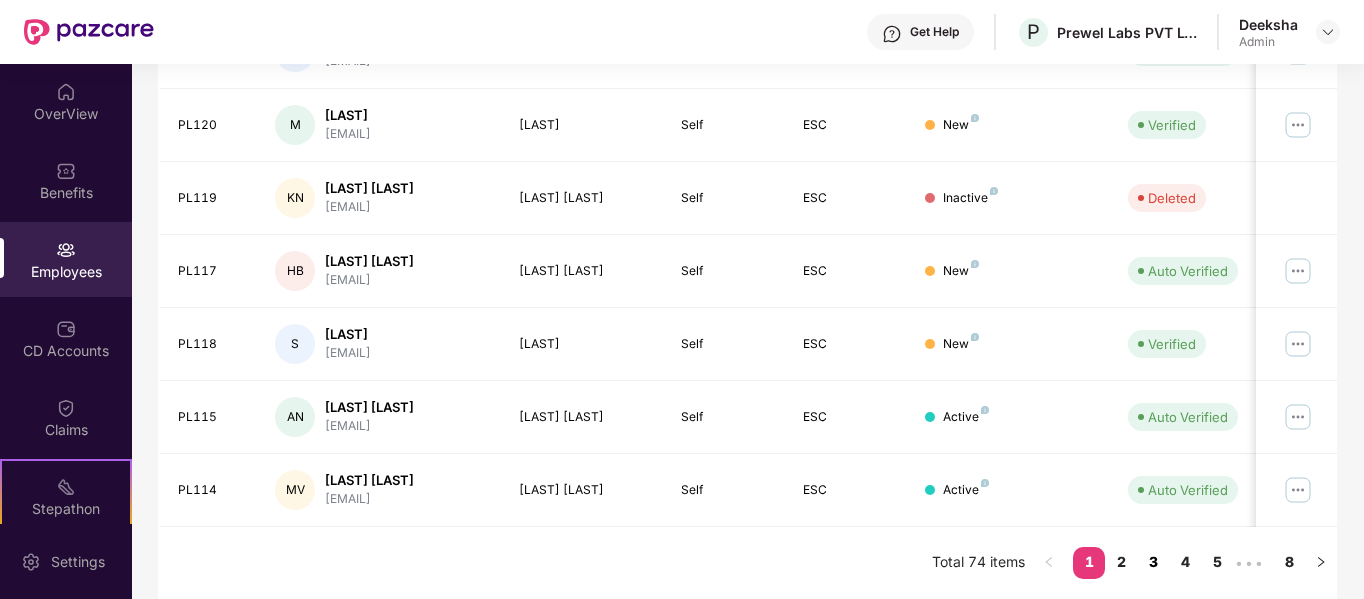 click on "3" at bounding box center (1153, 562) 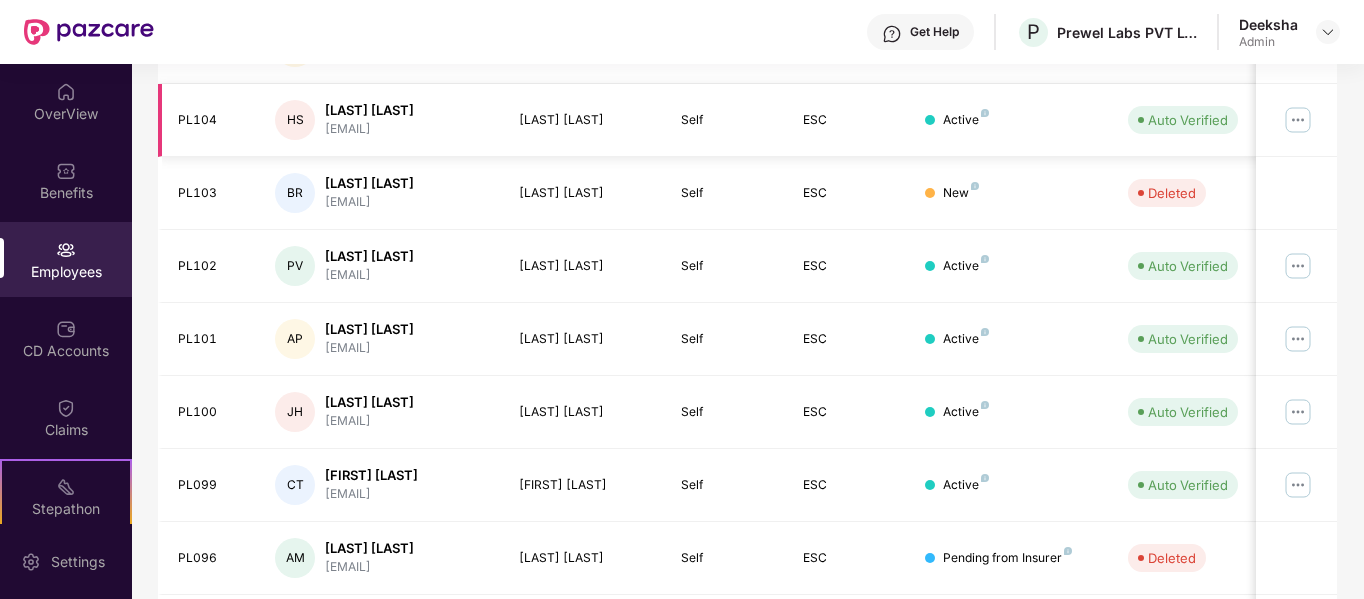 scroll, scrollTop: 130, scrollLeft: 0, axis: vertical 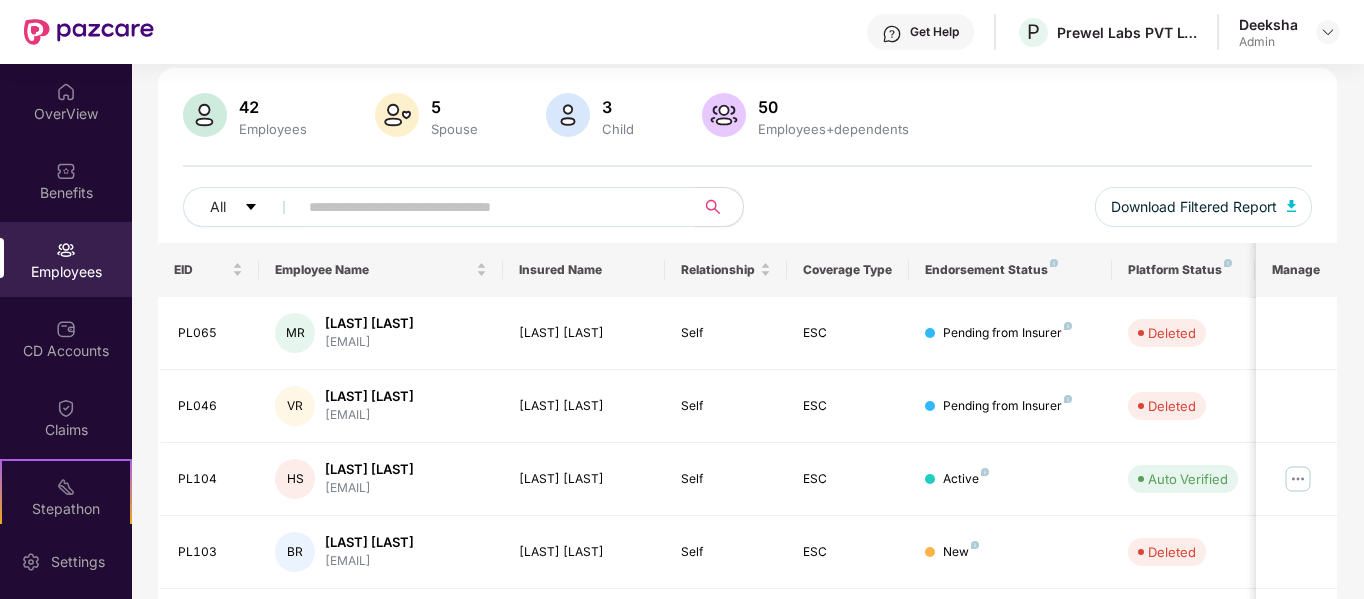 click at bounding box center [488, 207] 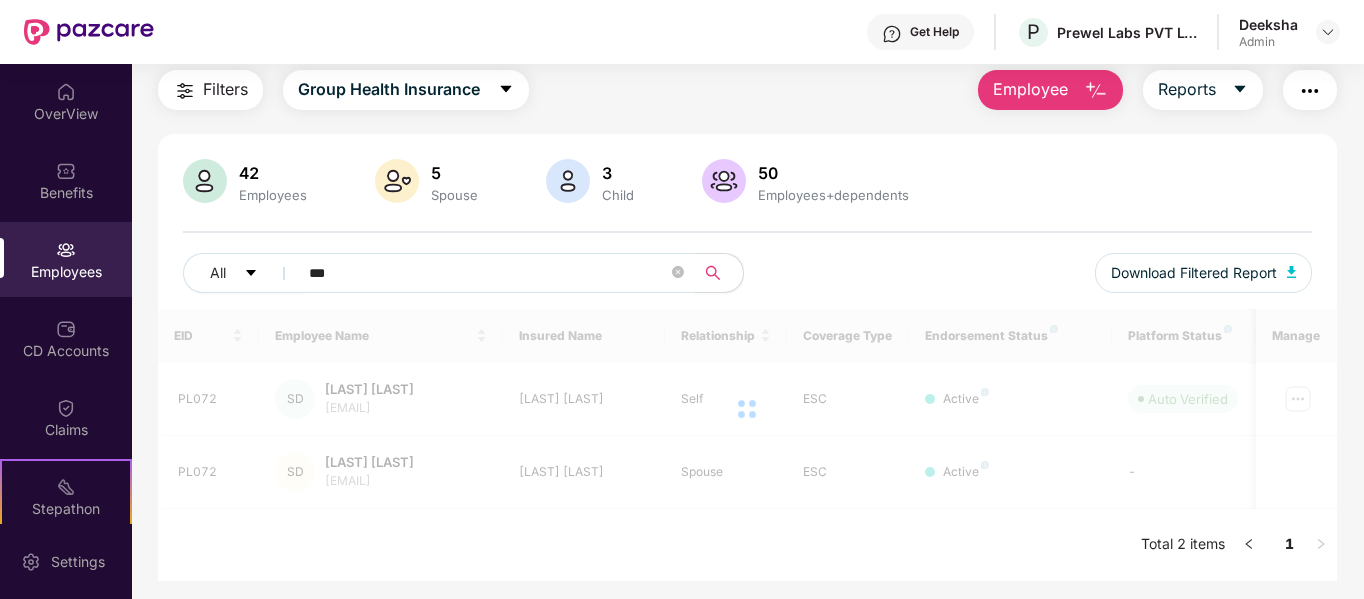 scroll, scrollTop: 64, scrollLeft: 0, axis: vertical 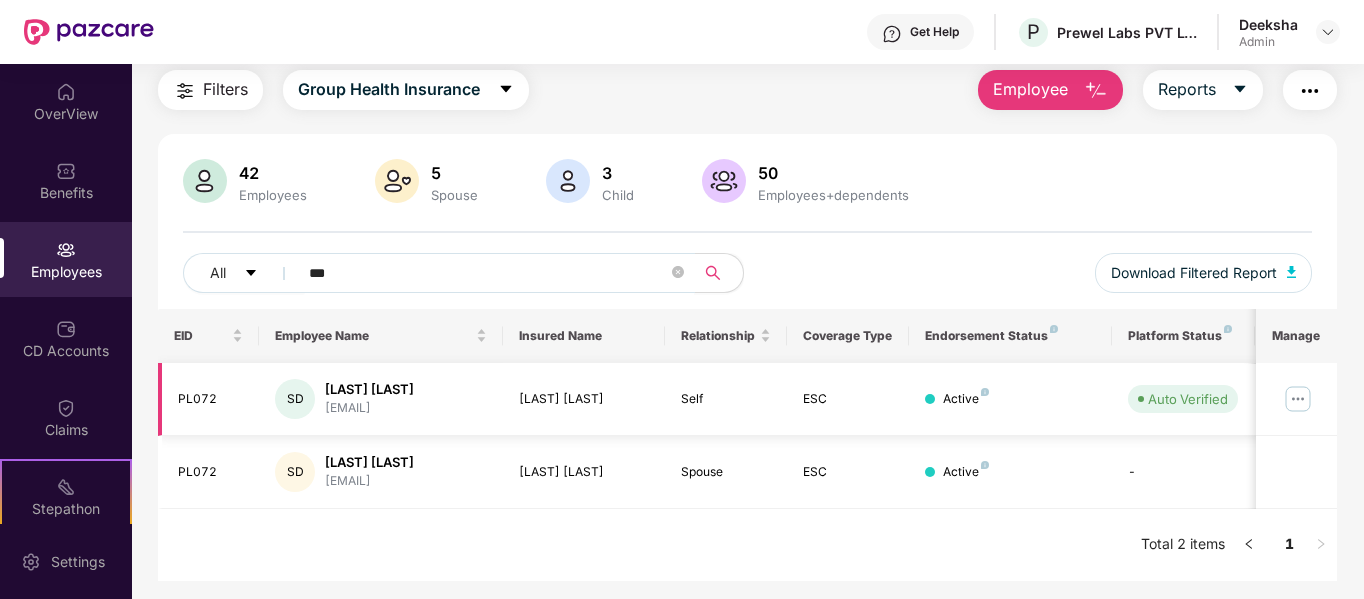 type on "***" 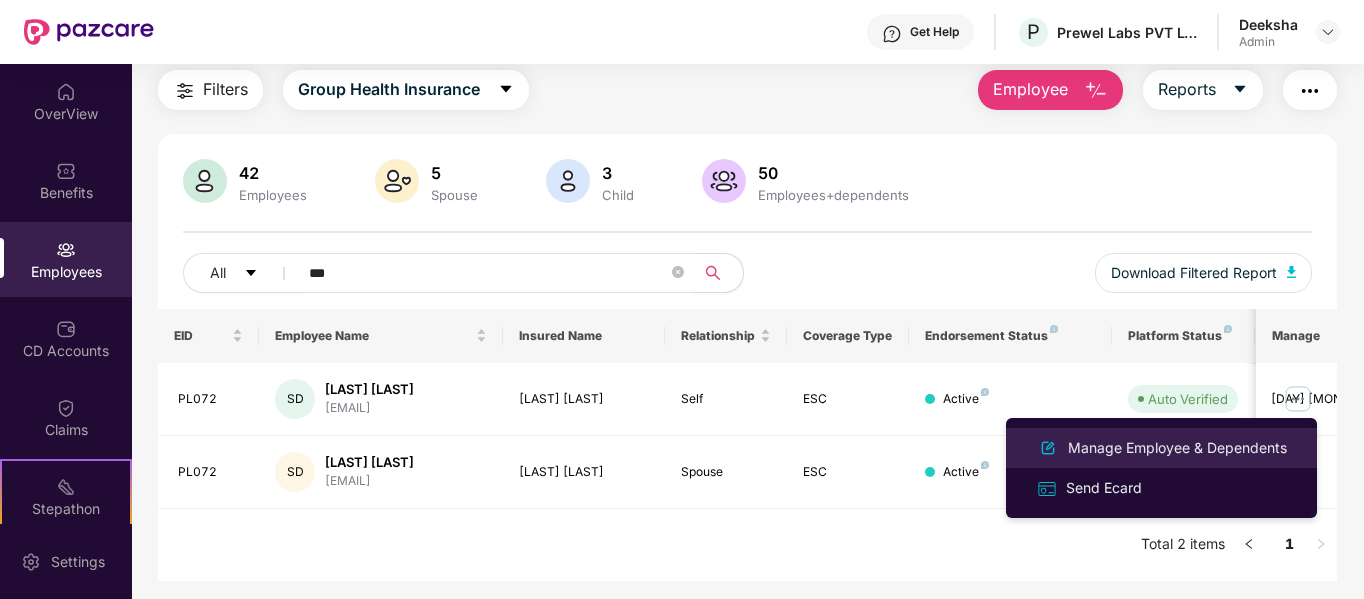 click on "Manage Employee & Dependents" at bounding box center [1177, 448] 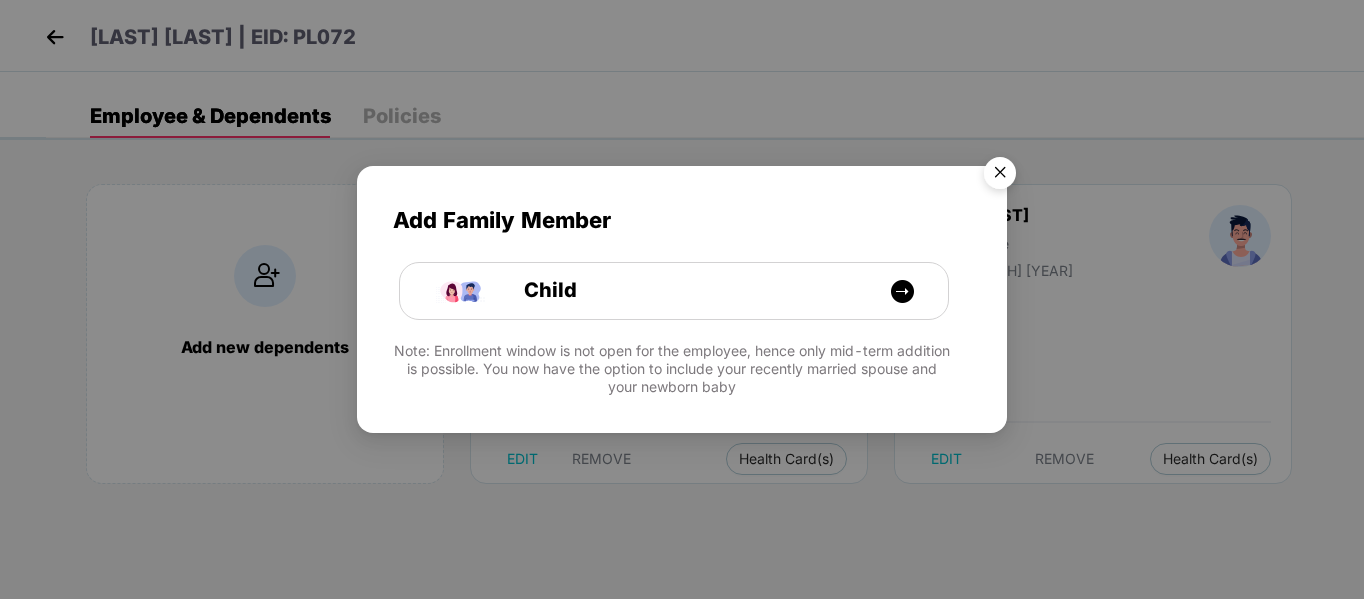 click at bounding box center [1000, 176] 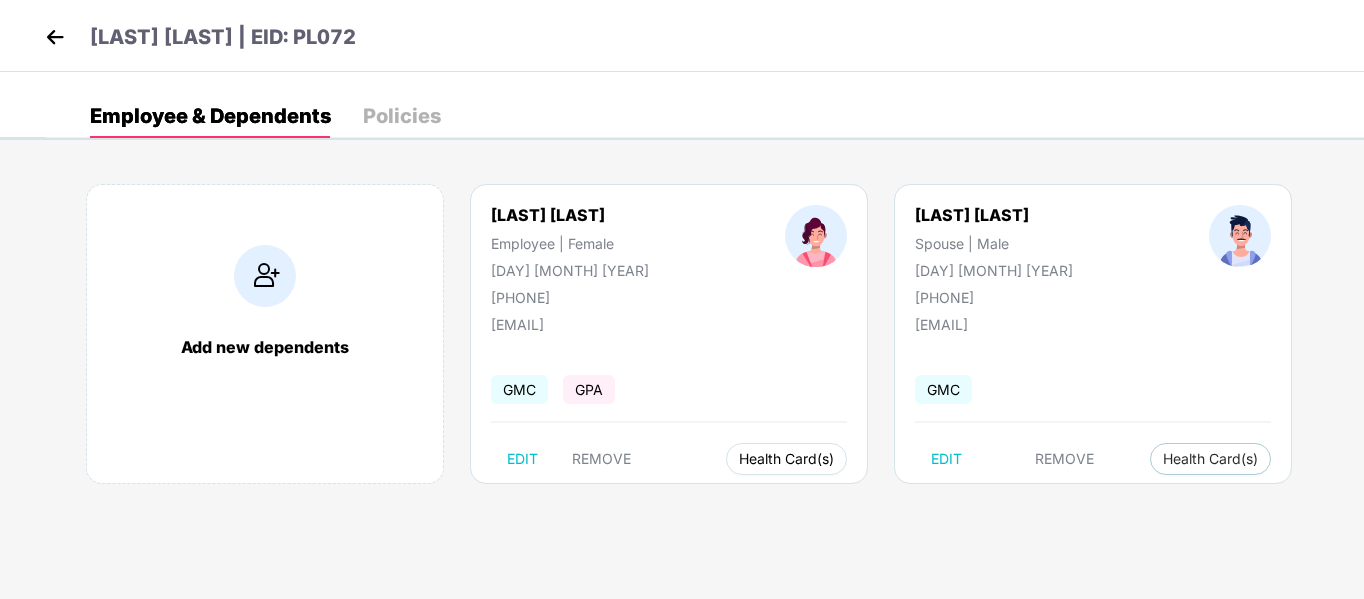 click on "Health Card(s)" at bounding box center [786, 459] 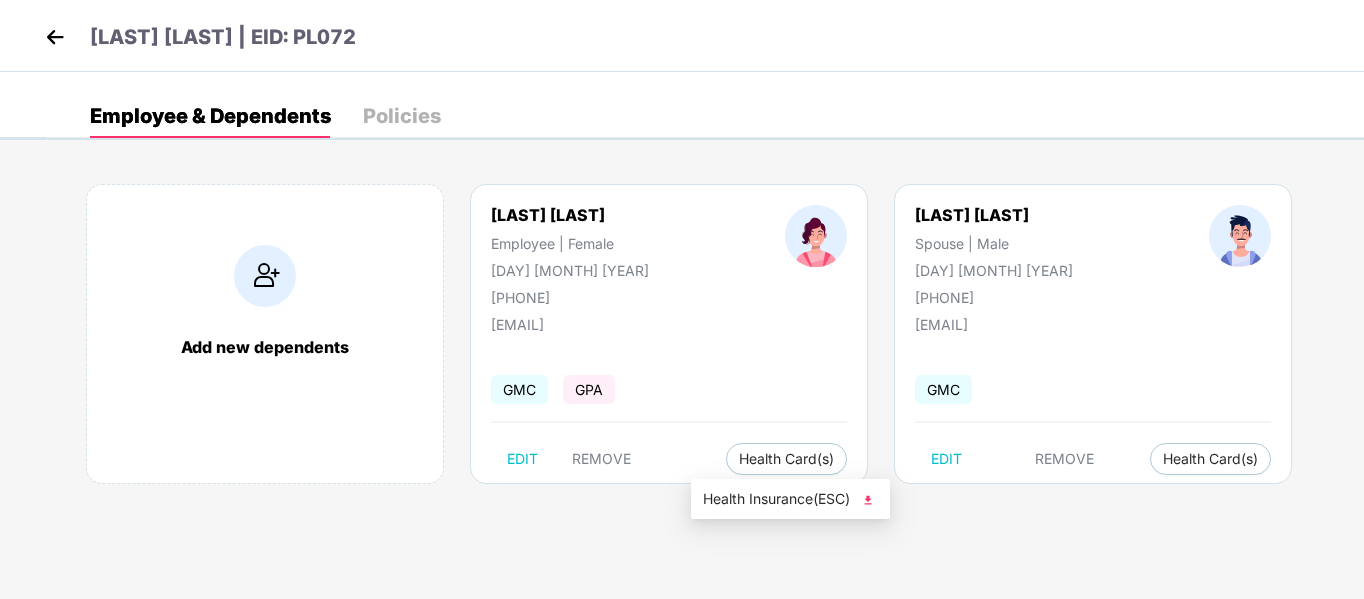 click at bounding box center (868, 500) 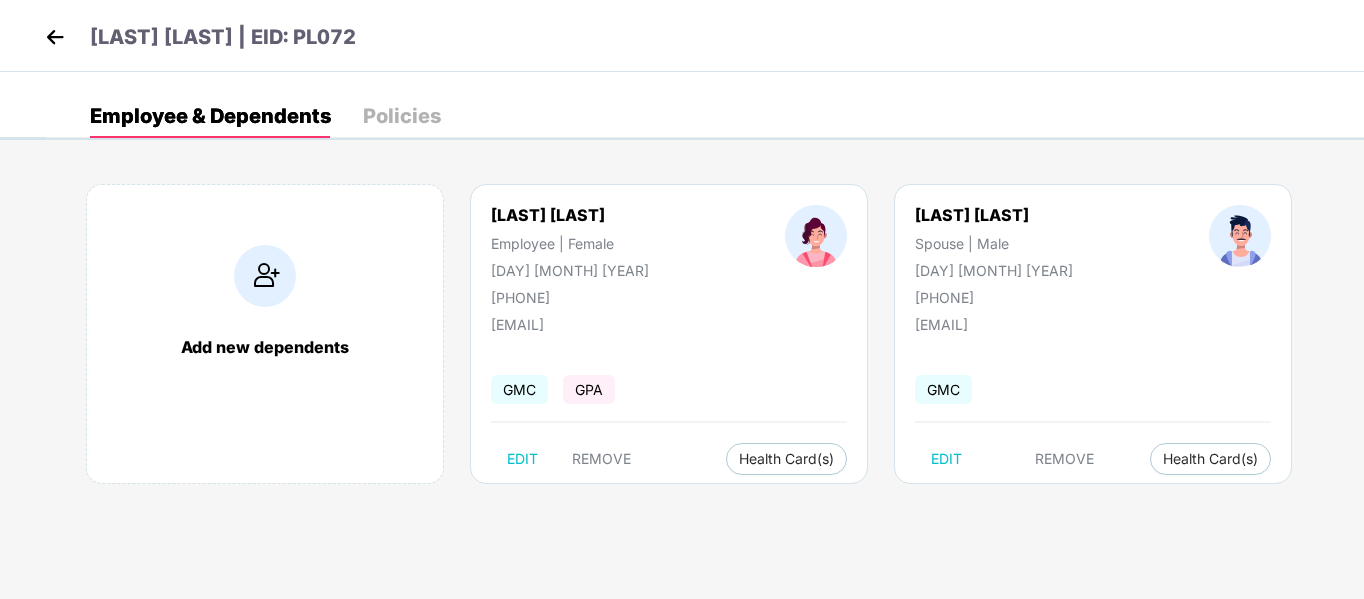 click at bounding box center (55, 37) 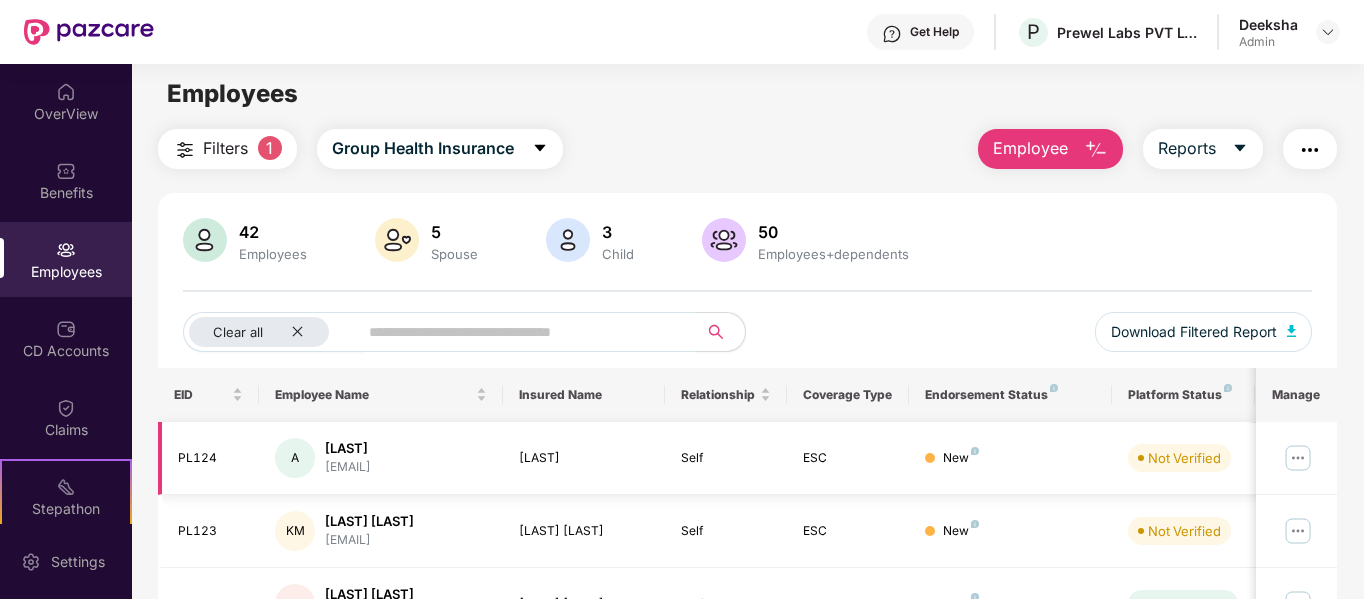 scroll, scrollTop: 0, scrollLeft: 0, axis: both 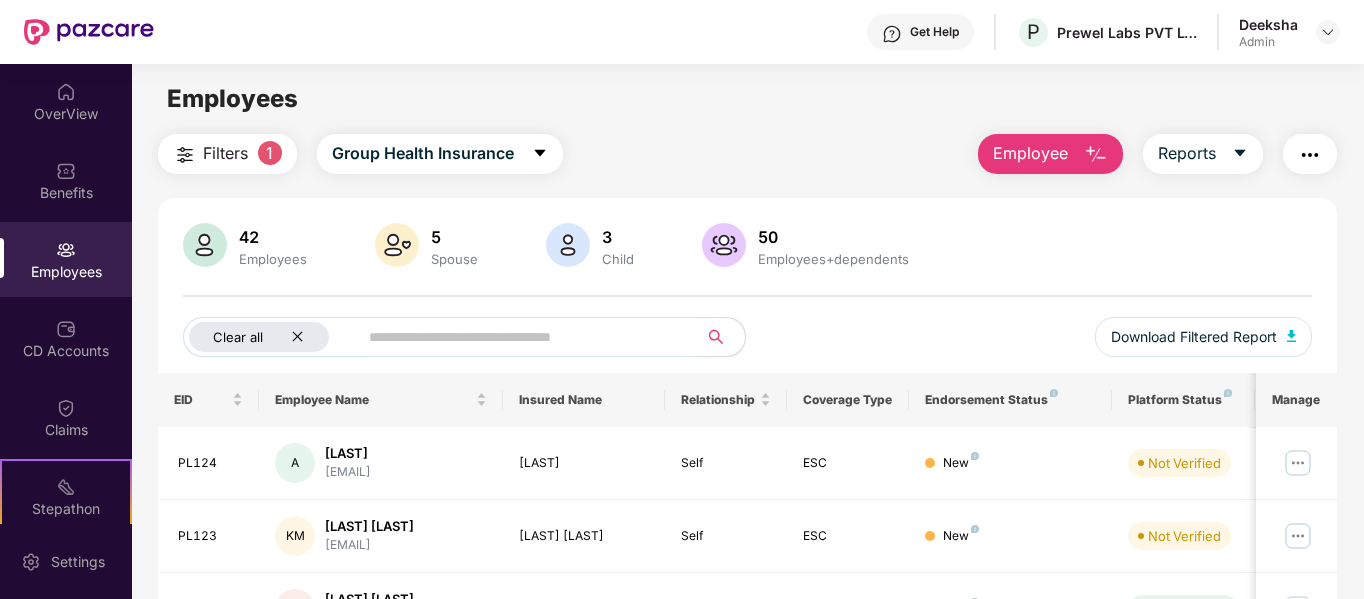 click on "Clear all" at bounding box center (259, 337) 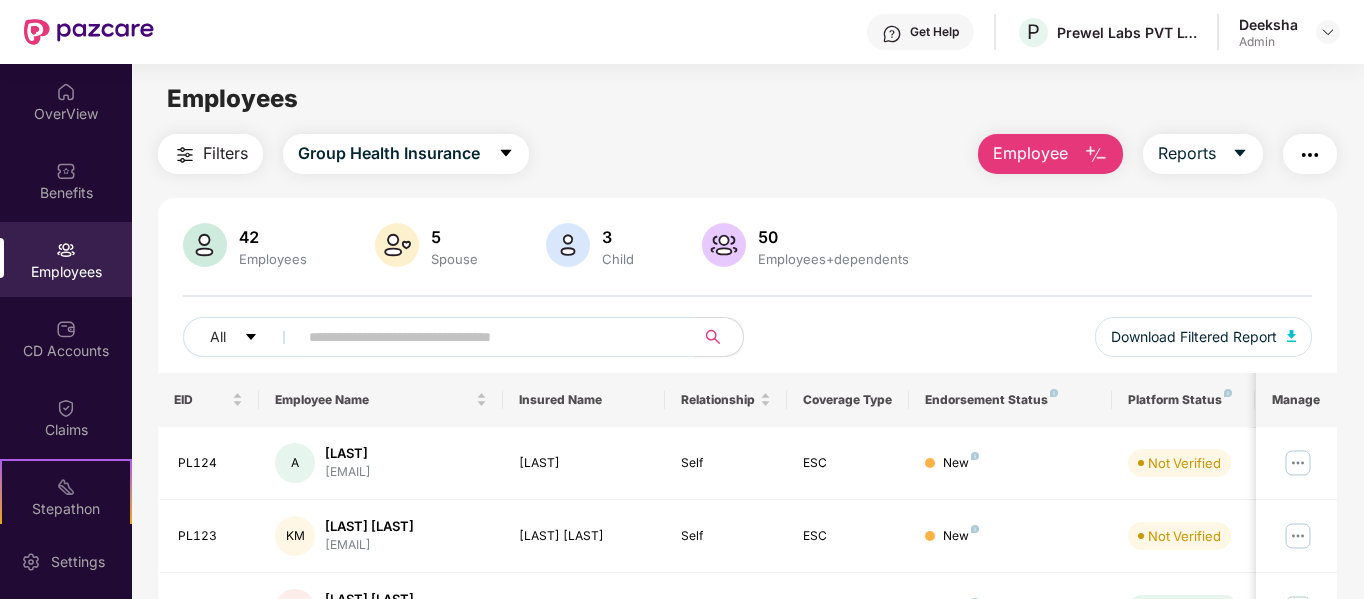 click on "Employees" at bounding box center [66, 272] 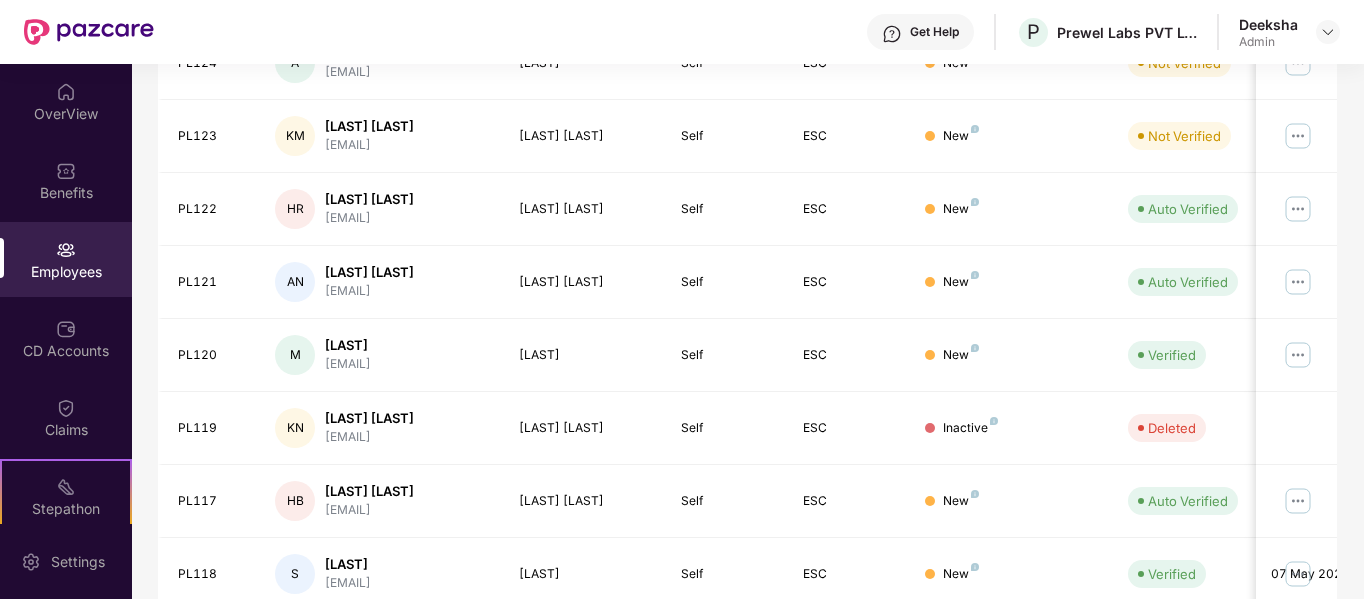 scroll, scrollTop: 630, scrollLeft: 0, axis: vertical 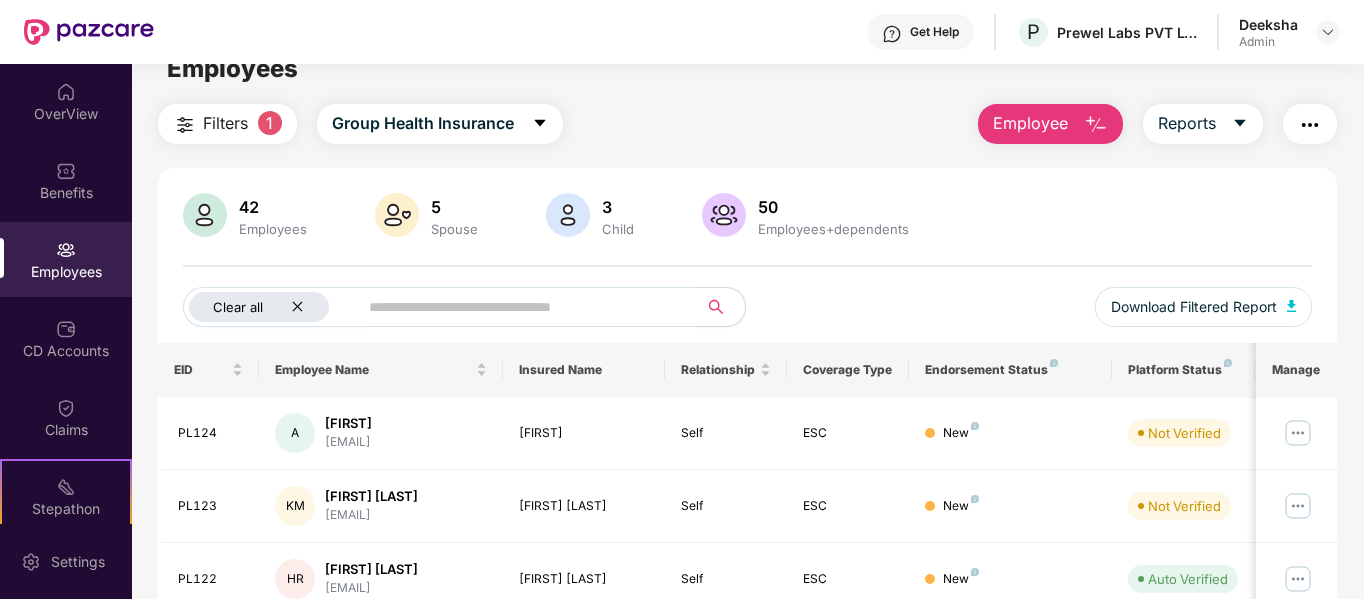 click 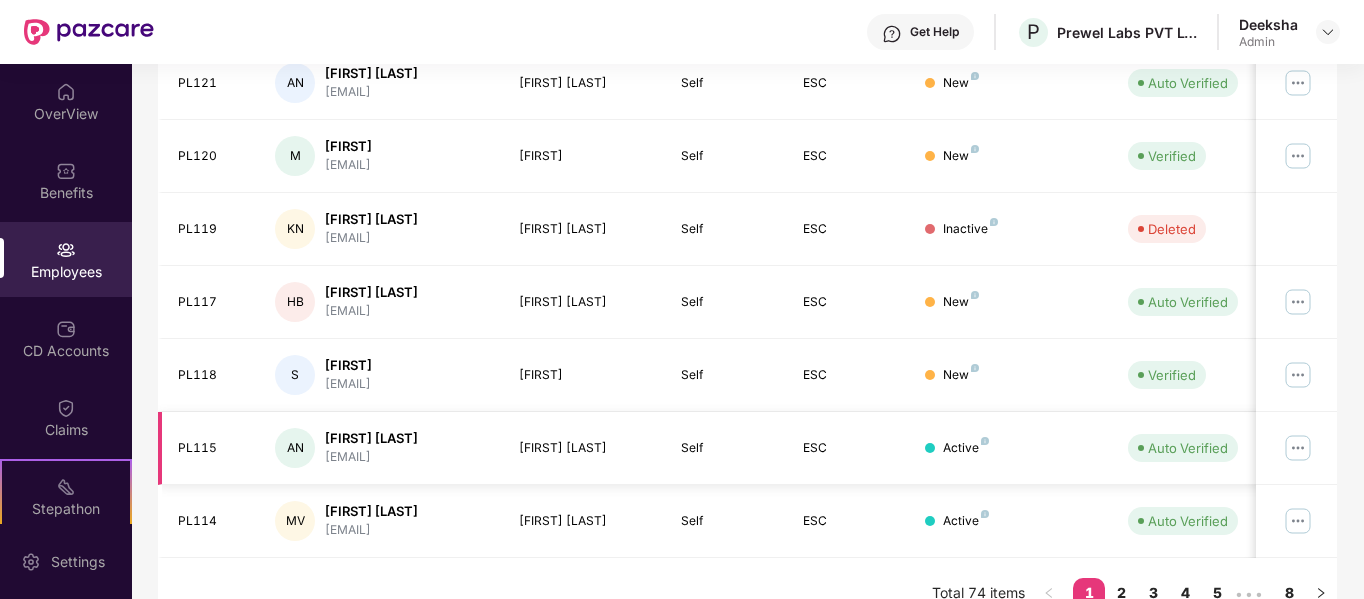scroll, scrollTop: 630, scrollLeft: 0, axis: vertical 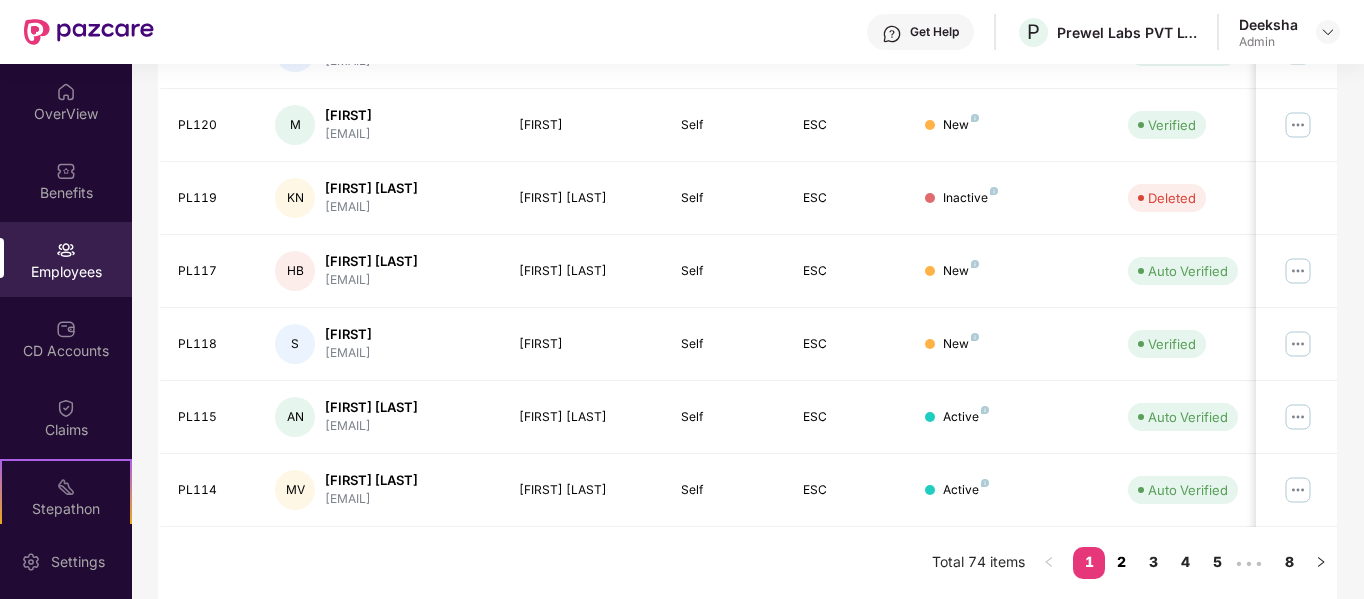 click on "2" at bounding box center [1121, 562] 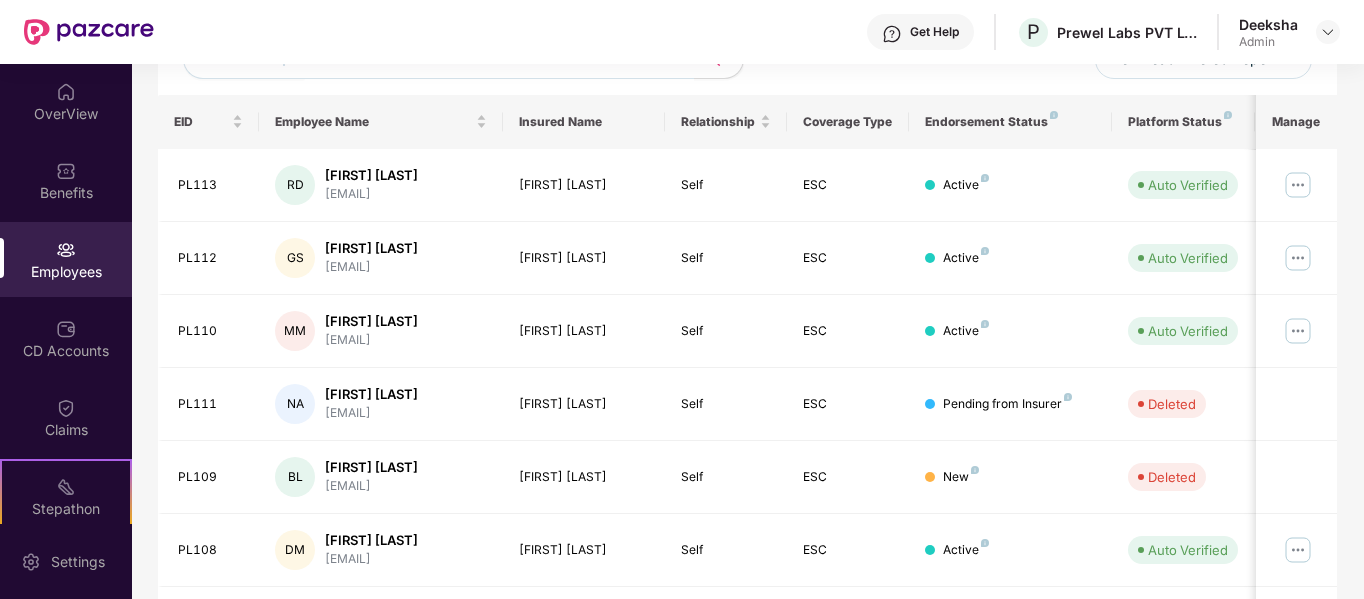 scroll, scrollTop: 230, scrollLeft: 0, axis: vertical 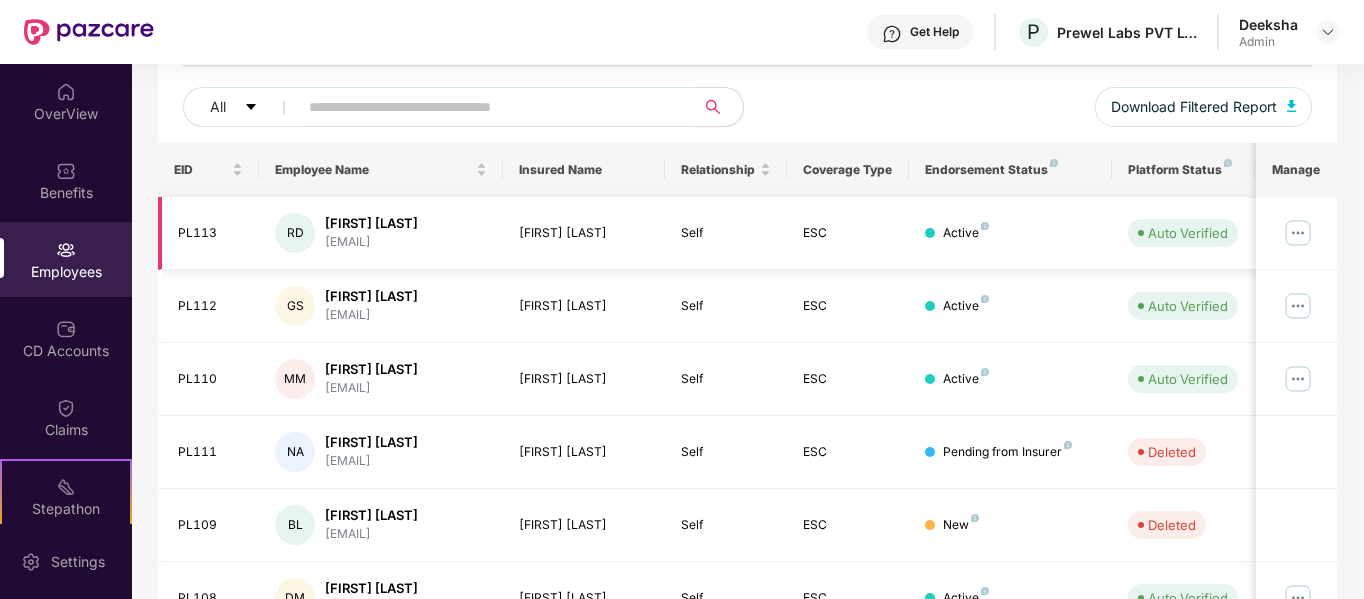click at bounding box center (1298, 233) 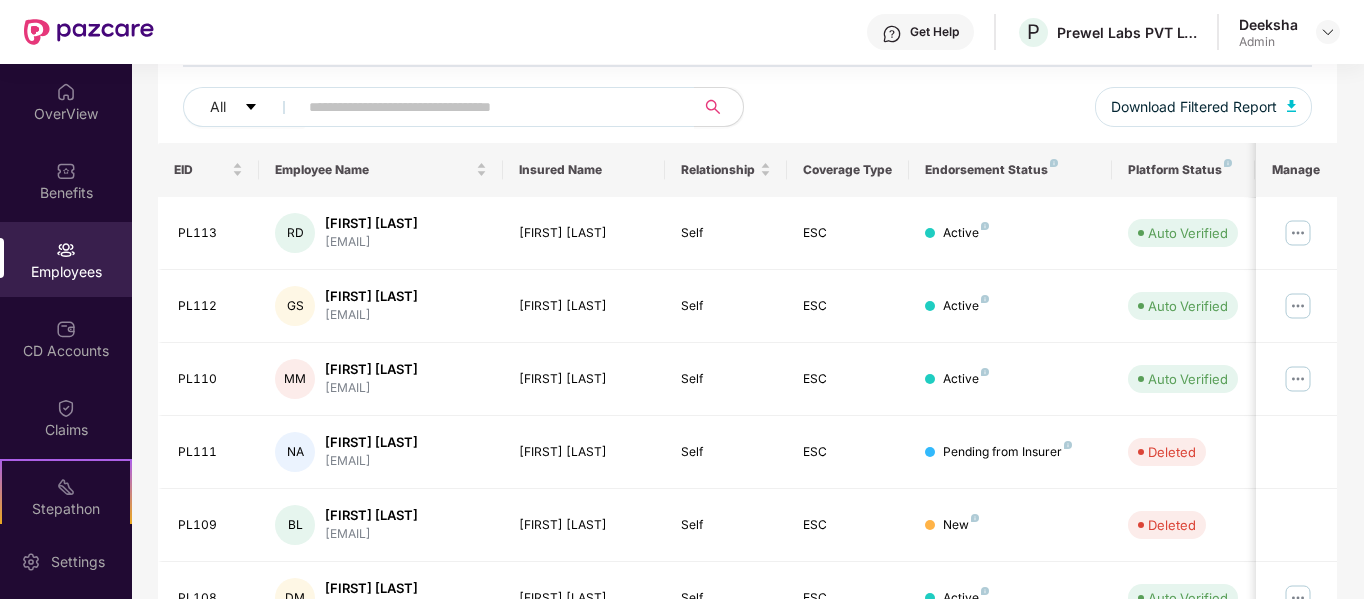 click on "Filters Group Health Insurance Employee  Reports 42 Employees 5 Spouse 3 Child 50 Employees+dependents All Download Filtered Report EID Employee Name Insured Name Relationship Coverage Type Endorsement Status Platform Status Joining Date Manage                   PL113 RD [FIRST] [LAST]   [EMAIL] [FIRST] [LAST] Self ESC Active Auto Verified 17 Apr 2025 PL112 GS [FIRST] [LAST]   [EMAIL] [FIRST] [LAST] Self ESC Active Auto Verified 16 Apr 2025 PL110 MM [FIRST] [LAST]   [EMAIL] [FIRST] [LAST] Self ESC Active Auto Verified 10 Apr 2025 PL111 NA [FIRST] [LAST]   [EMAIL] [FIRST] [LAST] Self ESC Pending from Insurer Deleted 15 Apr 2025 PL109 BL [FIRST] [LAST]   [EMAIL] [FIRST] [LAST] Self ESC New Deleted 10 Apr 2025 PL108 DM [FIRST] [LAST]   [EMAIL] [FIRST] [LAST] Self ESC Active Auto Verified 05 Apr 2025 PL107 AY [FIRST] [LAST]   [EMAIL] [FIRST] [LAST] Self ESC Inactive Deleted 18 Mar 2025 PL106 PK   Self ESC Inactive" at bounding box center (747, 451) 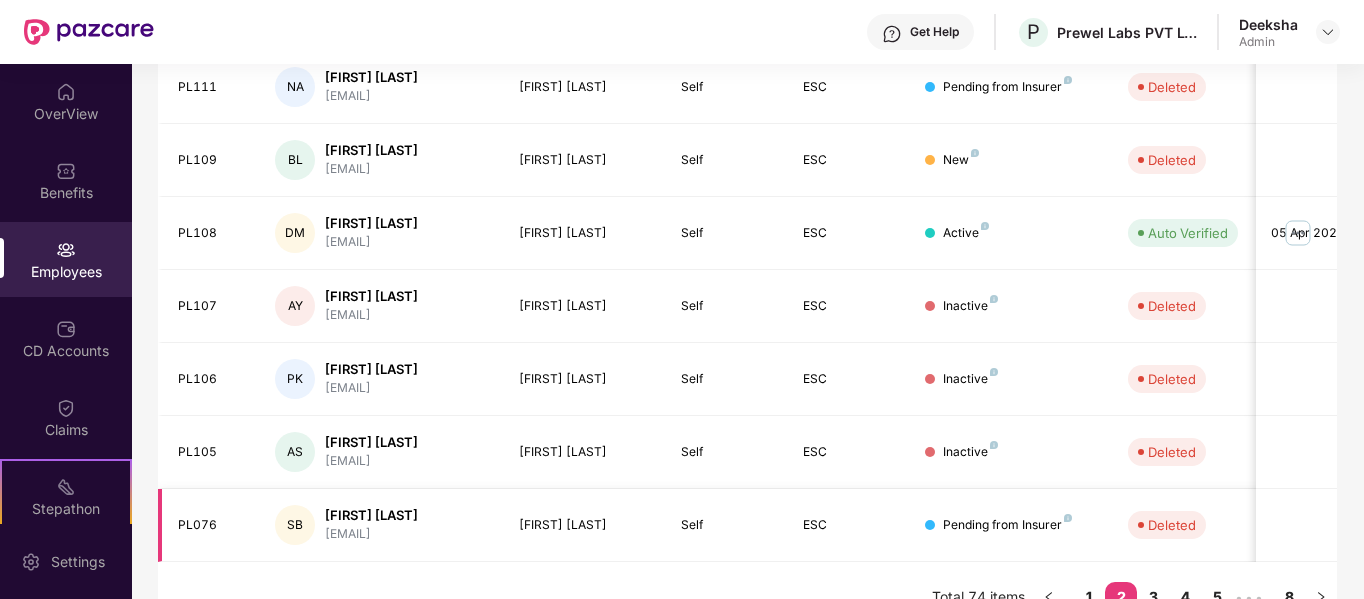 scroll, scrollTop: 630, scrollLeft: 0, axis: vertical 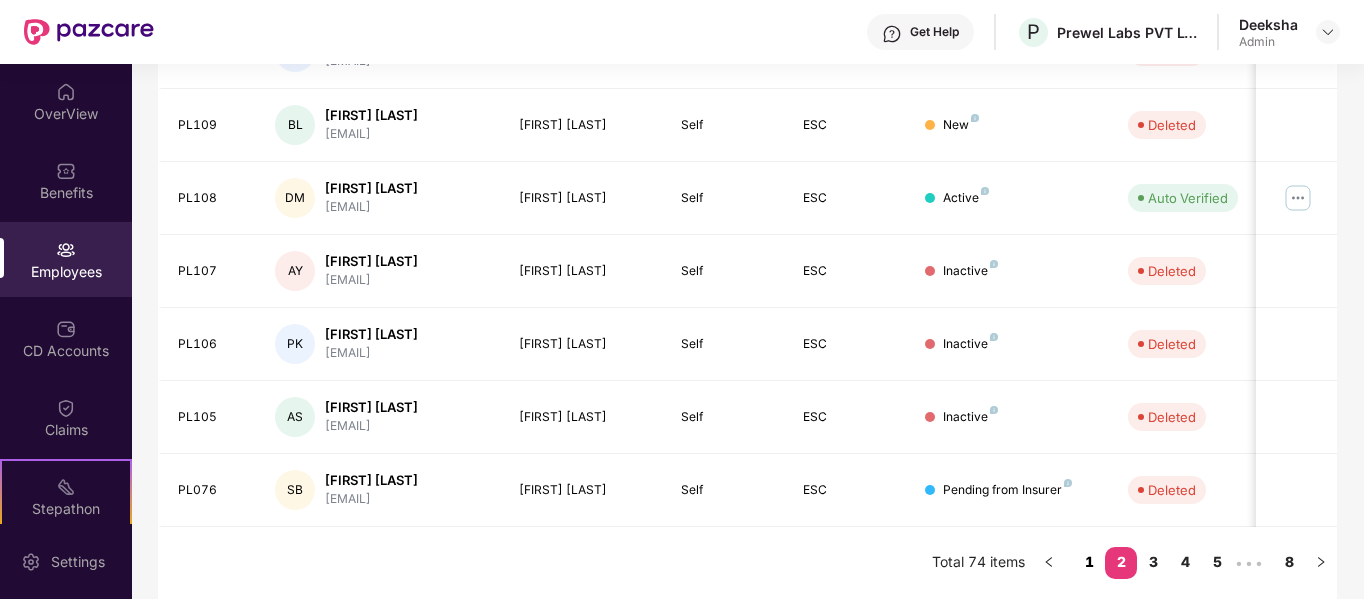 click on "1" at bounding box center [1089, 562] 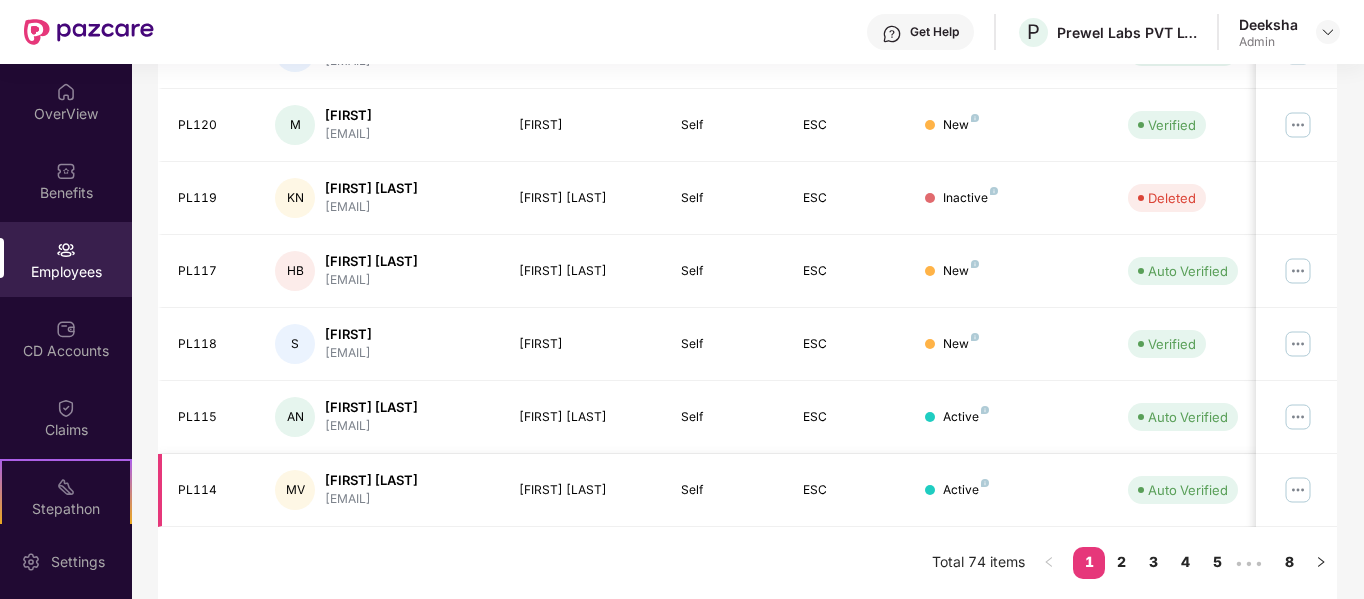 click at bounding box center [1298, 490] 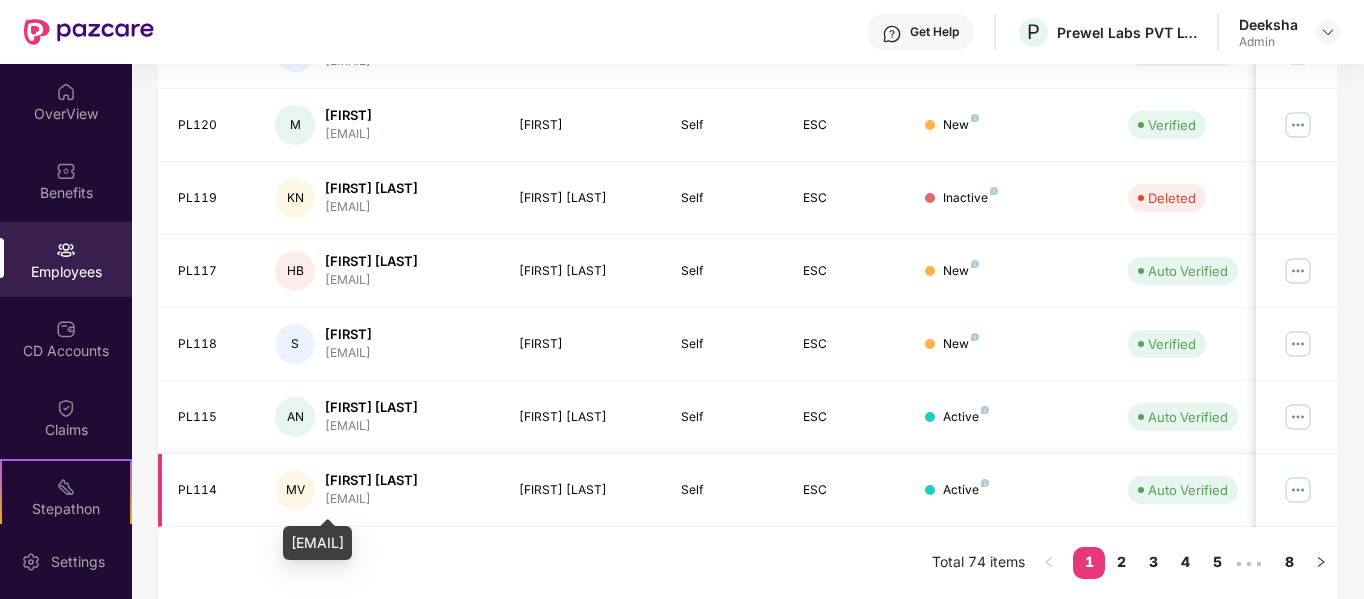 click on "[EMAIL]" at bounding box center [371, 499] 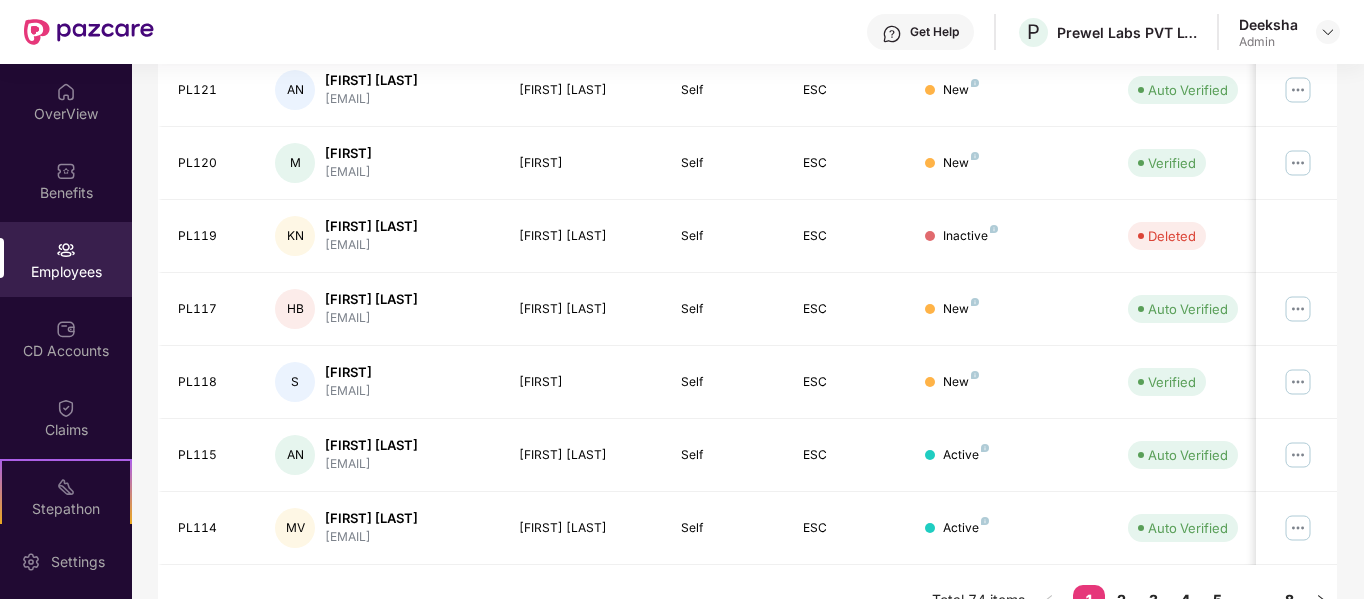 scroll, scrollTop: 600, scrollLeft: 0, axis: vertical 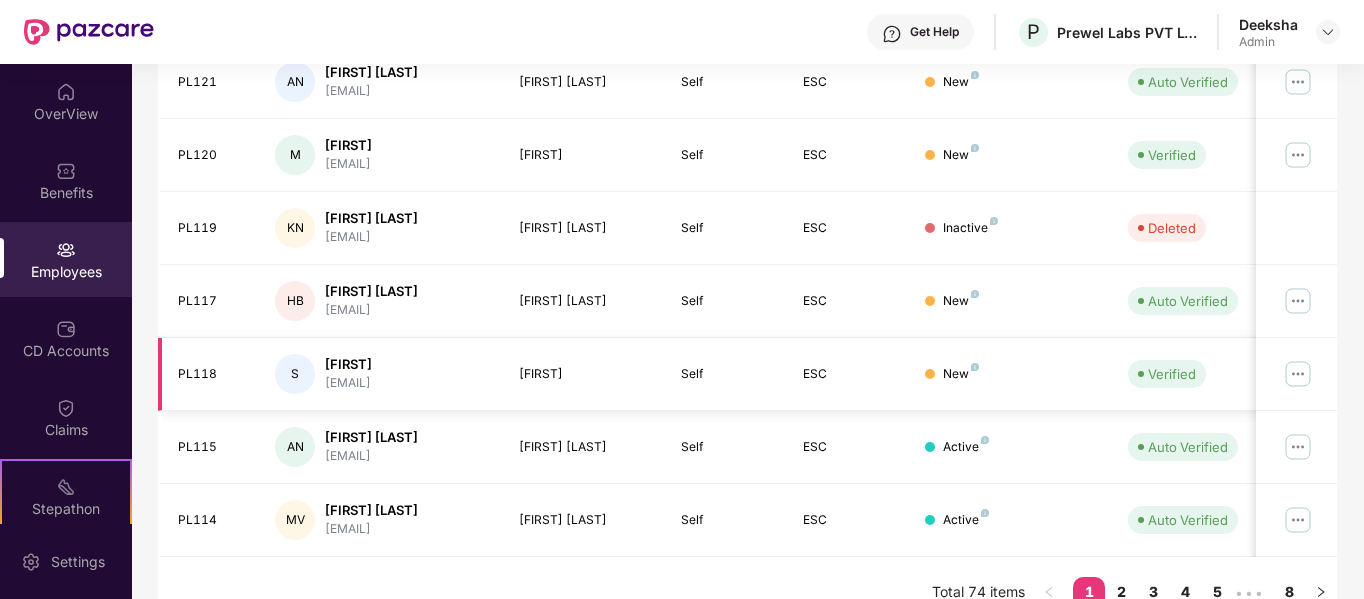 click at bounding box center [1298, 374] 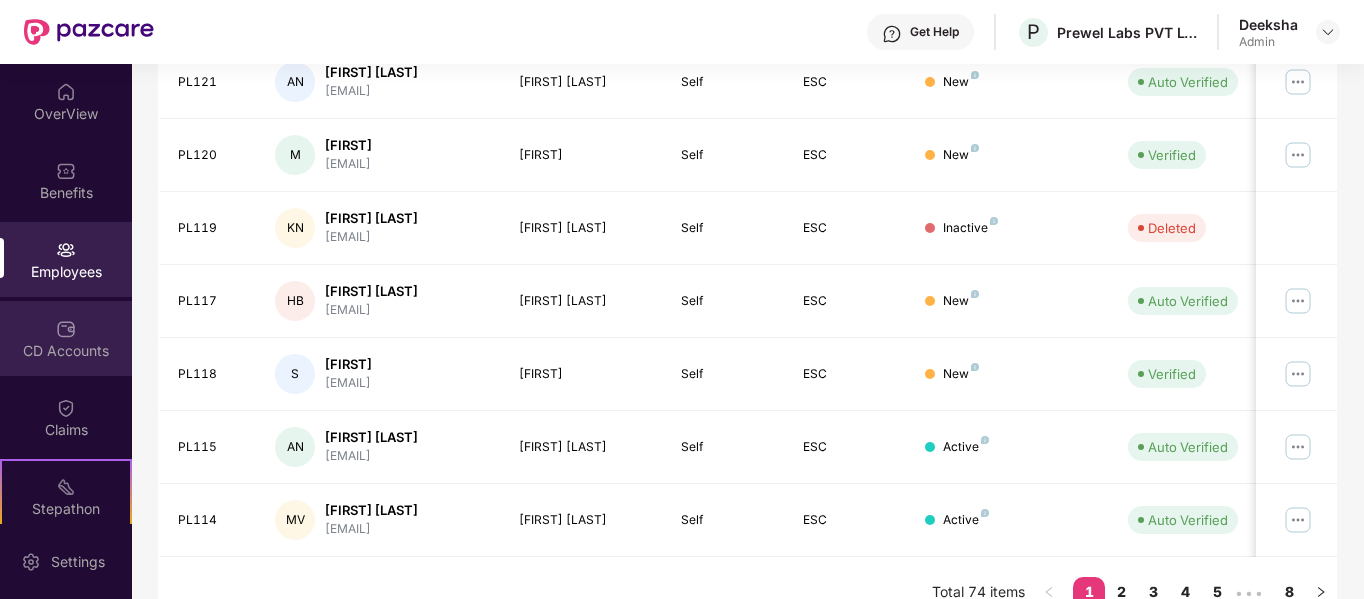 click on "CD Accounts" at bounding box center [66, 351] 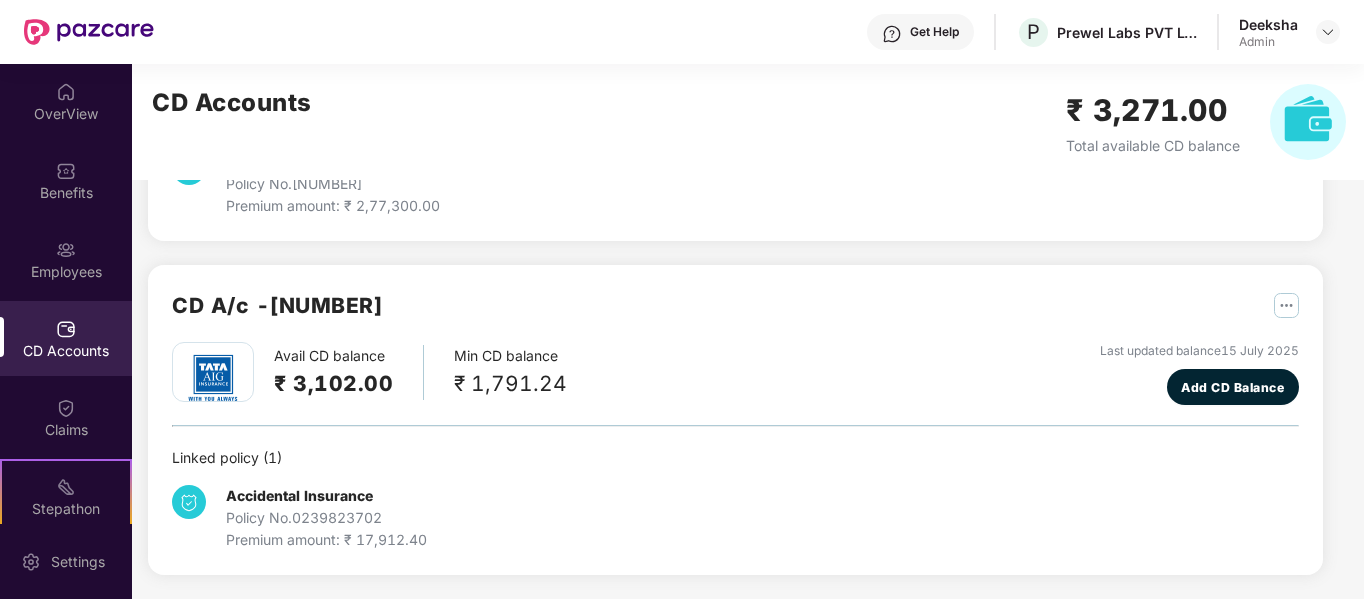 scroll, scrollTop: 385, scrollLeft: 0, axis: vertical 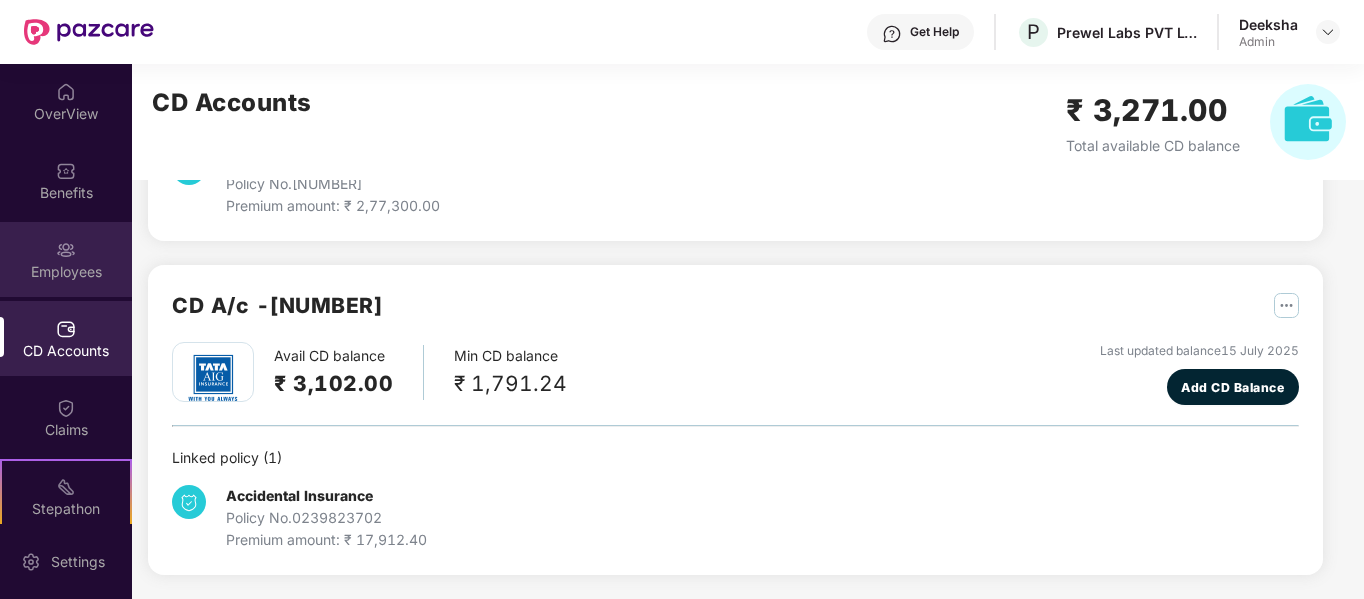 click at bounding box center (66, 250) 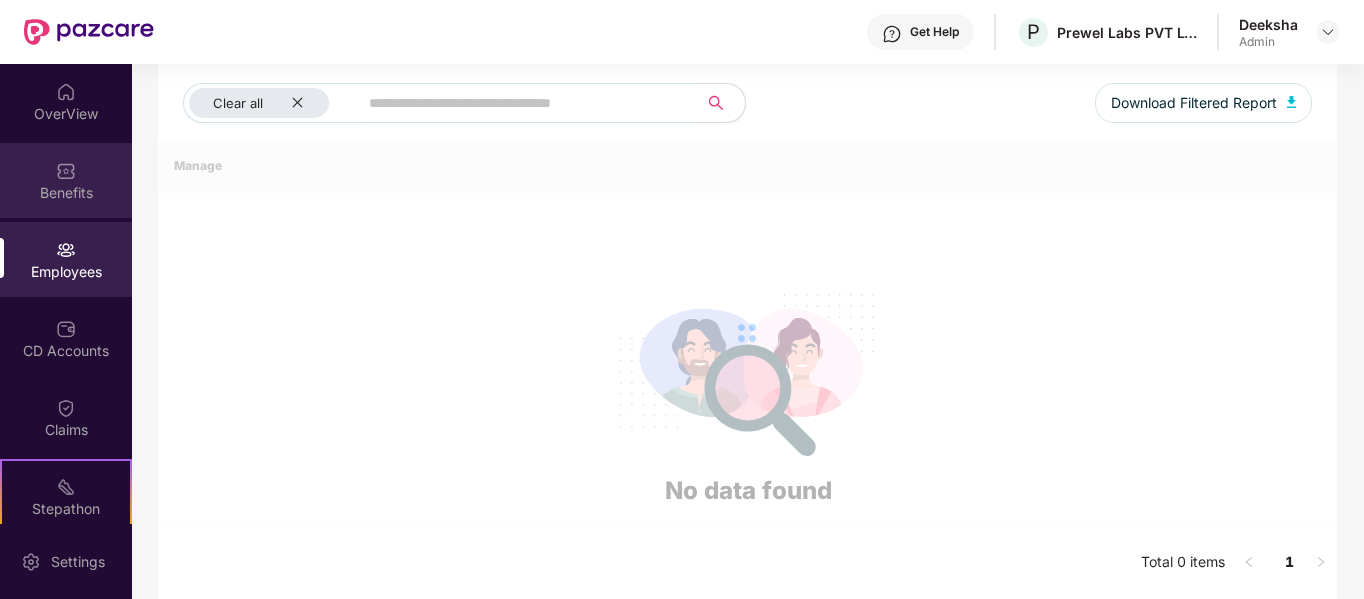 click on "Benefits" at bounding box center [66, 192] 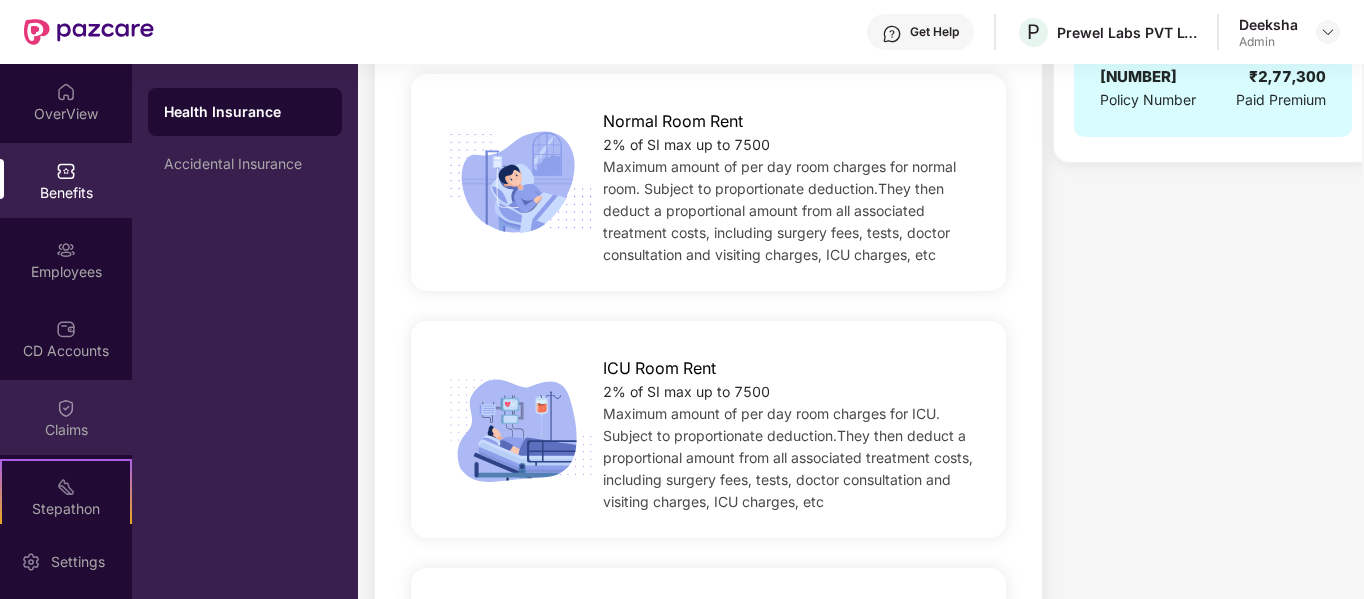click on "Claims" at bounding box center (66, 430) 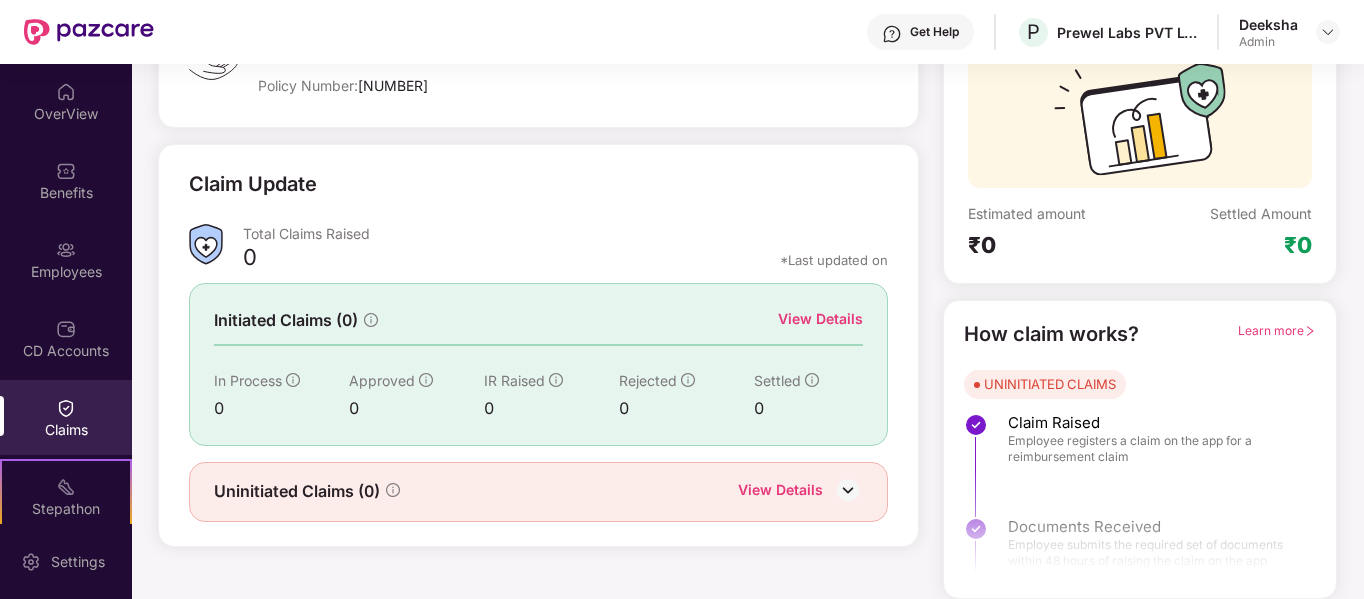 click at bounding box center [66, 329] 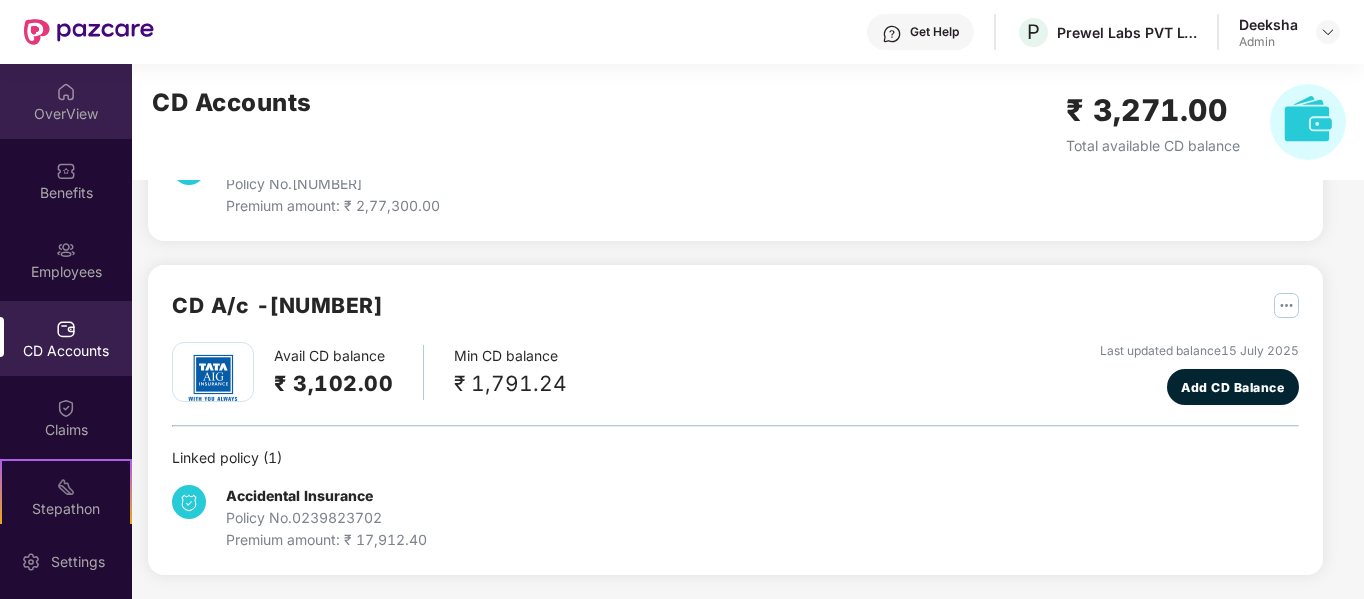 click on "OverView" at bounding box center (66, 114) 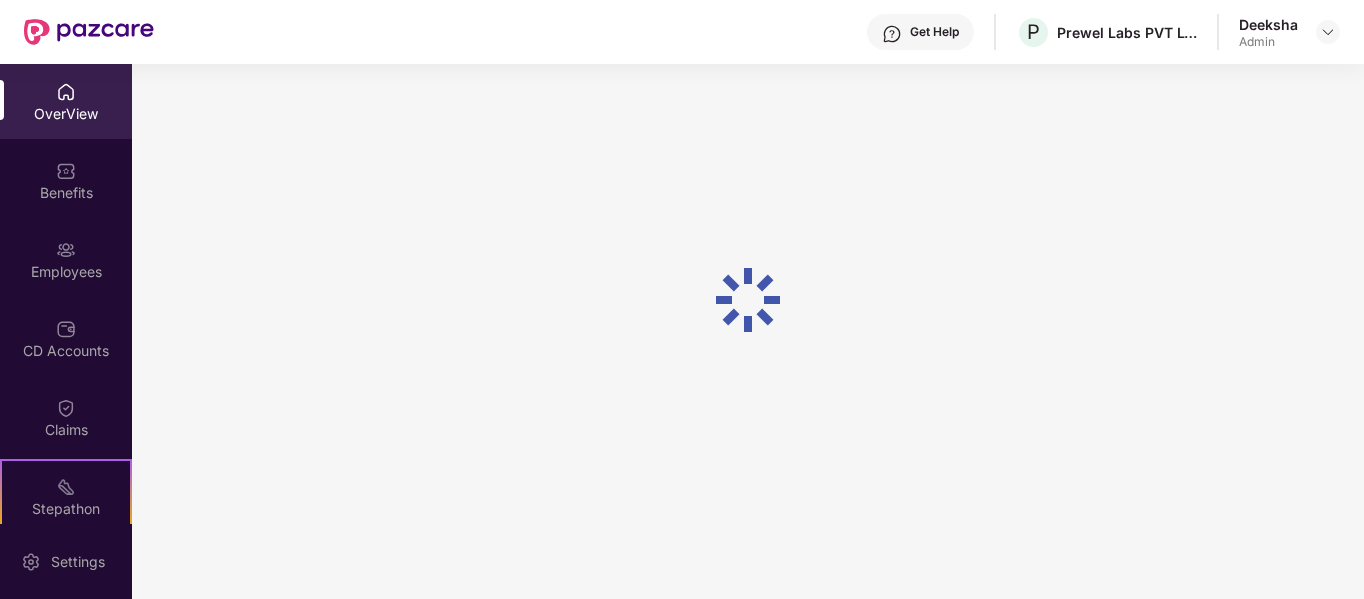 scroll, scrollTop: 64, scrollLeft: 0, axis: vertical 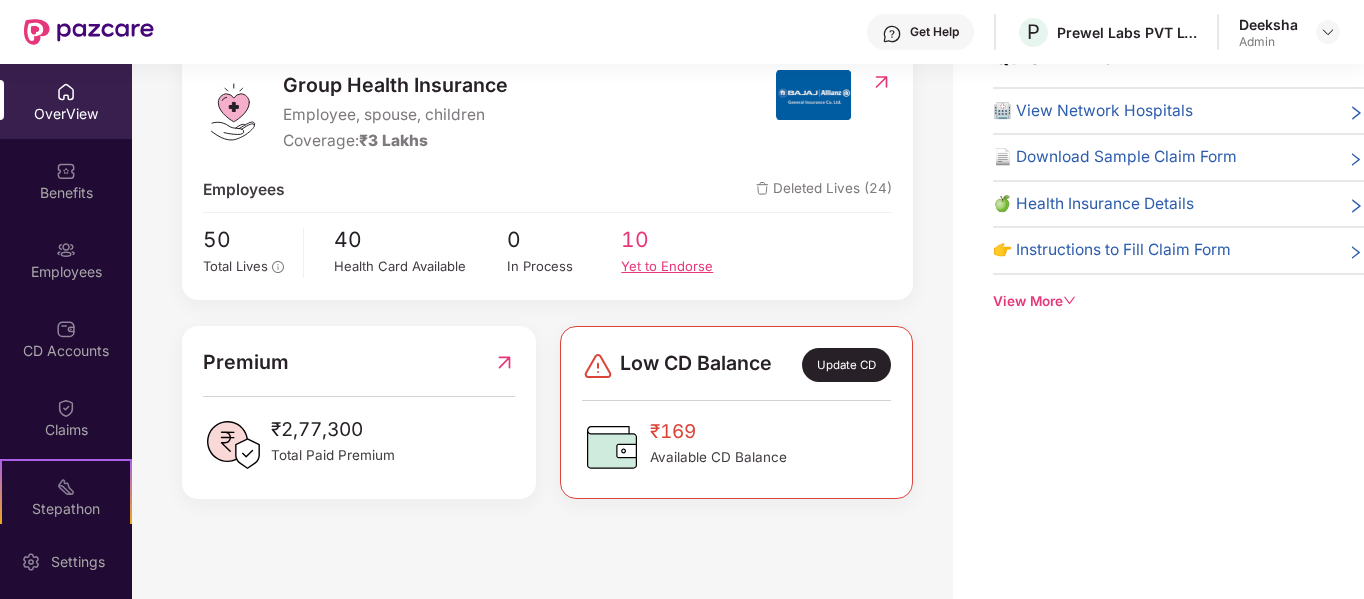 click on "Yet to Endorse" at bounding box center (678, 266) 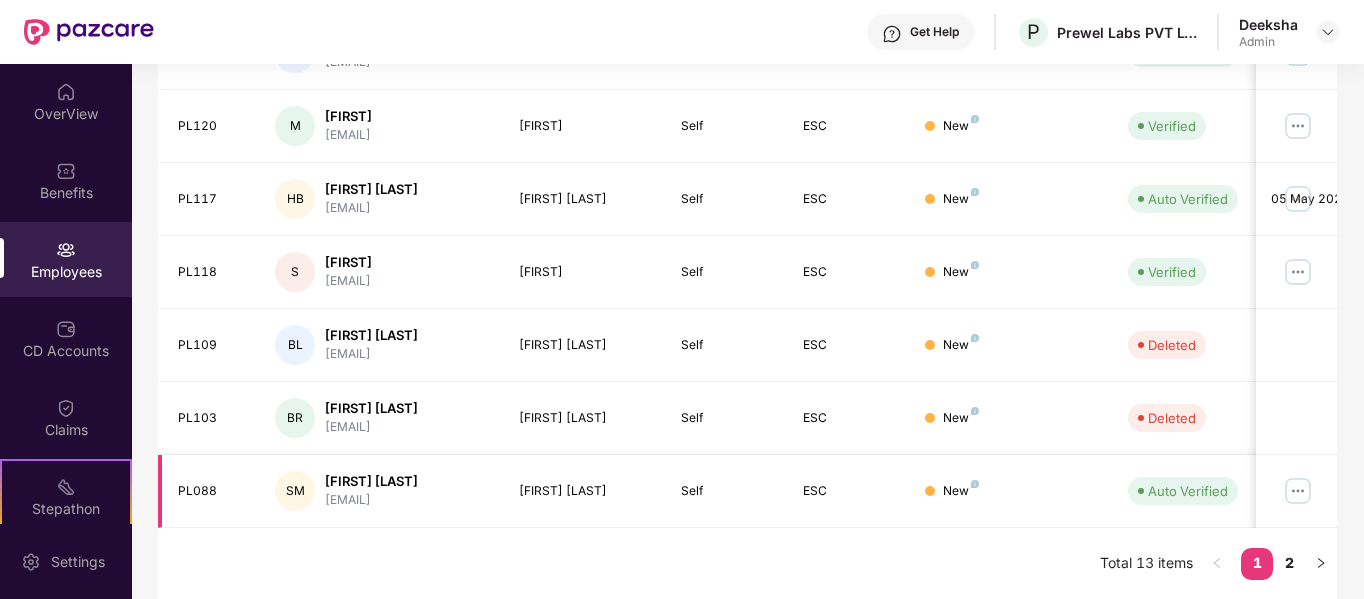 scroll, scrollTop: 630, scrollLeft: 0, axis: vertical 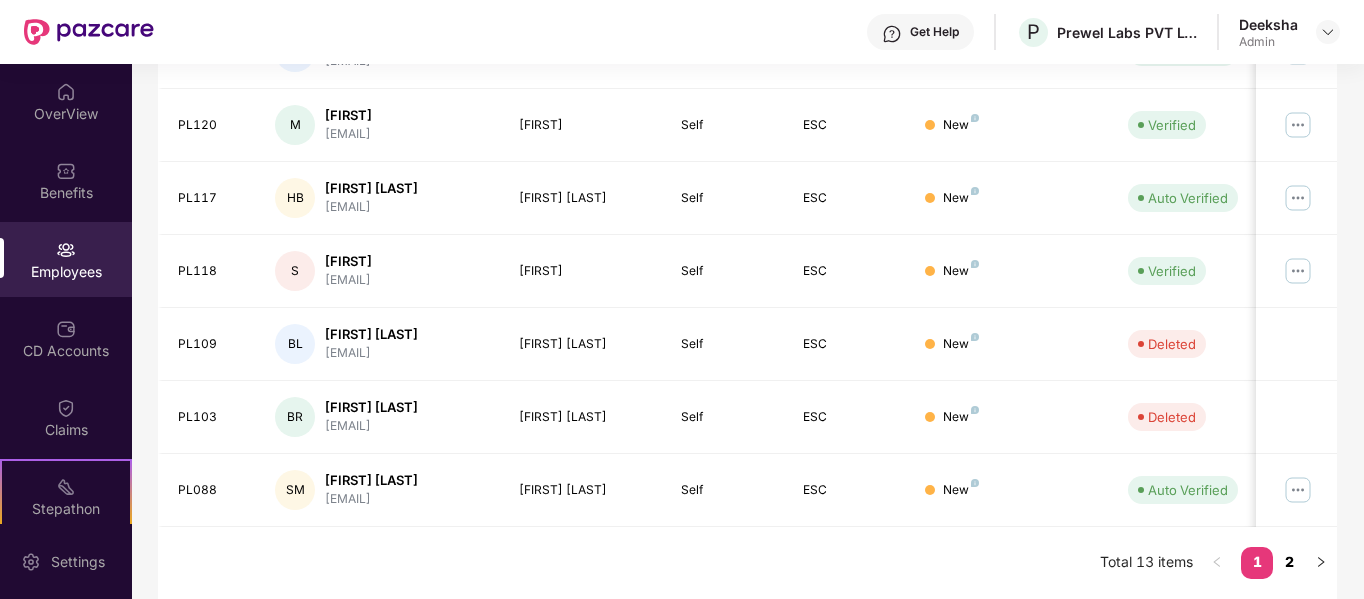 click on "2" at bounding box center [1289, 562] 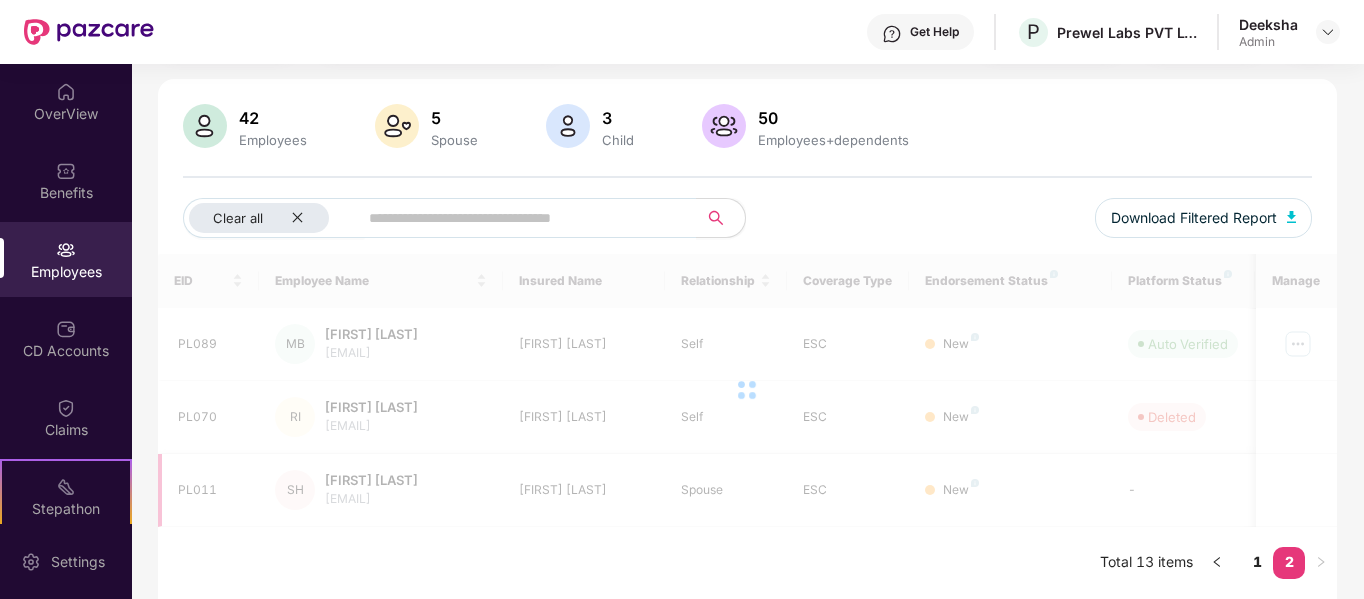 scroll, scrollTop: 119, scrollLeft: 0, axis: vertical 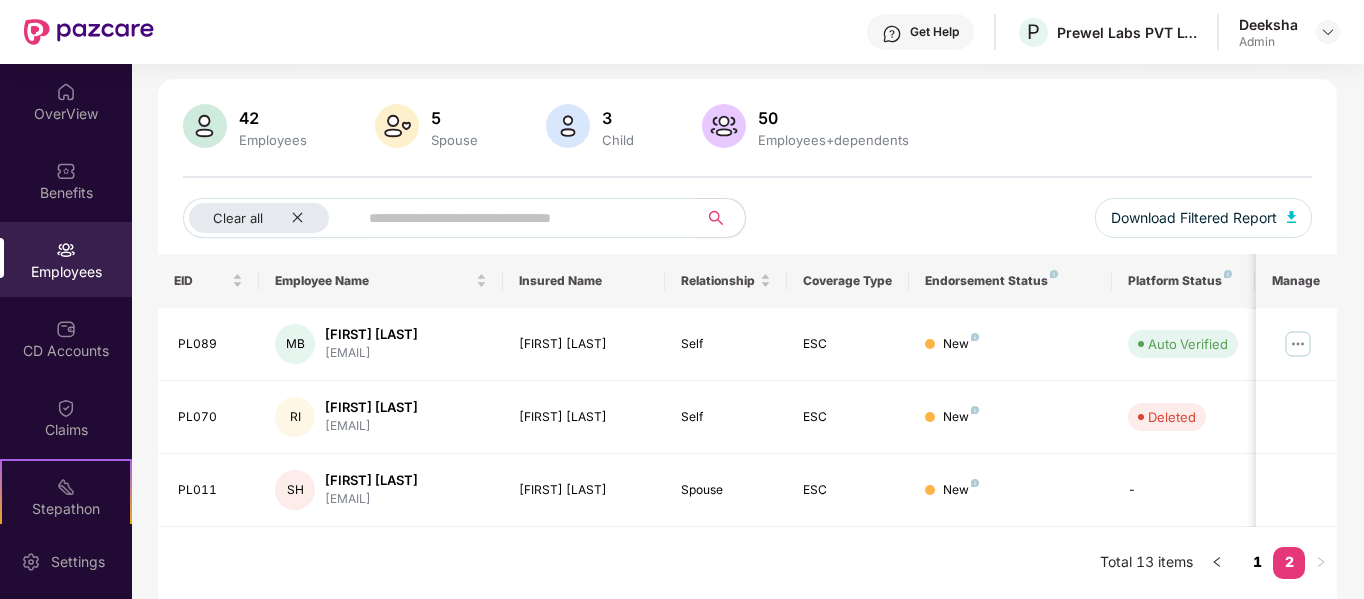 click on "1" at bounding box center (1257, 562) 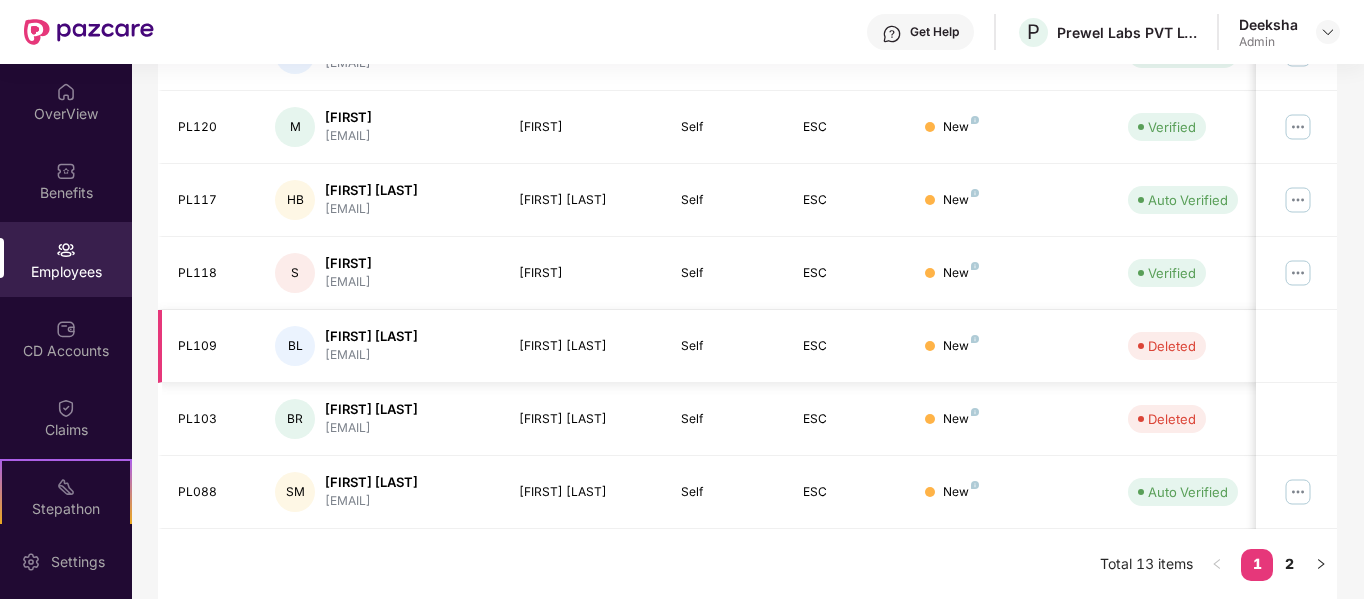scroll, scrollTop: 630, scrollLeft: 0, axis: vertical 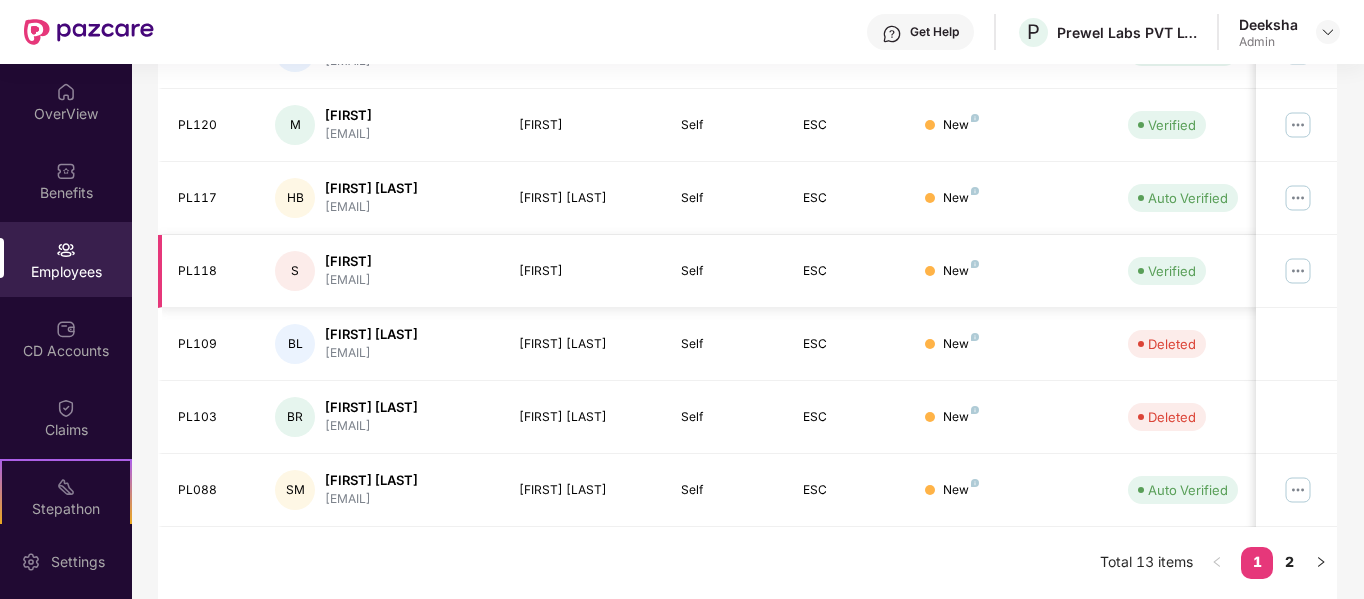 click at bounding box center [1296, 271] 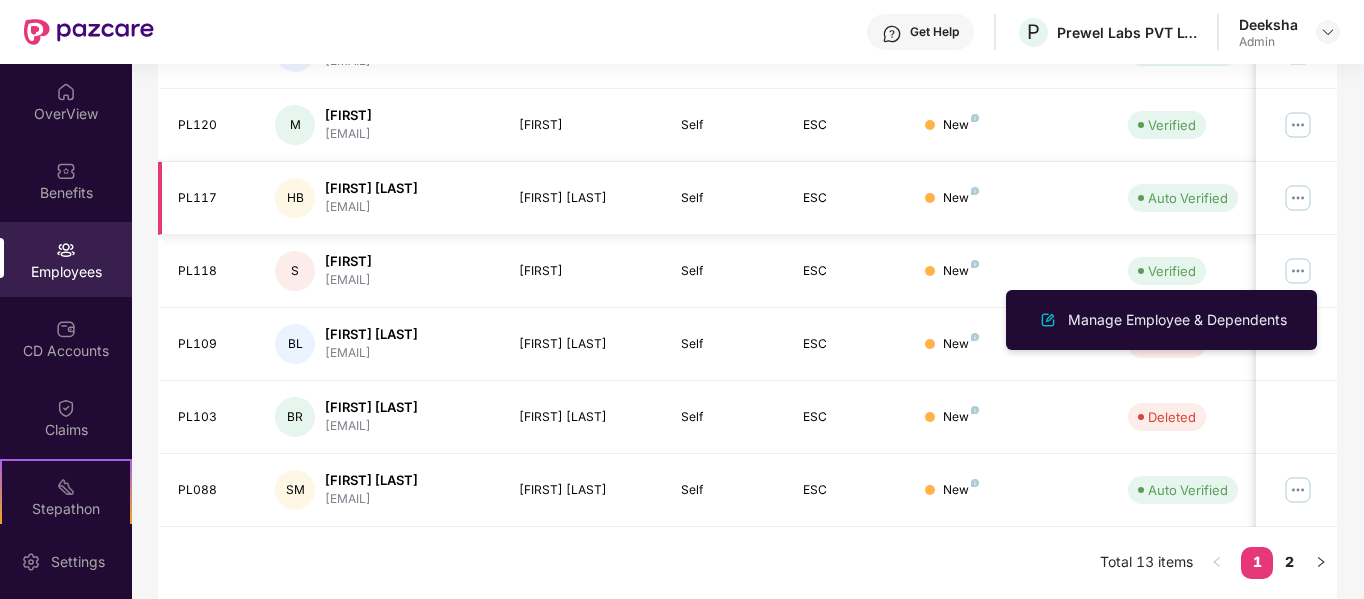 click at bounding box center [1298, 198] 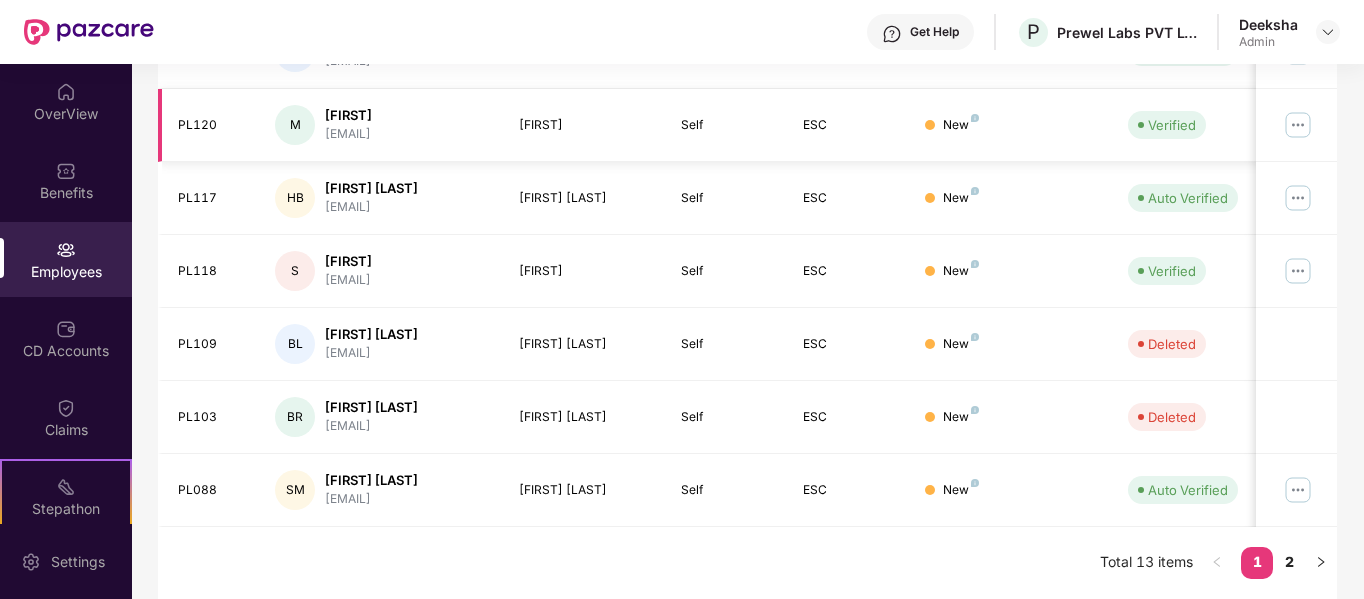 click at bounding box center [1298, 125] 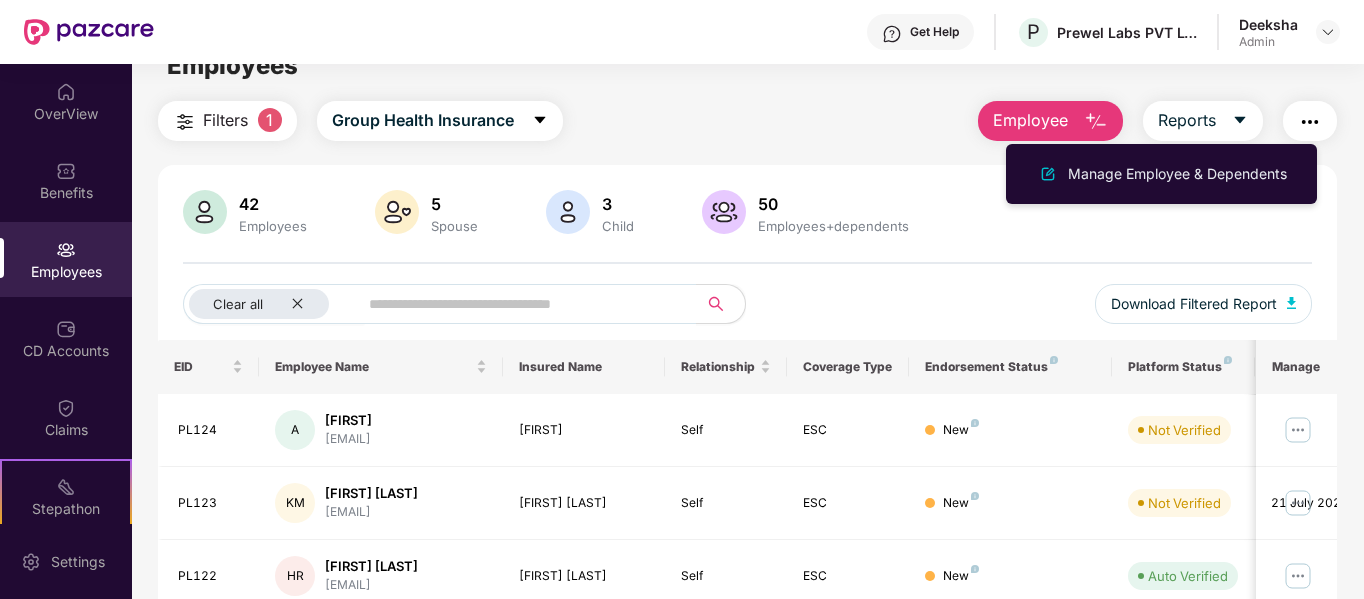 scroll, scrollTop: 0, scrollLeft: 0, axis: both 